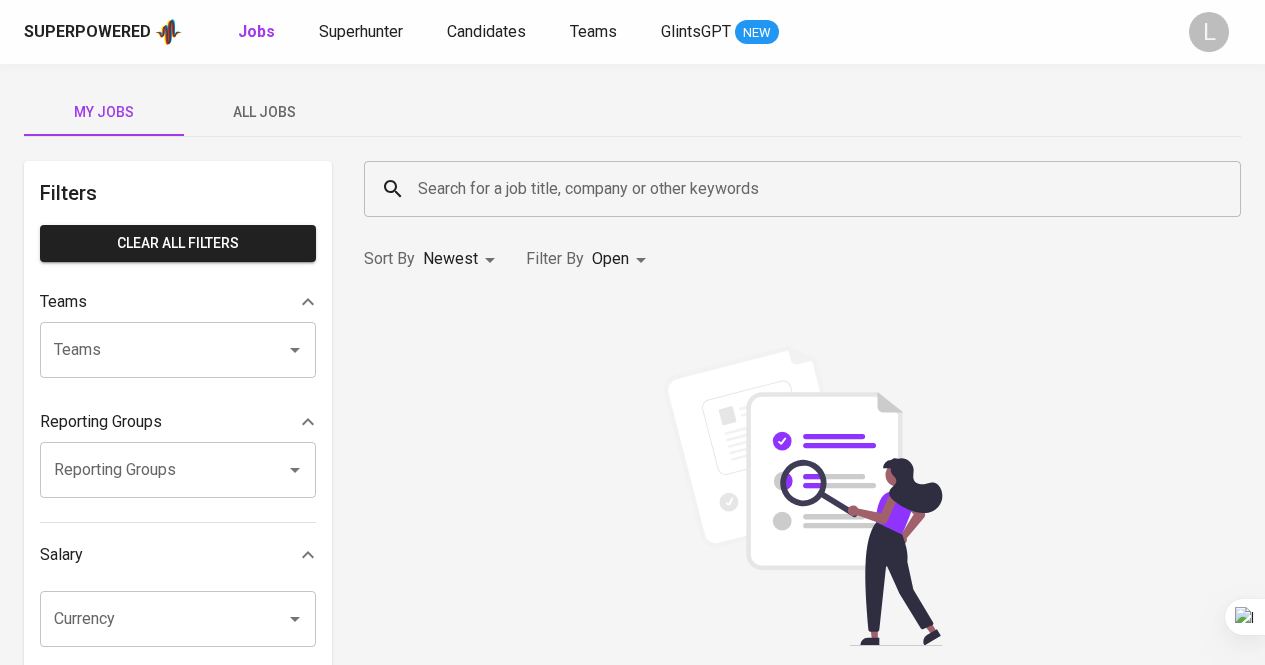 scroll, scrollTop: 0, scrollLeft: 0, axis: both 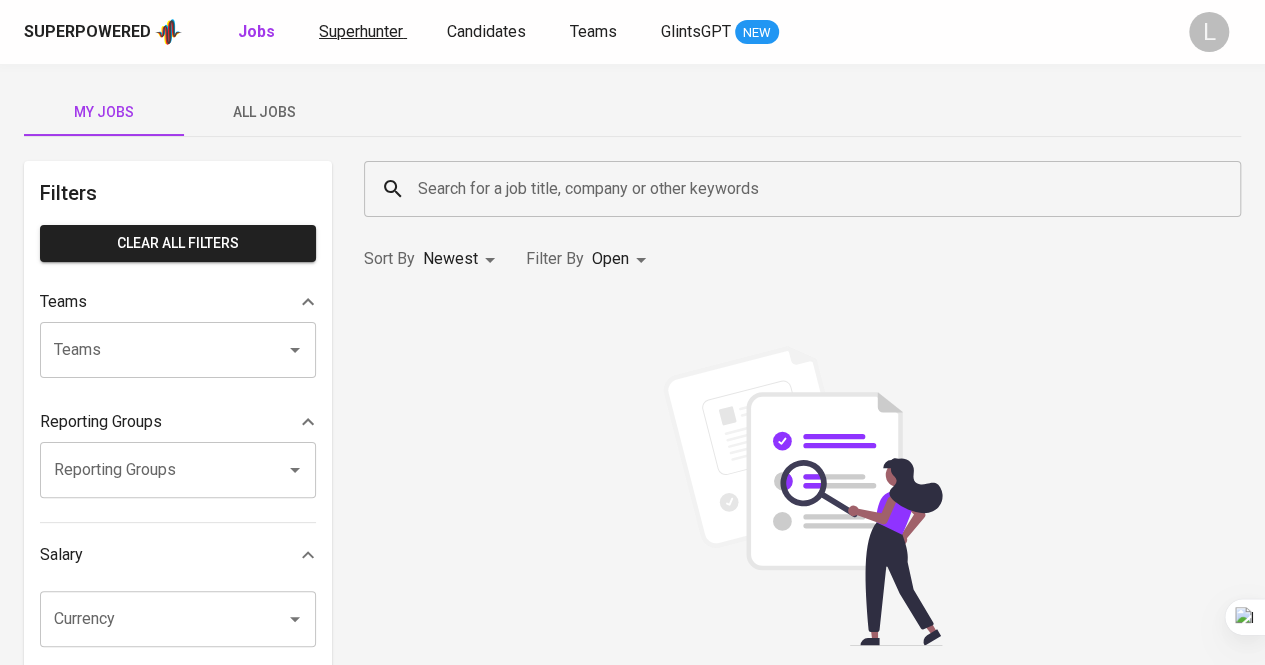click on "Superhunter" at bounding box center (361, 31) 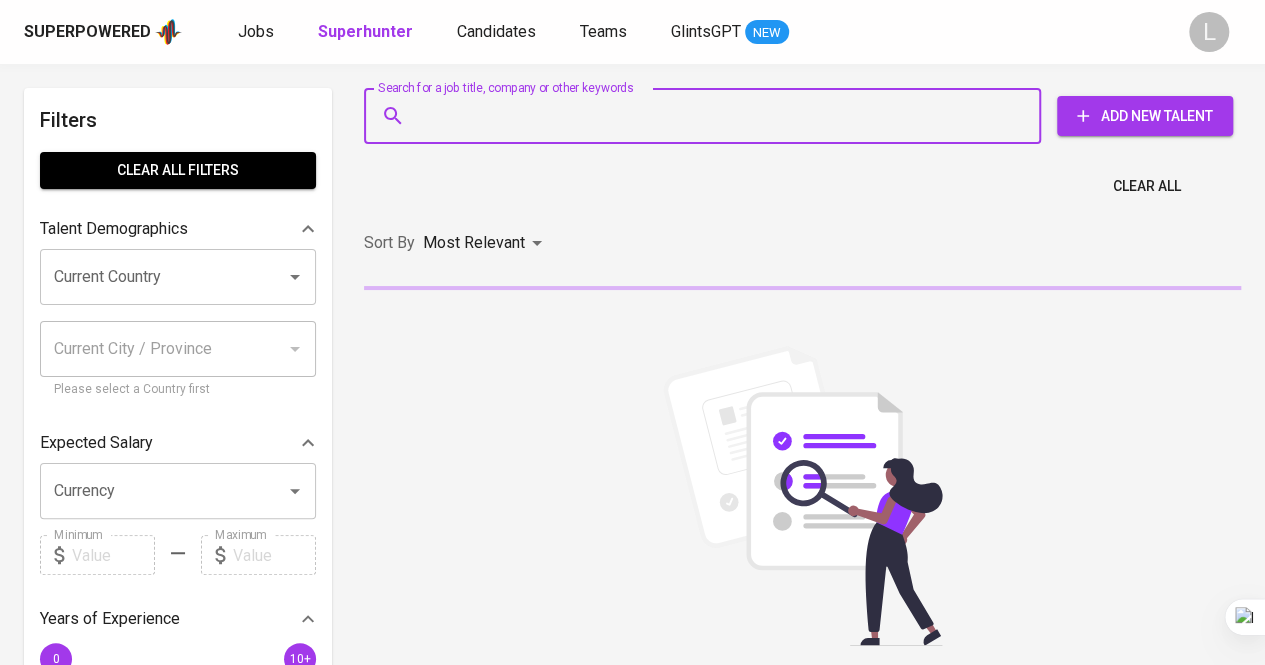 click on "Search for a job title, company or other keywords" at bounding box center (707, 116) 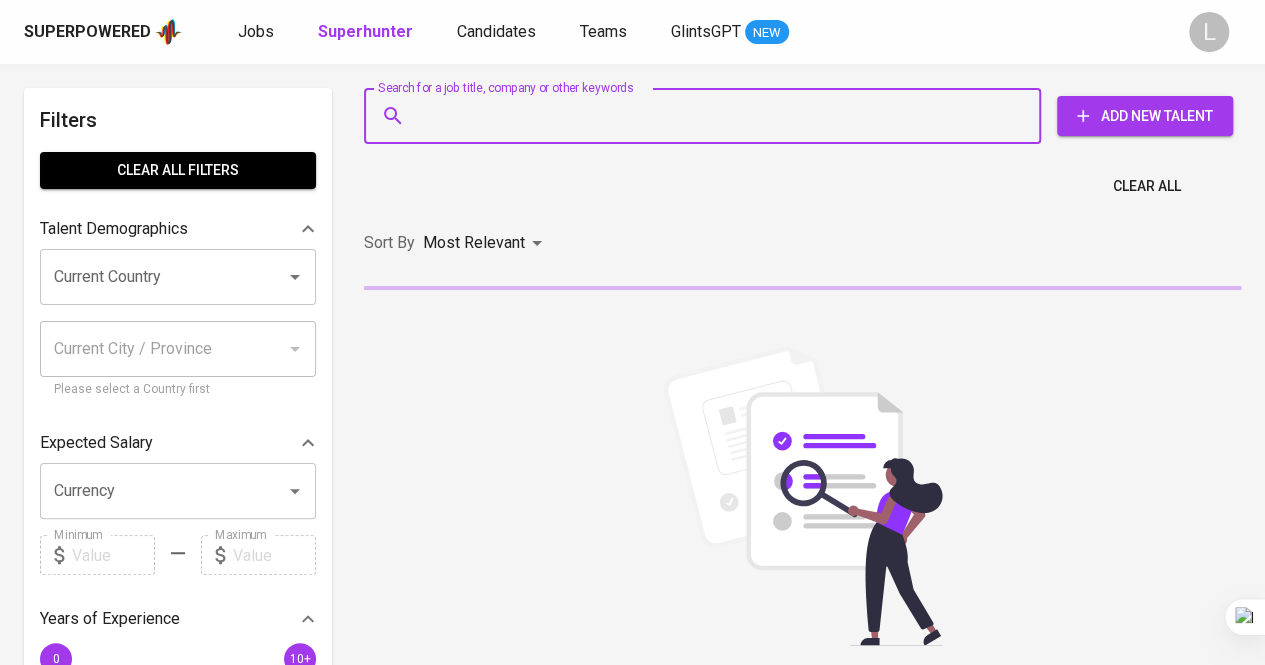 paste on "[EMAIL_ADDRESS][DOMAIN_NAME]" 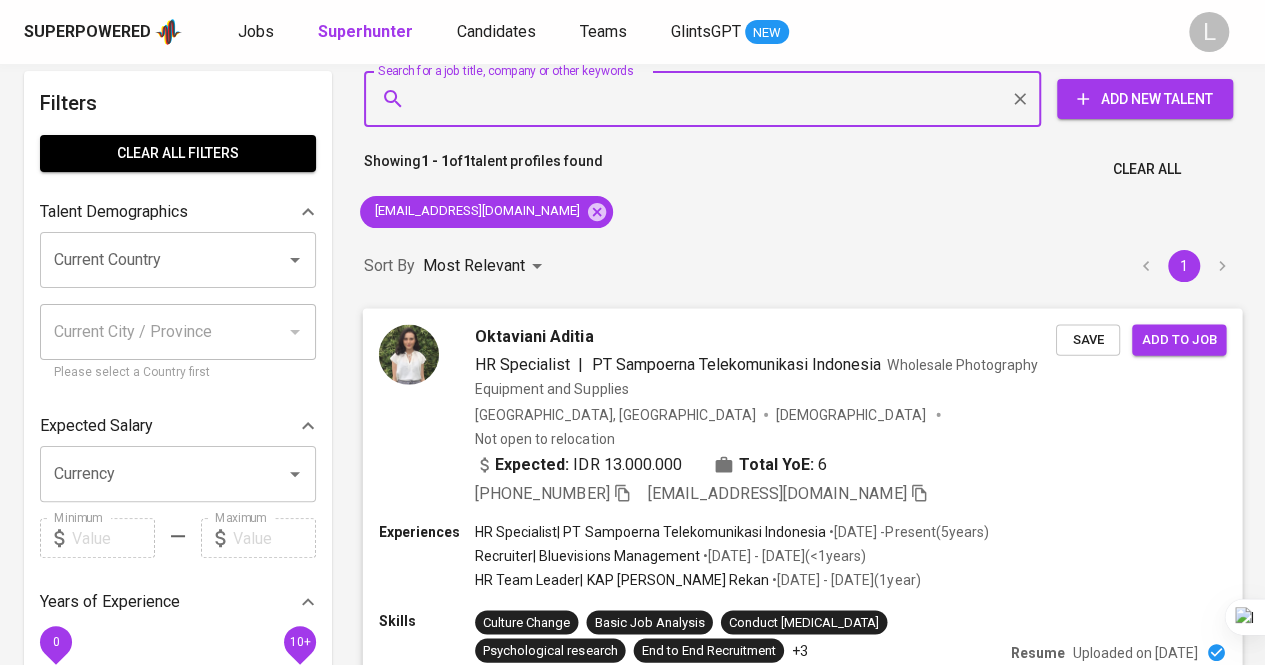 scroll, scrollTop: 18, scrollLeft: 0, axis: vertical 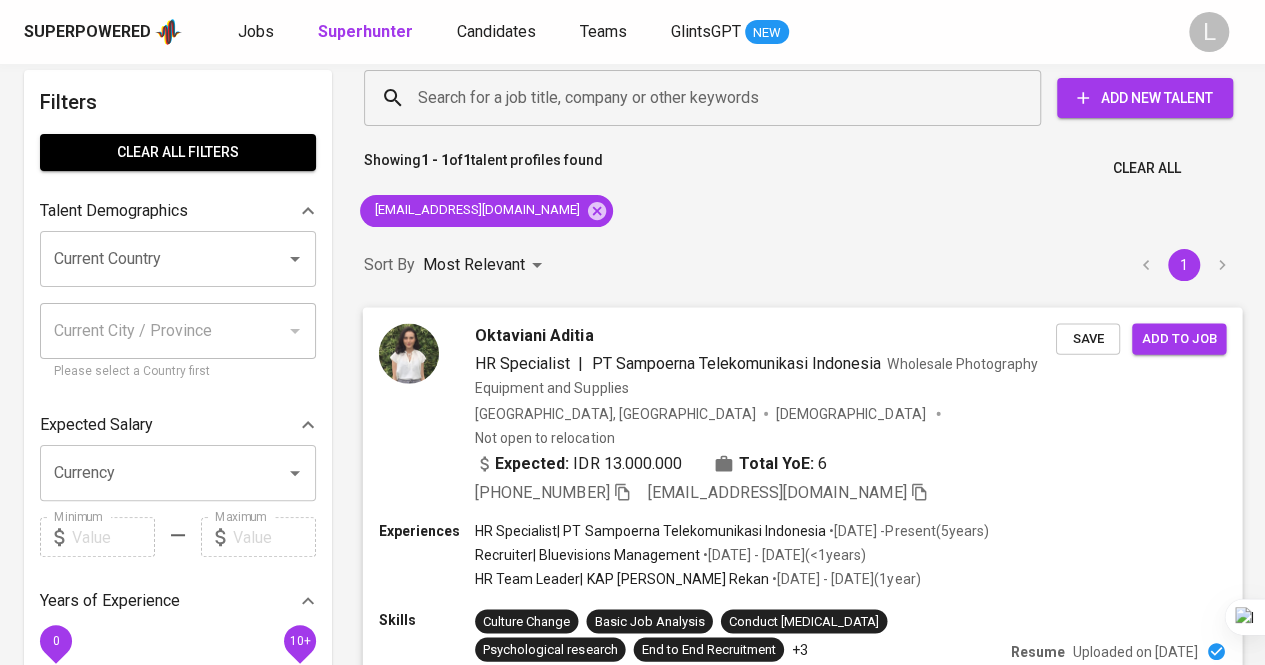 click on "Oktaviani Aditia" at bounding box center (534, 335) 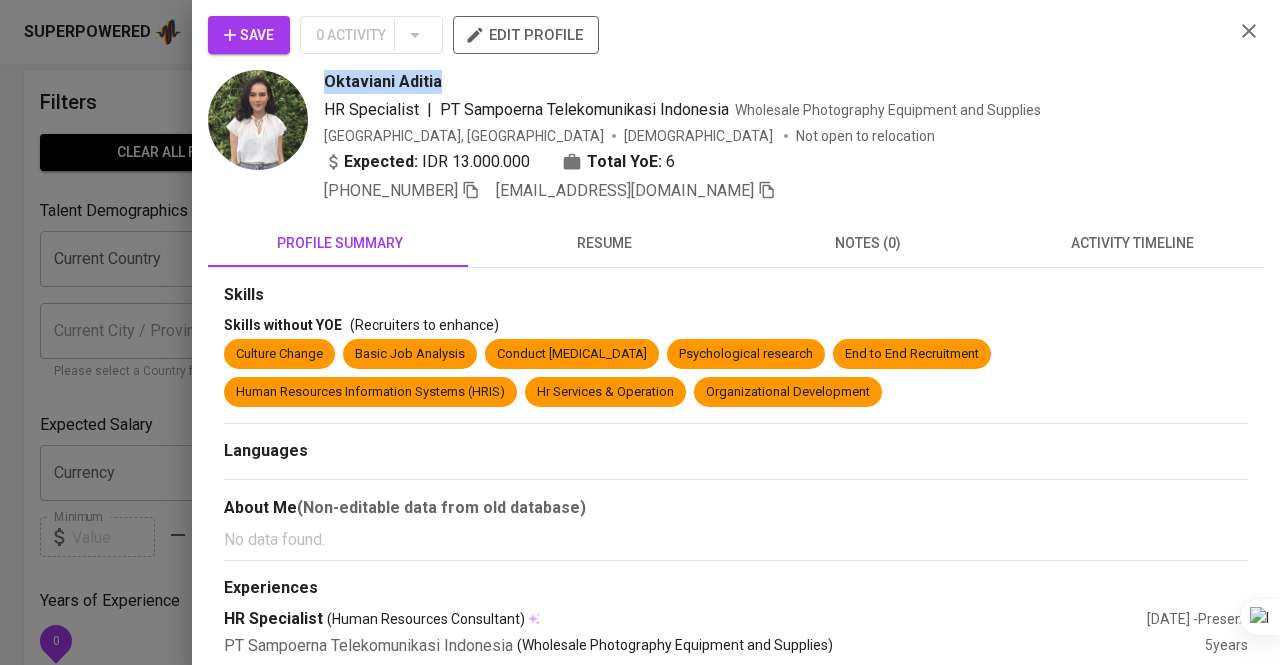 drag, startPoint x: 324, startPoint y: 78, endPoint x: 472, endPoint y: 79, distance: 148.00337 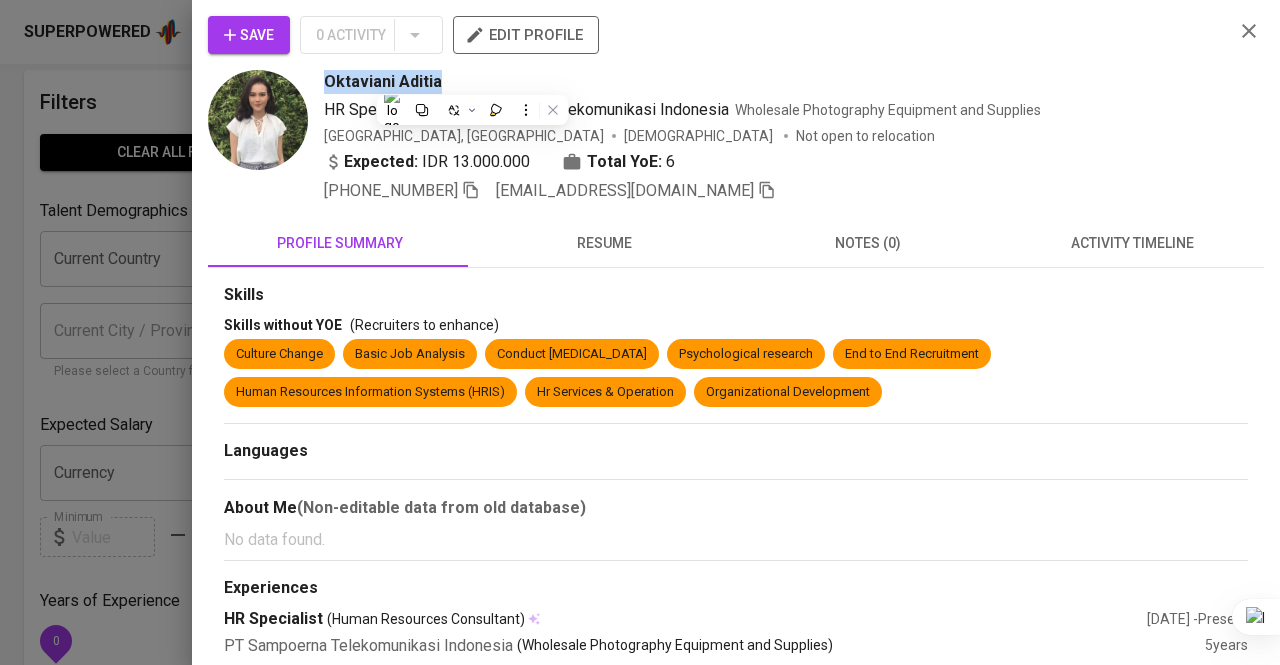 copy on "Oktaviani Aditia" 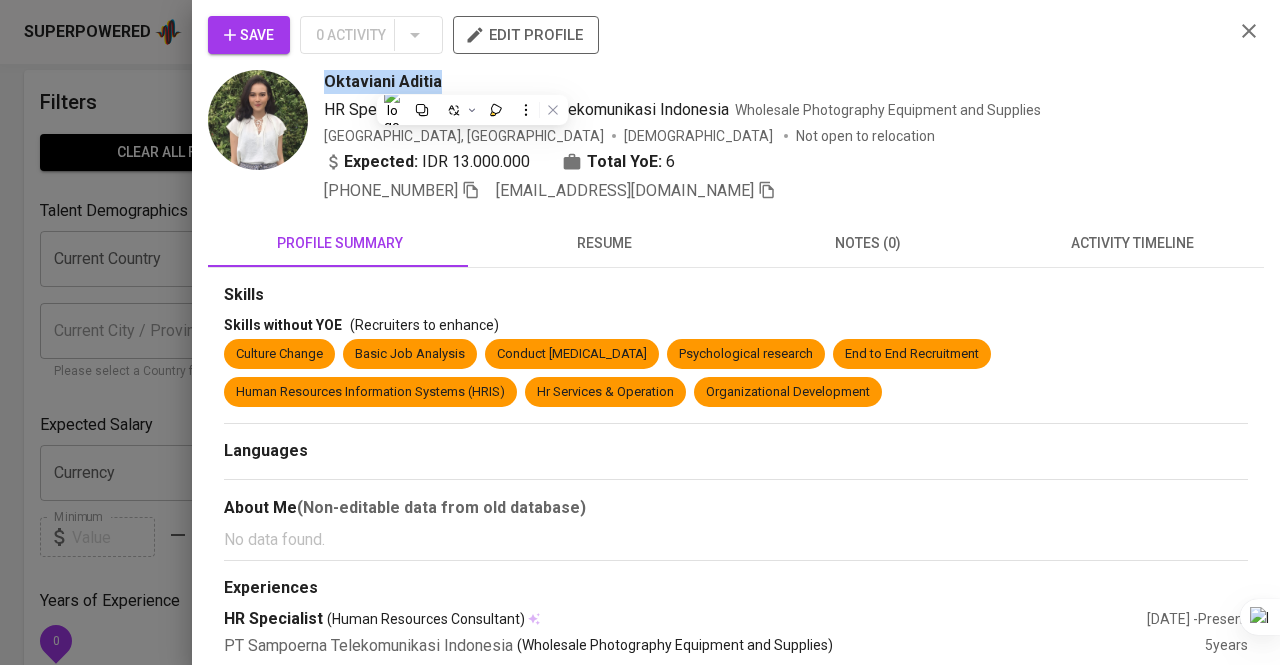 click 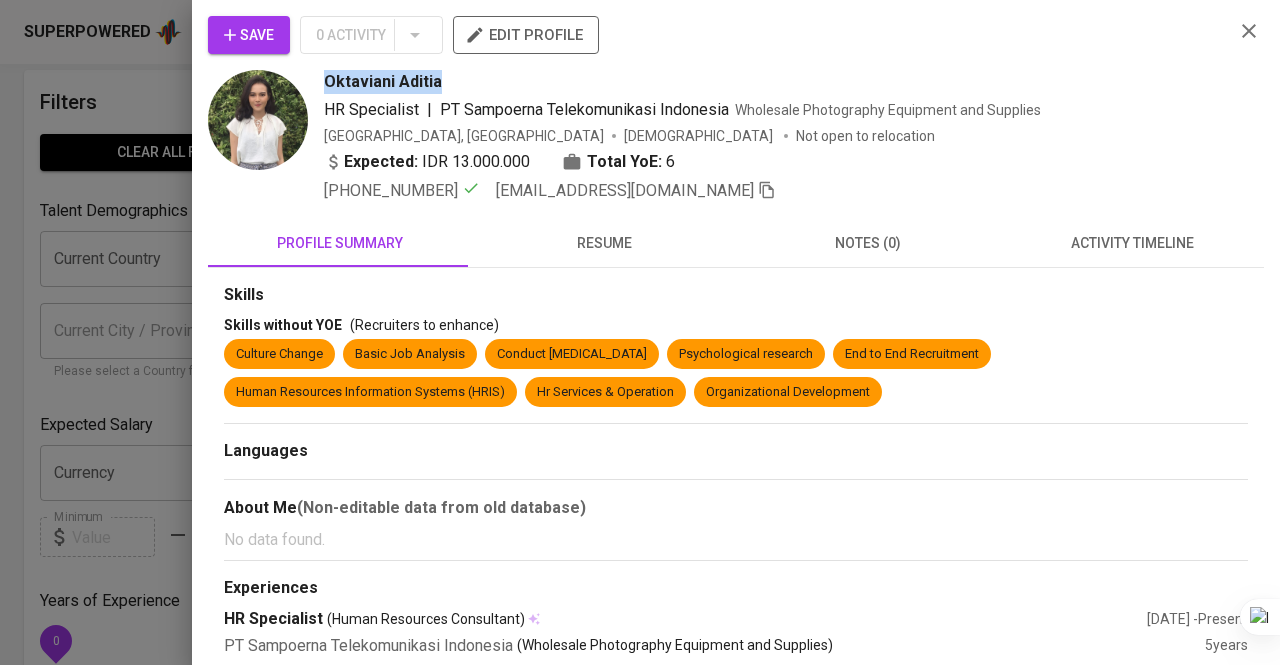 click on "resume" at bounding box center [604, 243] 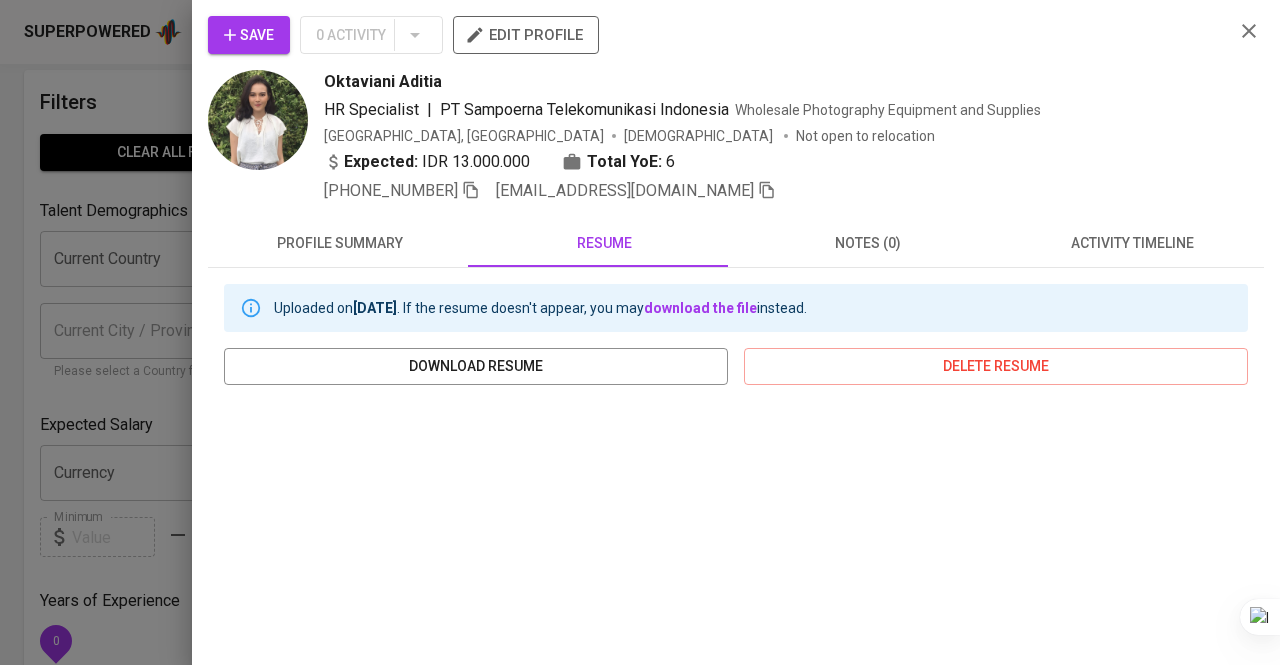 click at bounding box center (640, 332) 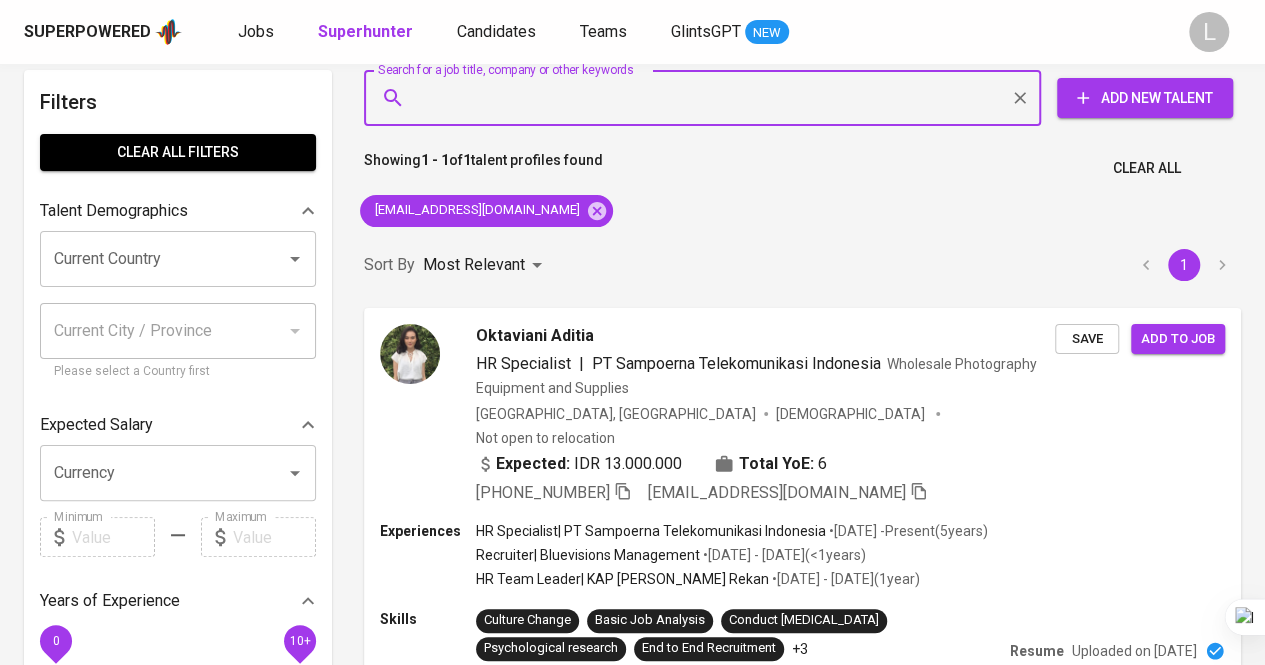 click on "Search for a job title, company or other keywords" at bounding box center (707, 98) 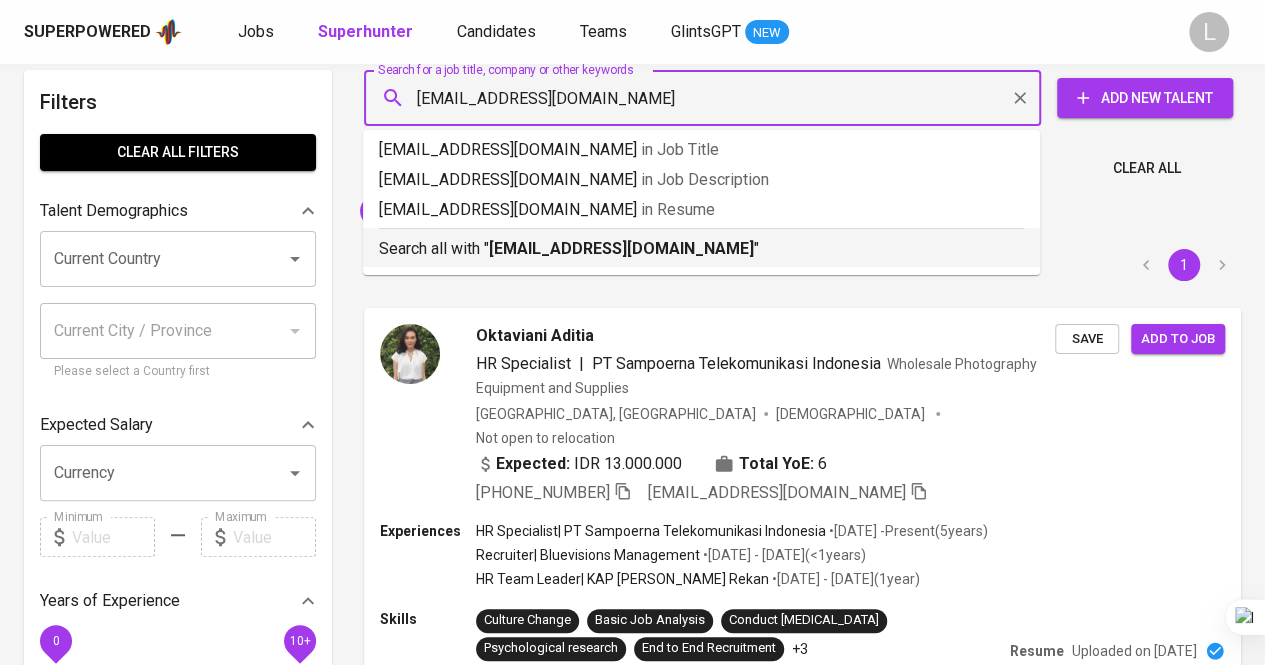 click on "Search all with " hi.ayumuth@gmail.com "" at bounding box center (701, 244) 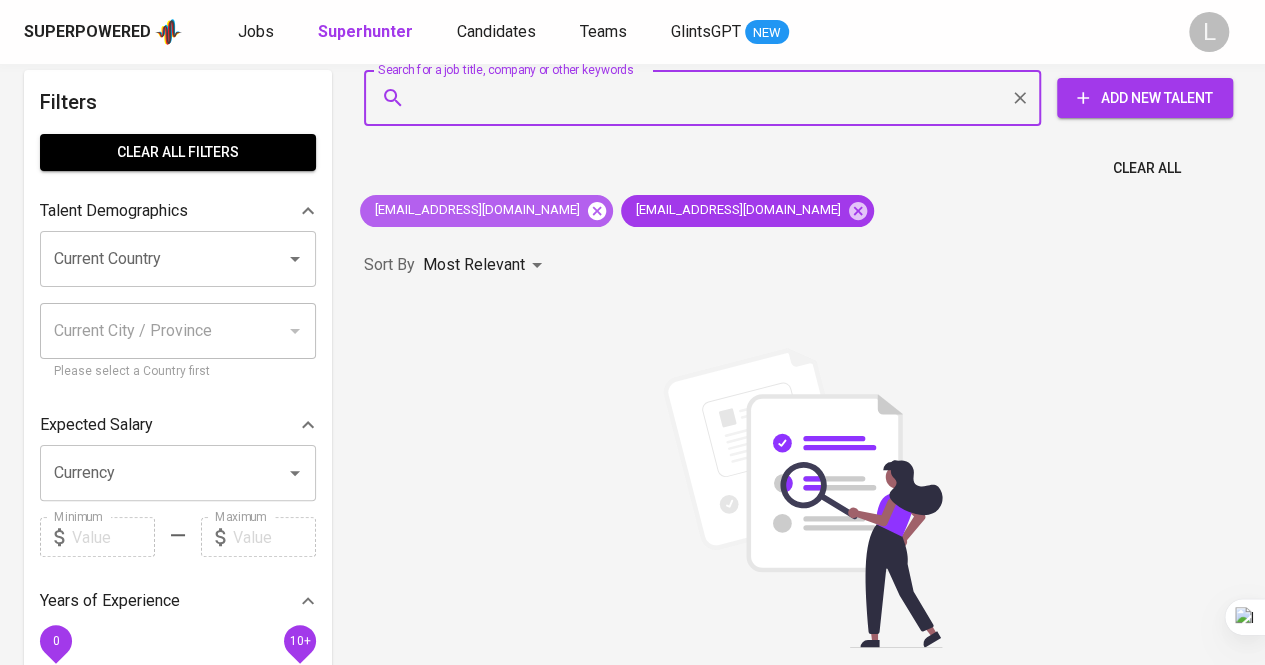click 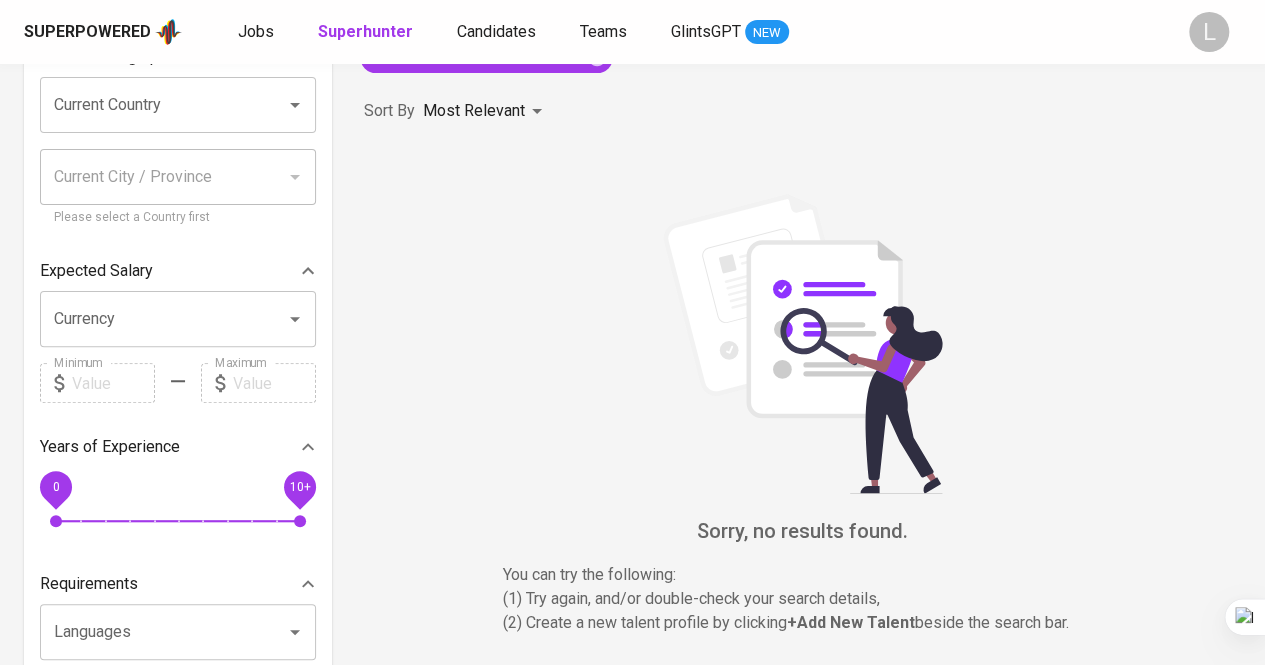 scroll, scrollTop: 0, scrollLeft: 0, axis: both 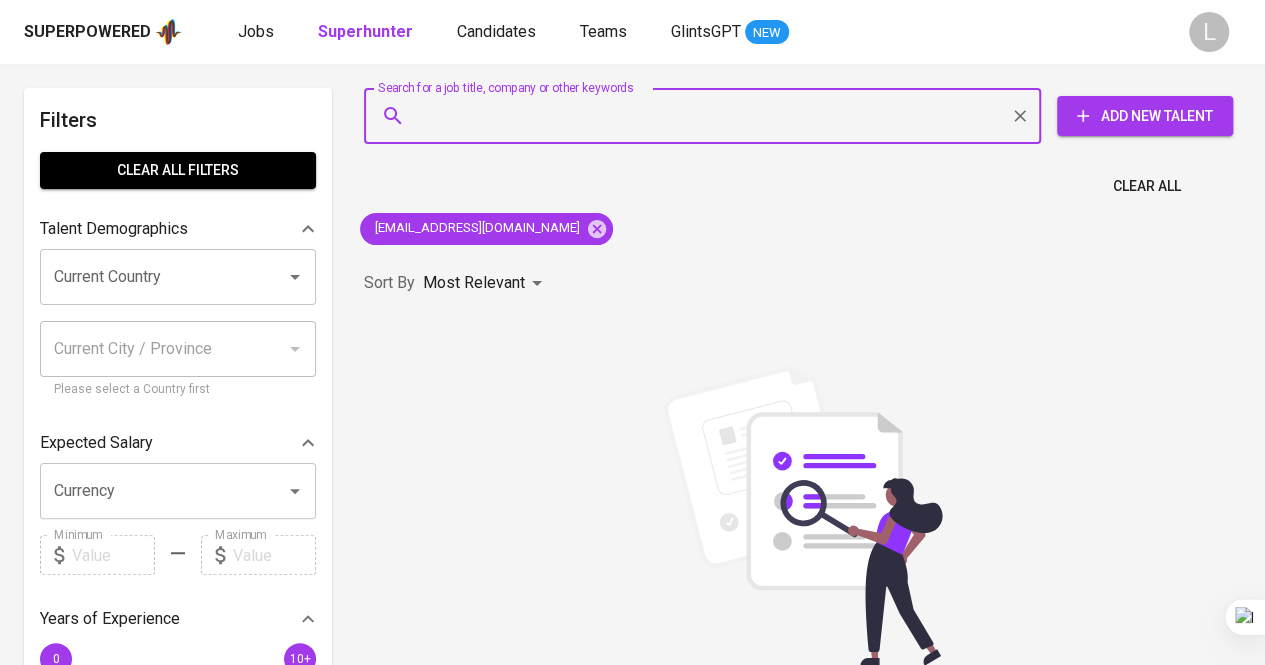 click on "Search for a job title, company or other keywords" at bounding box center (707, 116) 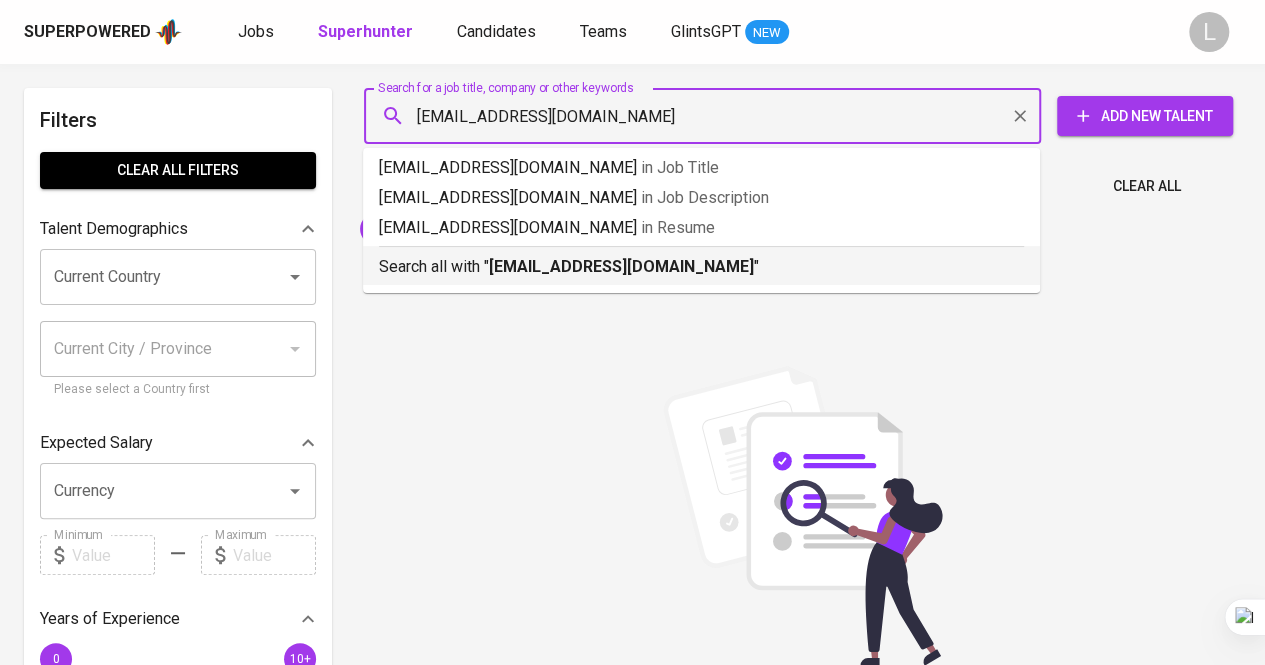 click on "syafitrafreedo@yahoo.de" at bounding box center [621, 266] 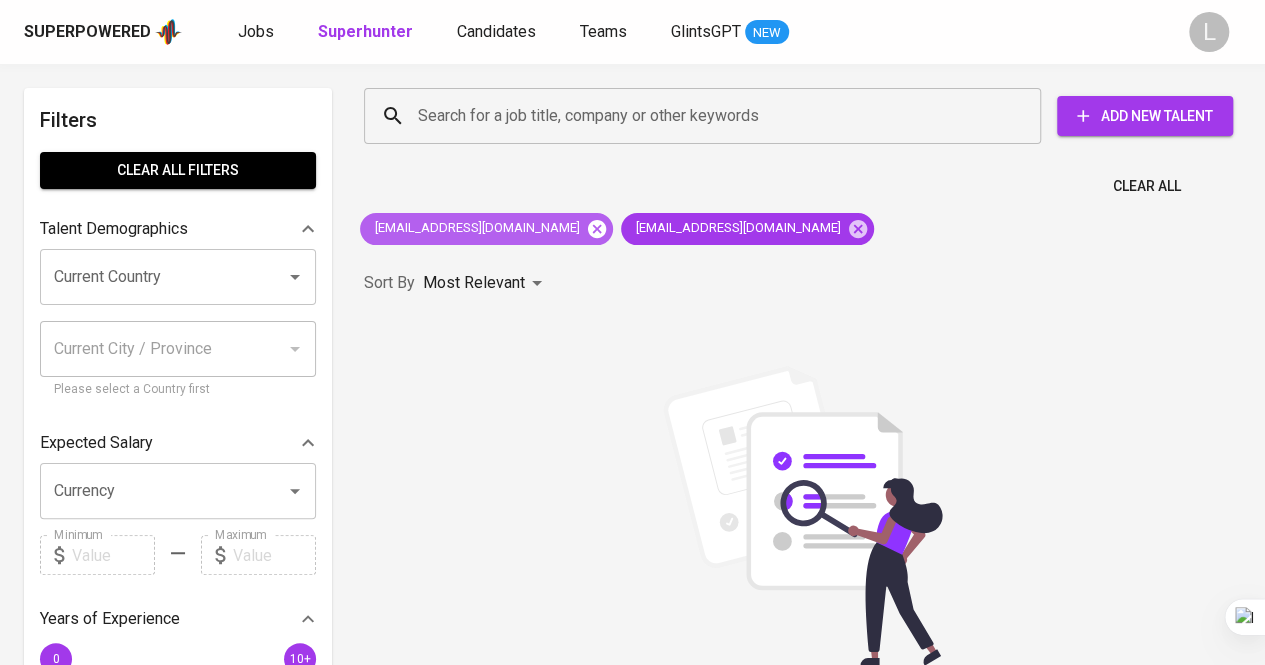 click 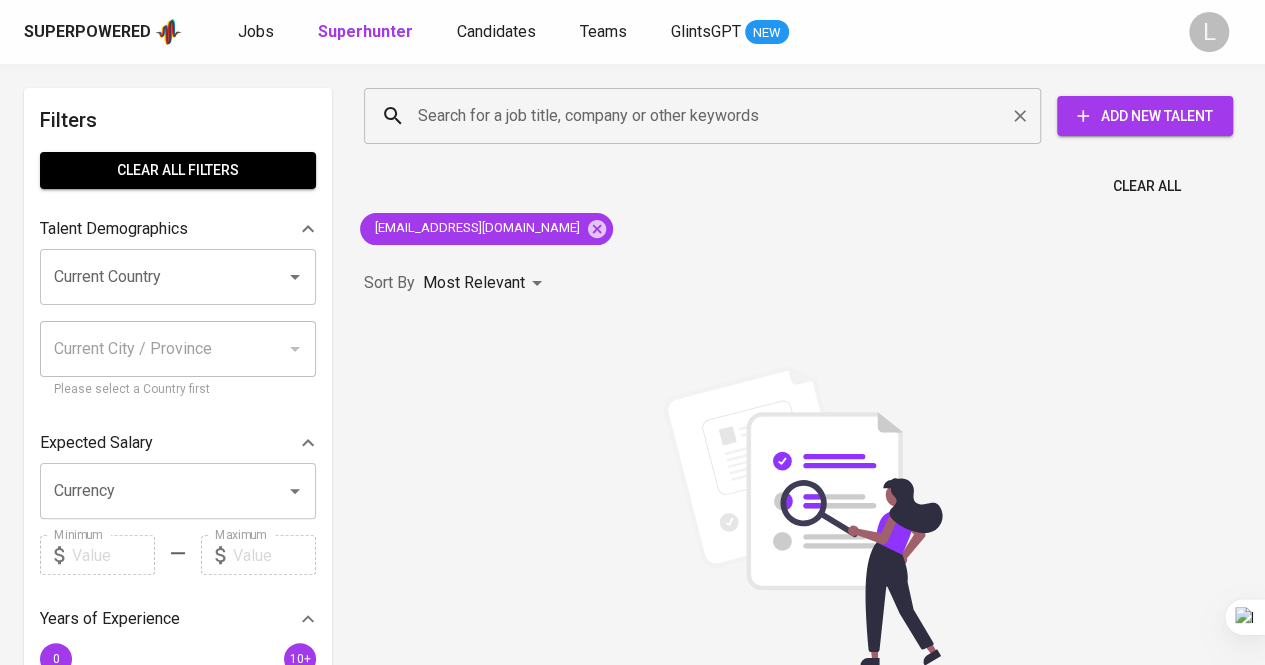 click on "Search for a job title, company or other keywords" at bounding box center [707, 116] 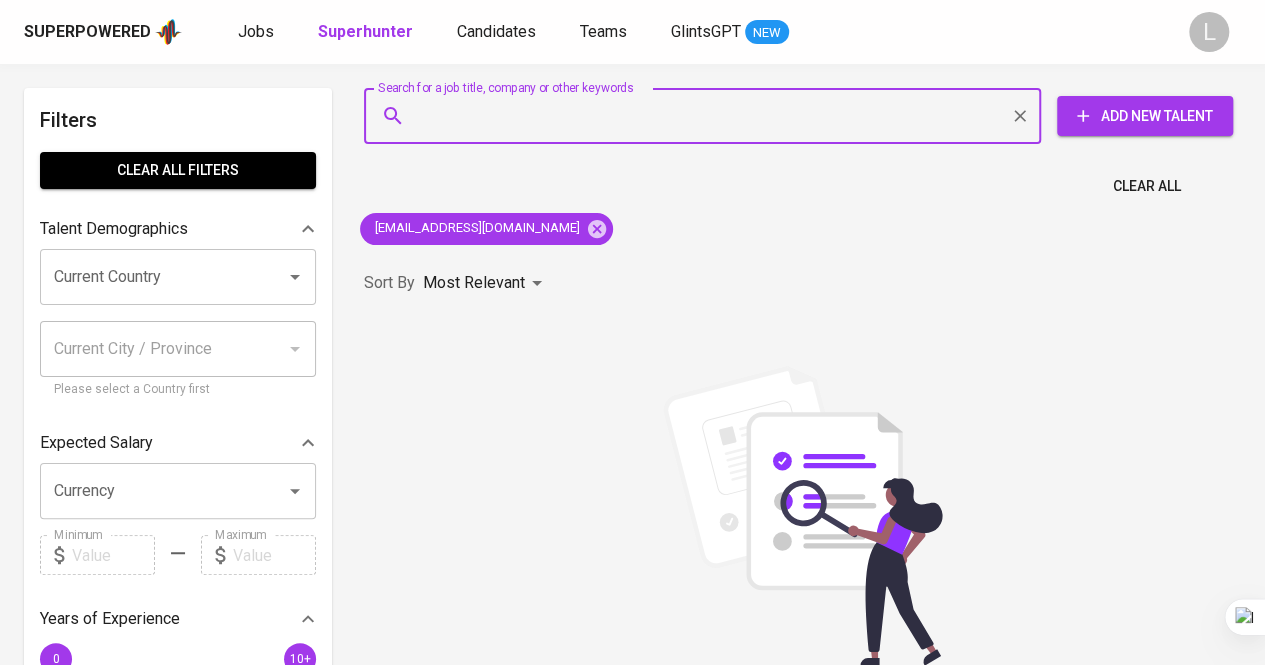 paste on "syafitrafreedo@yahoo.de" 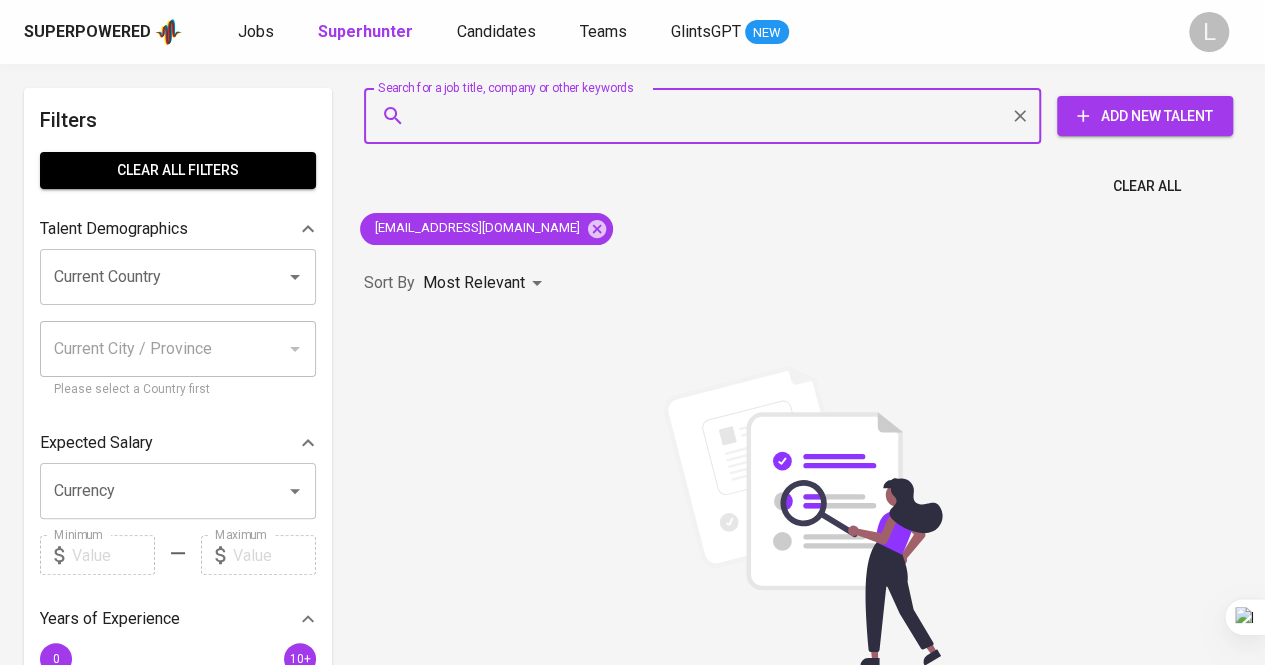 type on "syafitrafreedo@yahoo.de" 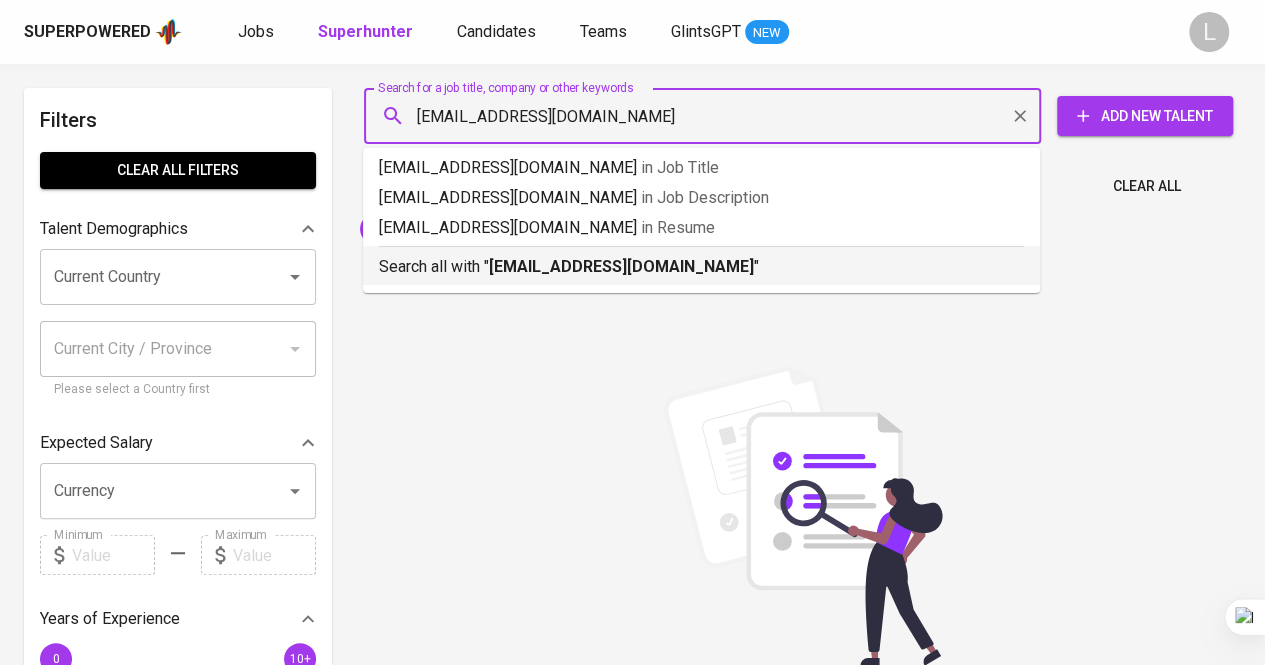 click on "syafitrafreedo@yahoo.de" at bounding box center (621, 266) 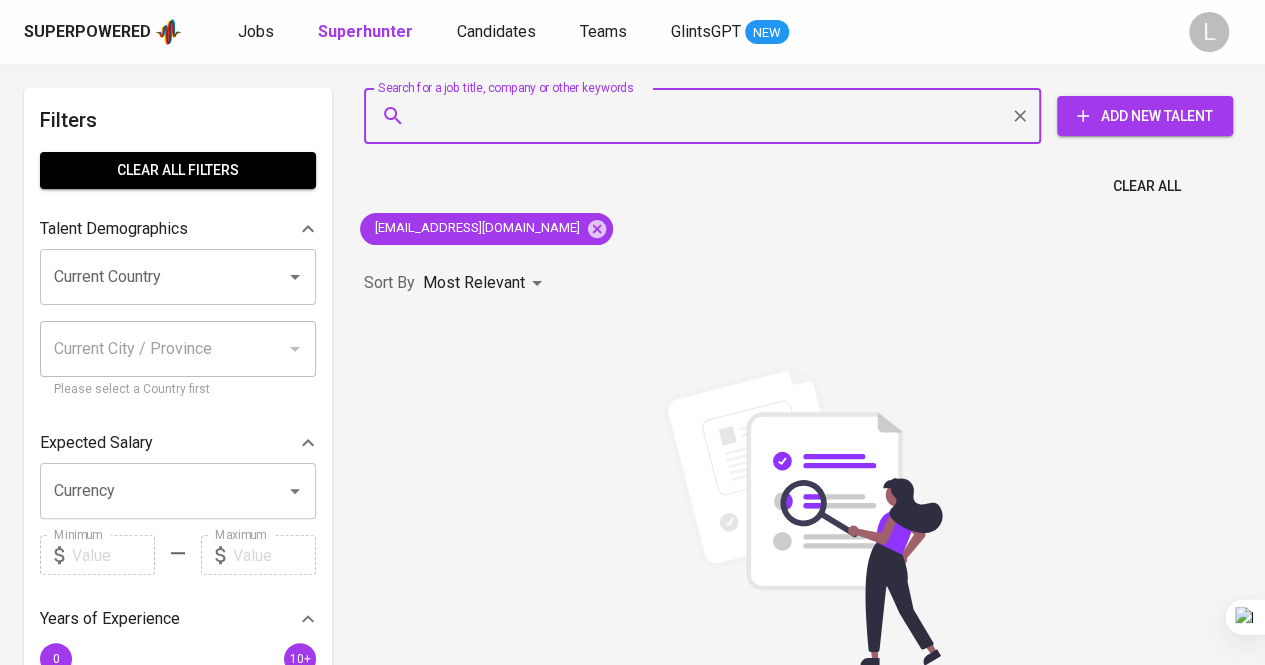 type on ":" 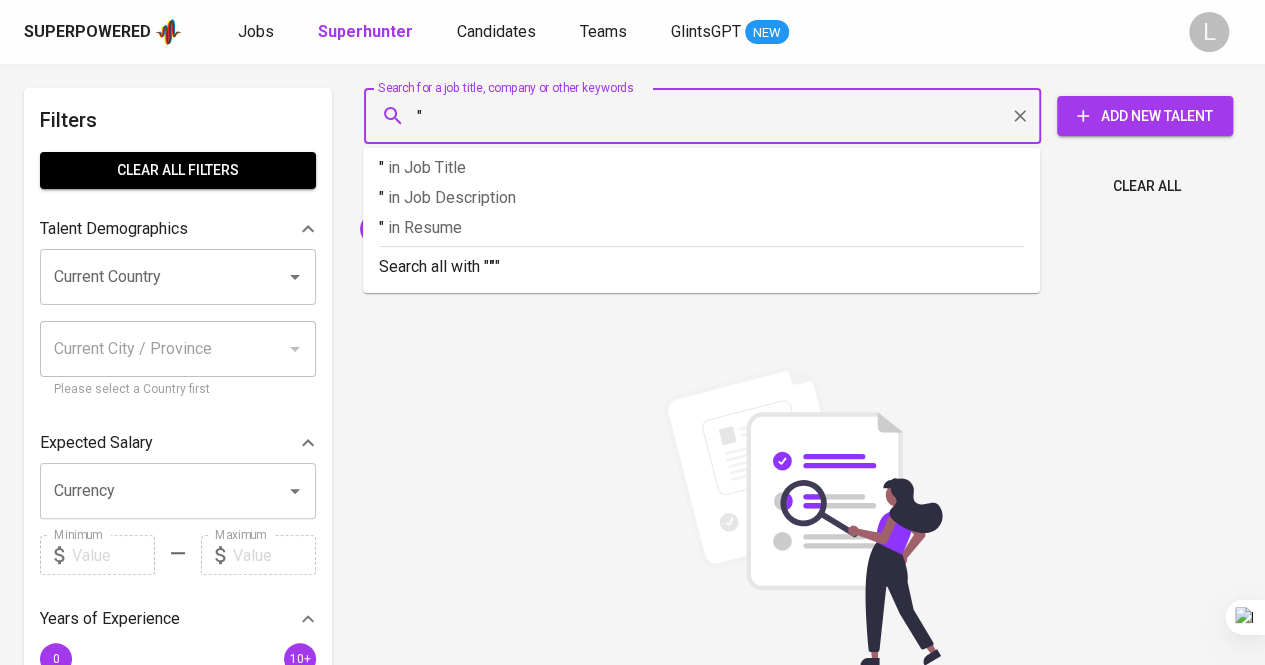 paste on "Freedo Syafitra" 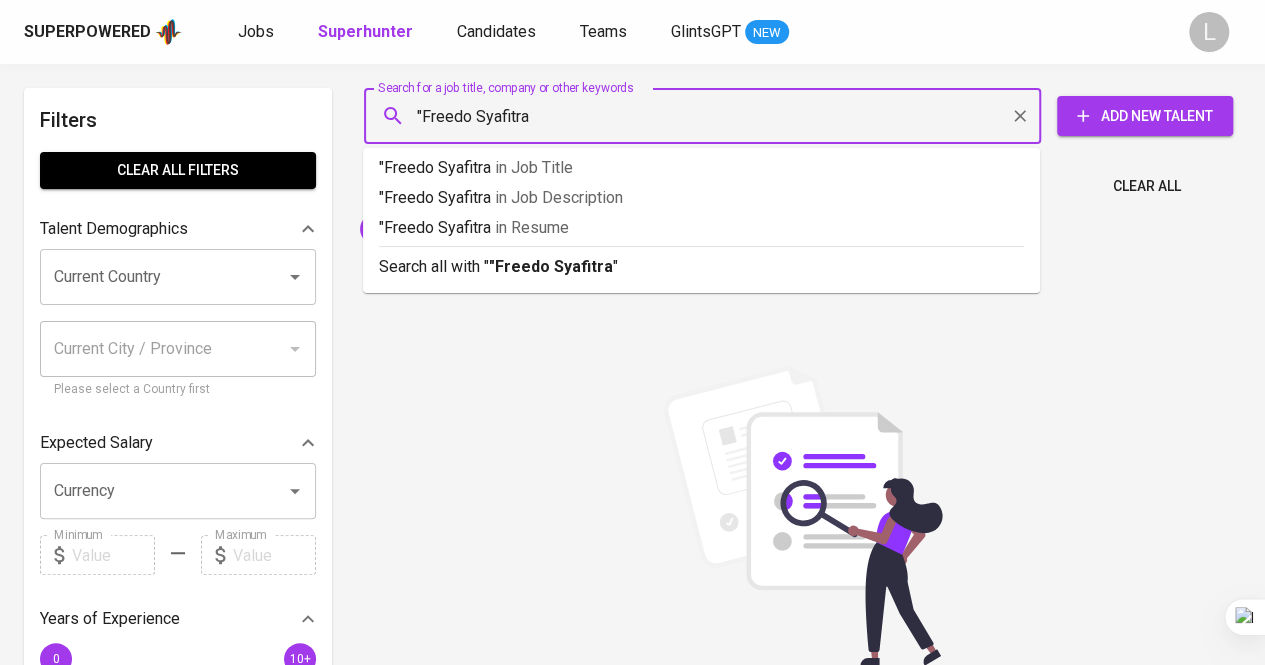 type on ""Freedo Syafitra"" 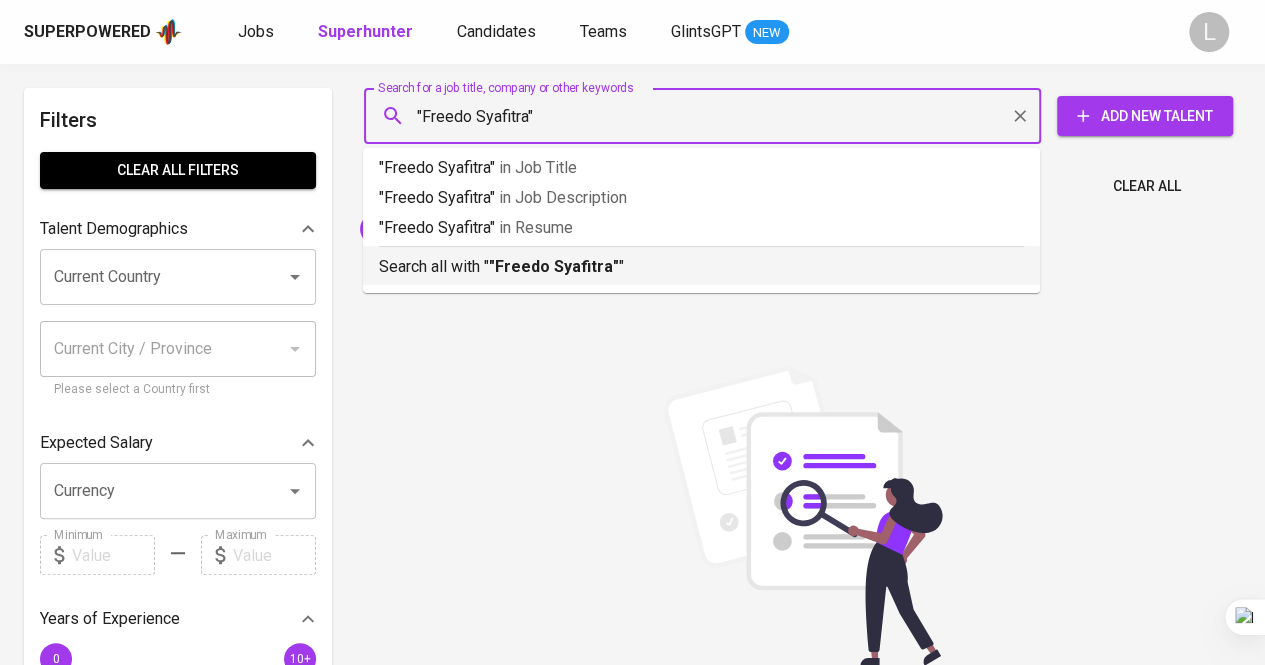 click on ""Freedo Syafitra"" at bounding box center (554, 266) 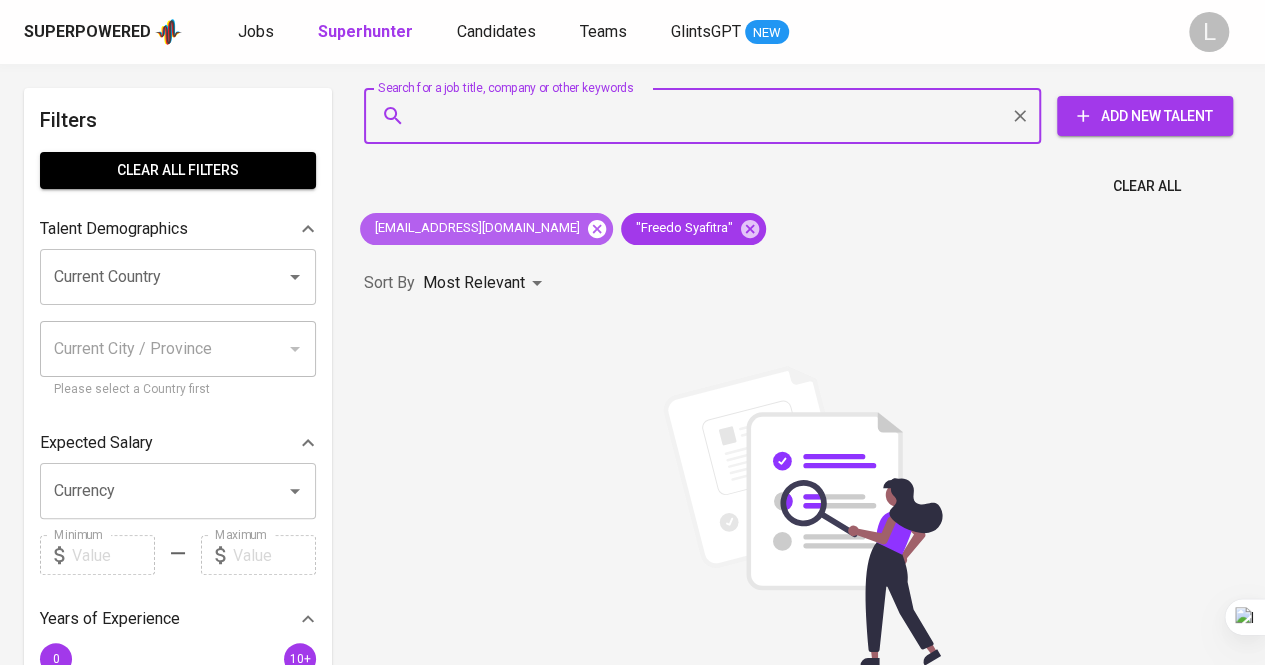 click 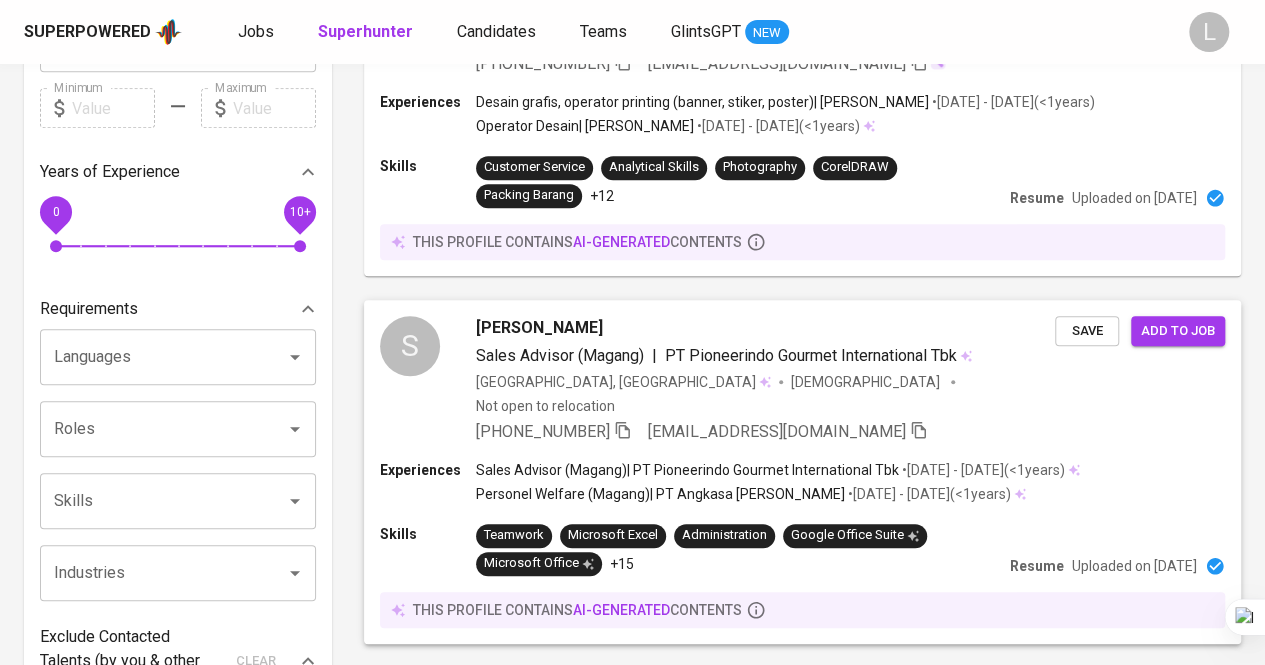 scroll, scrollTop: 451, scrollLeft: 0, axis: vertical 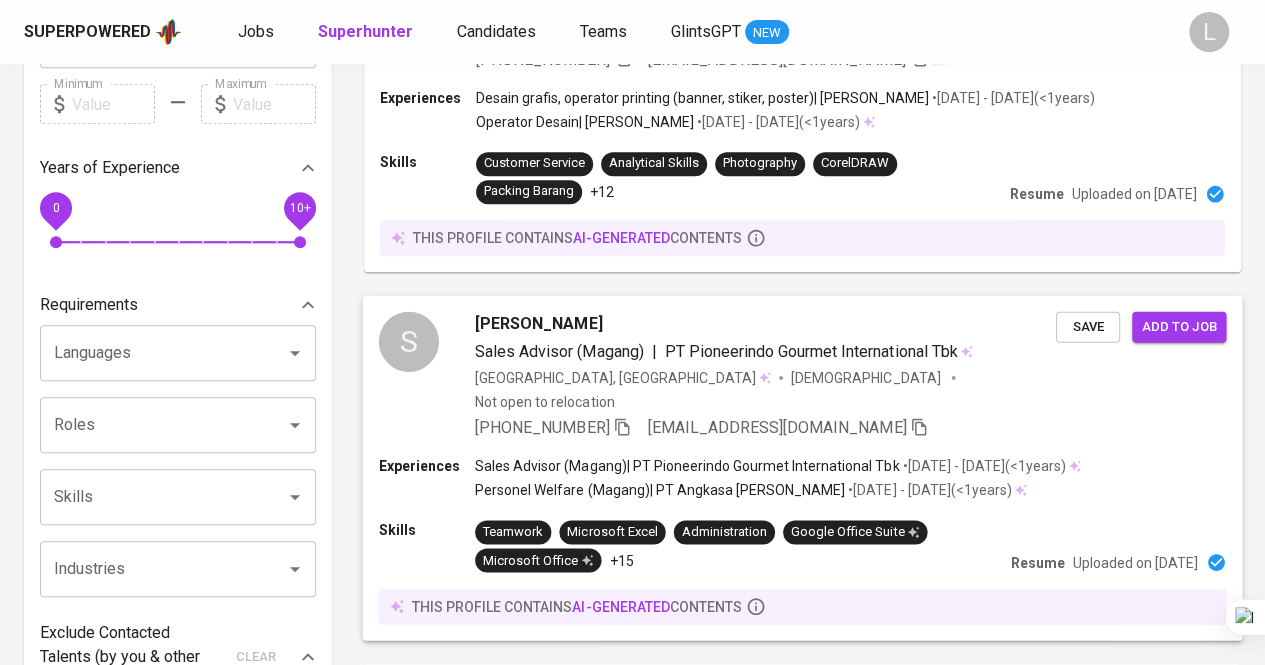 click on "Syafira Annisa Syafitri" at bounding box center (538, 323) 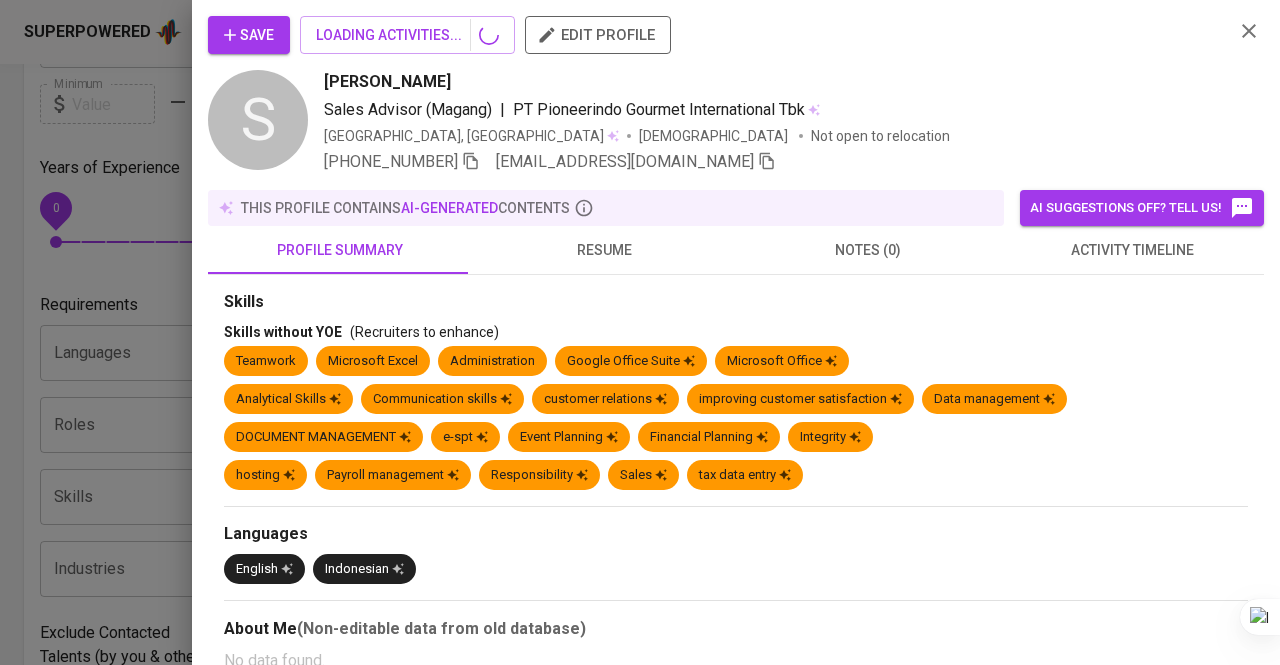 click at bounding box center [640, 332] 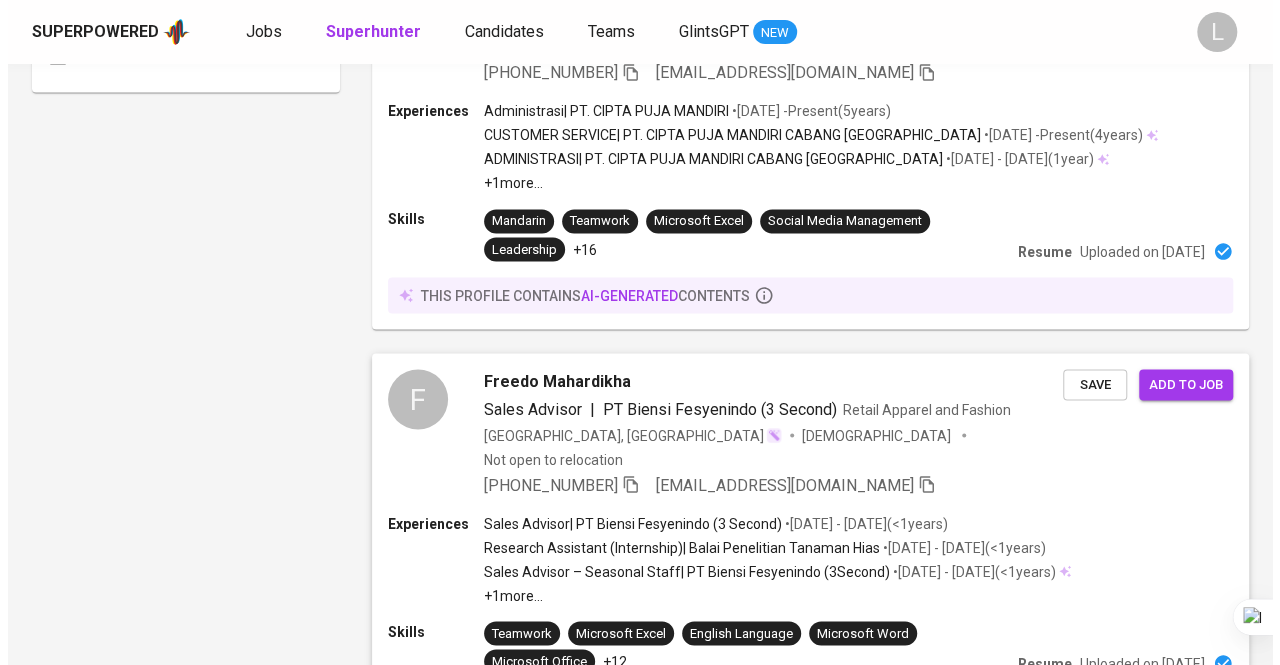 scroll, scrollTop: 1645, scrollLeft: 0, axis: vertical 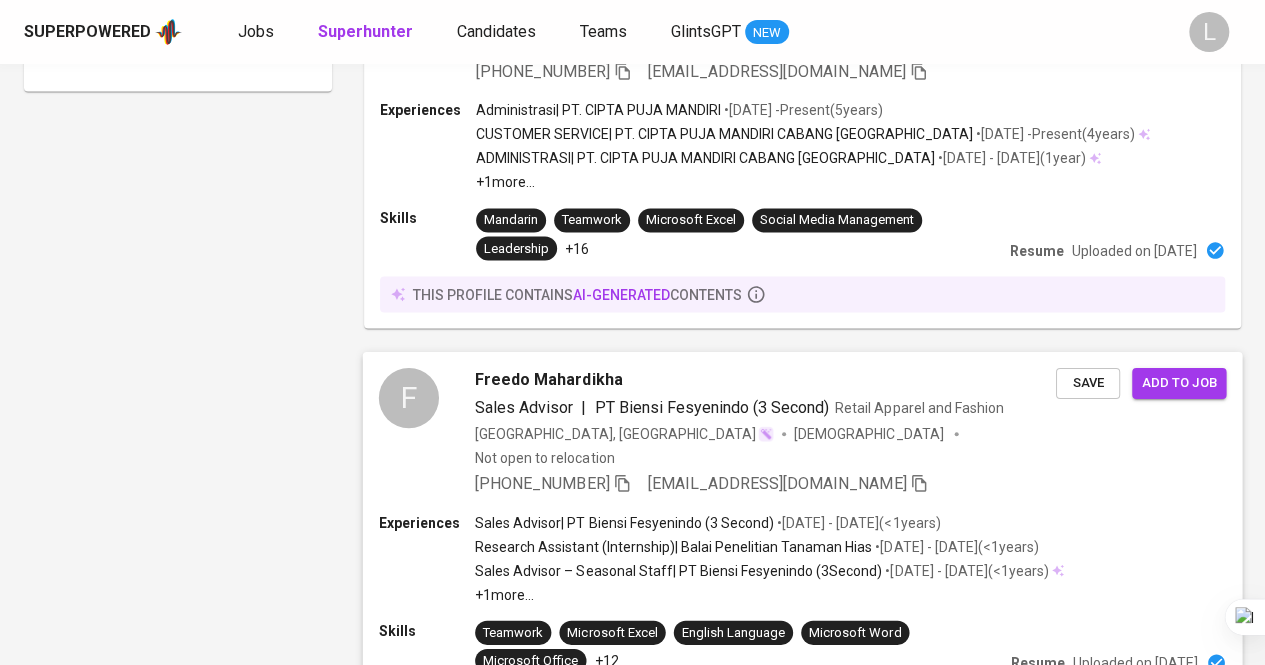 click on "Freedo Mahardikha" at bounding box center [548, 379] 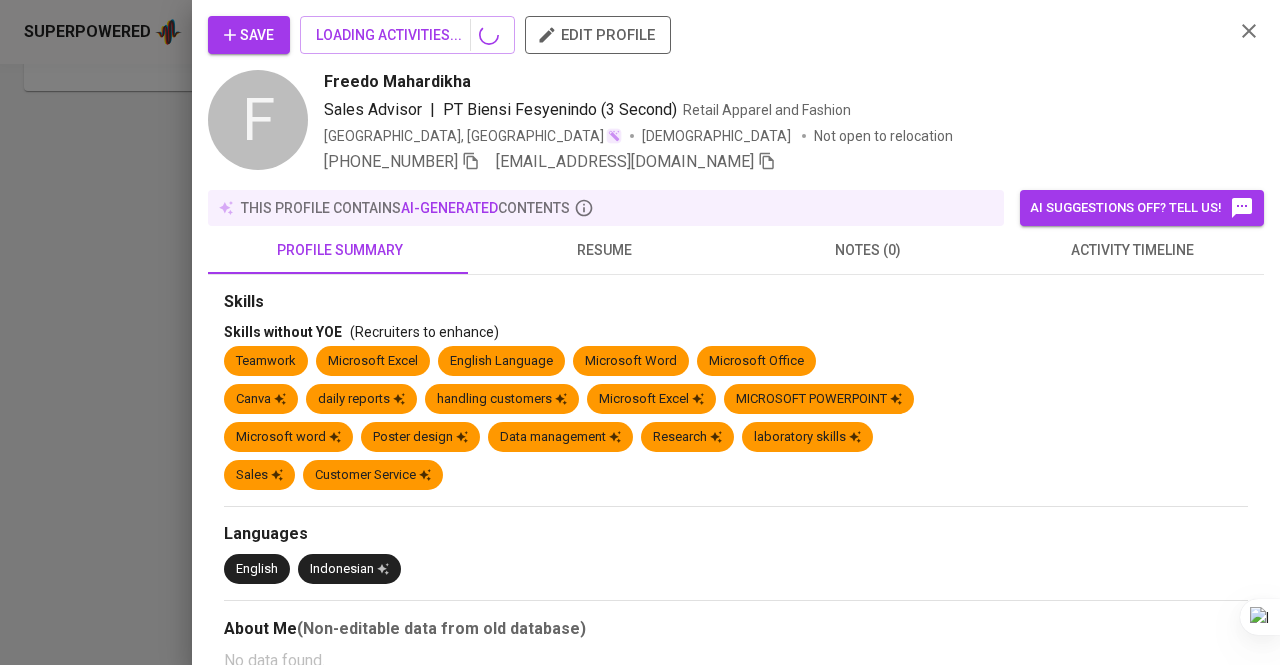 click on "Save LOADING ACTIVITIES...   edit profile F Freedo Mahardikha Sales Advisor | PT Biensi Fesyenindo (3 Second) Retail Apparel and Fashion Indonesia, Banten Male   Not open to relocation +62 896-2968-7976   fmhardana17@gmail.com   this profile contains  AI-generated  contents AI suggestions off? Tell us! profile summary resume notes (0) activity timeline Skills Skills without YOE (Recruiters to enhance) Teamwork Microsoft Excel English Language Microsoft Word Microsoft Office Canva daily reports handling customers Microsoft Excel  MICROSOFT POWERPOINT Microsoft word  Poster design Data management Research  laboratory skills Sales Customer Service  Languages English Indonesian About Me  (Non-editable data from old database) No data found. Experiences Sales Advisor (Sales Manager) Mar 2023 - Apr 2023 PT Biensi Fesyenindo (3 Second)   (Retail Apparel and Fashion) <1  years Inferred Skill(s) No data found. Research Assistant (Internship) (Research Assistant) Jan 2021 - Mar 2021 Balai Penelitian Tanaman Hias" at bounding box center [640, 332] 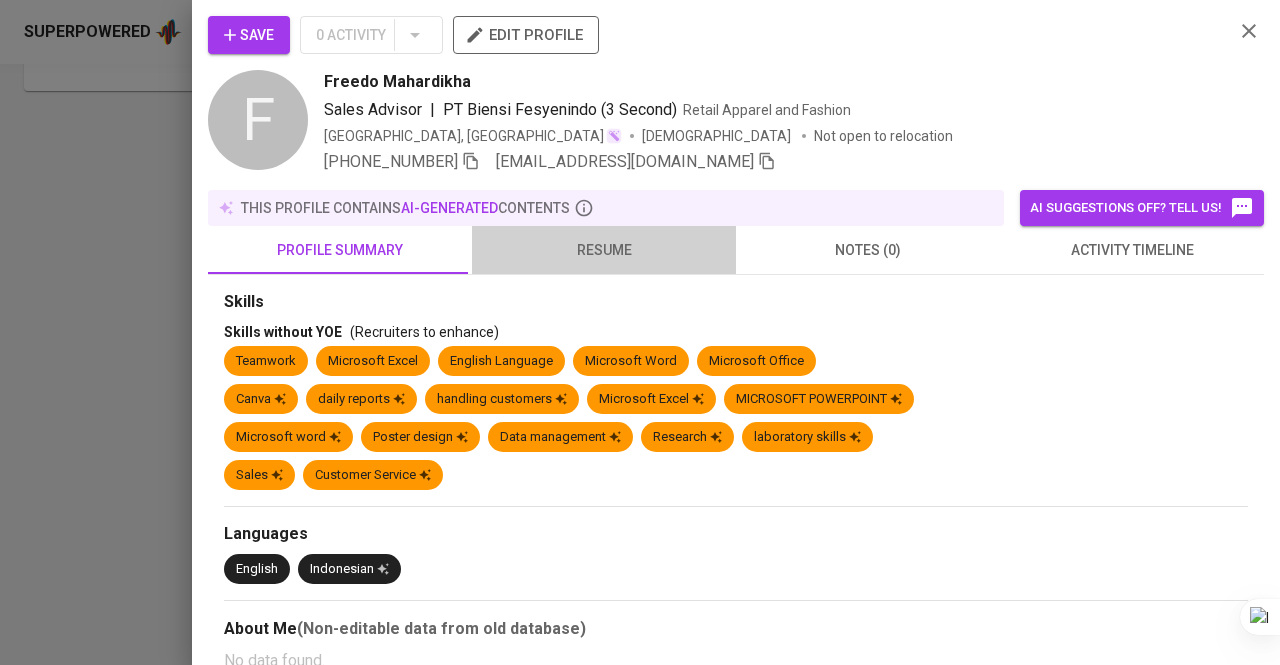 click on "resume" at bounding box center [604, 250] 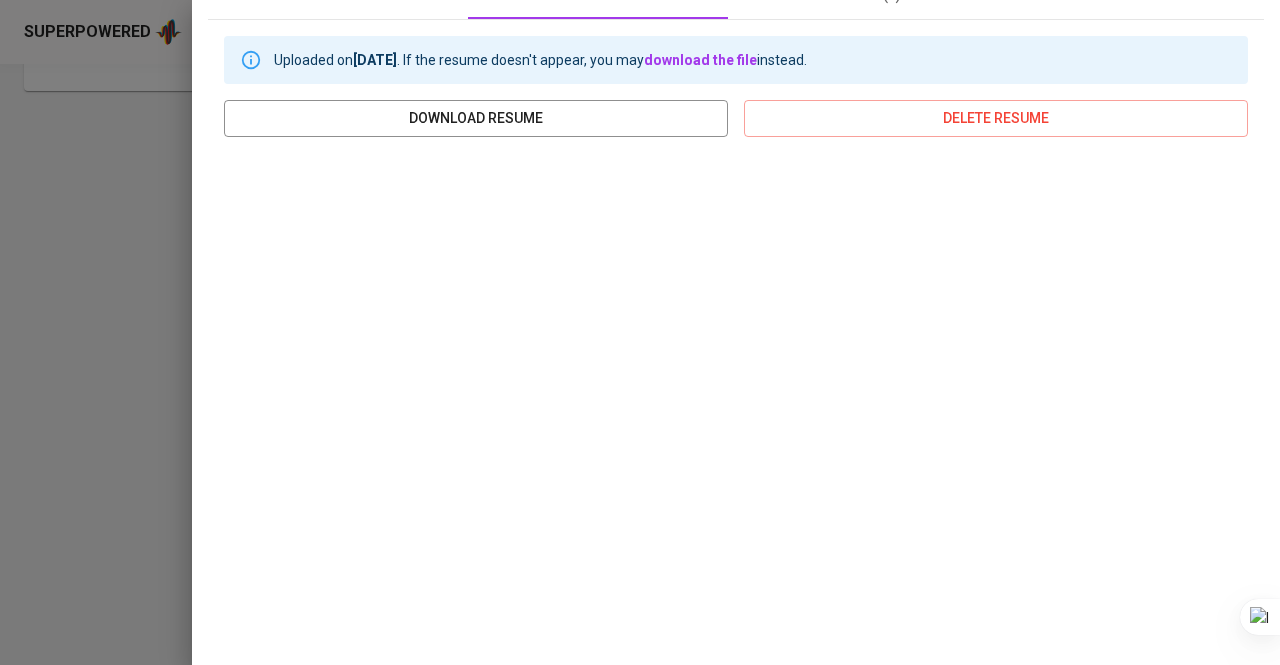 scroll, scrollTop: 256, scrollLeft: 0, axis: vertical 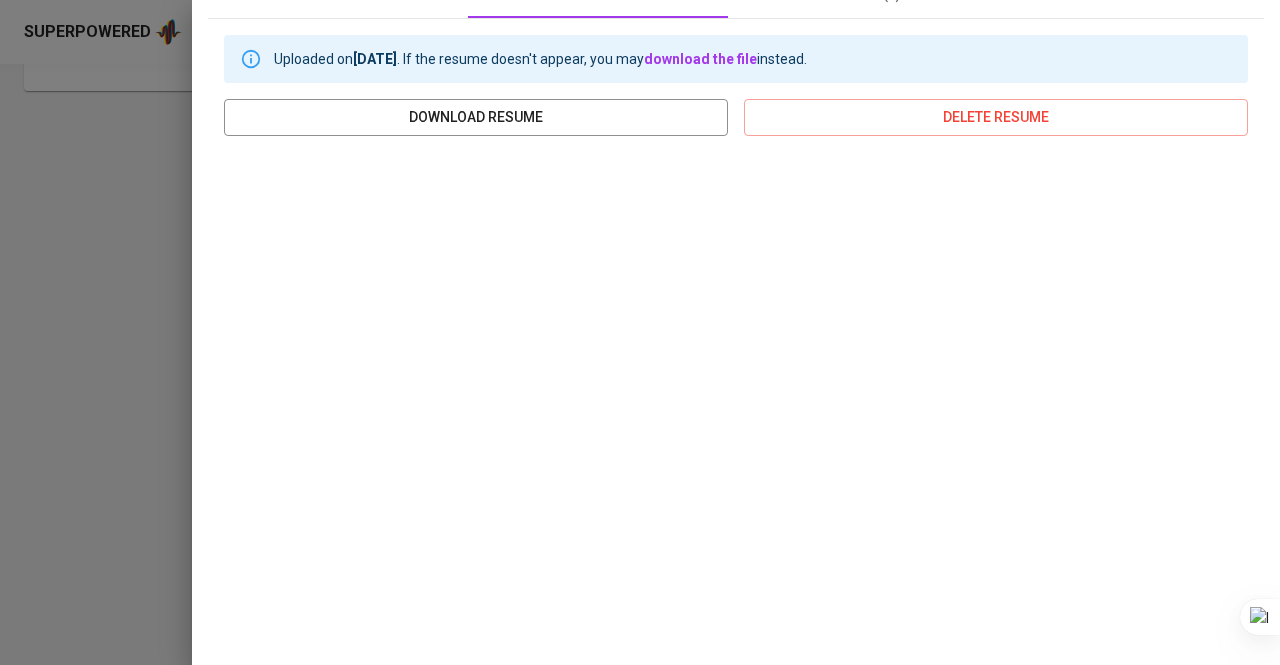 click at bounding box center [640, 332] 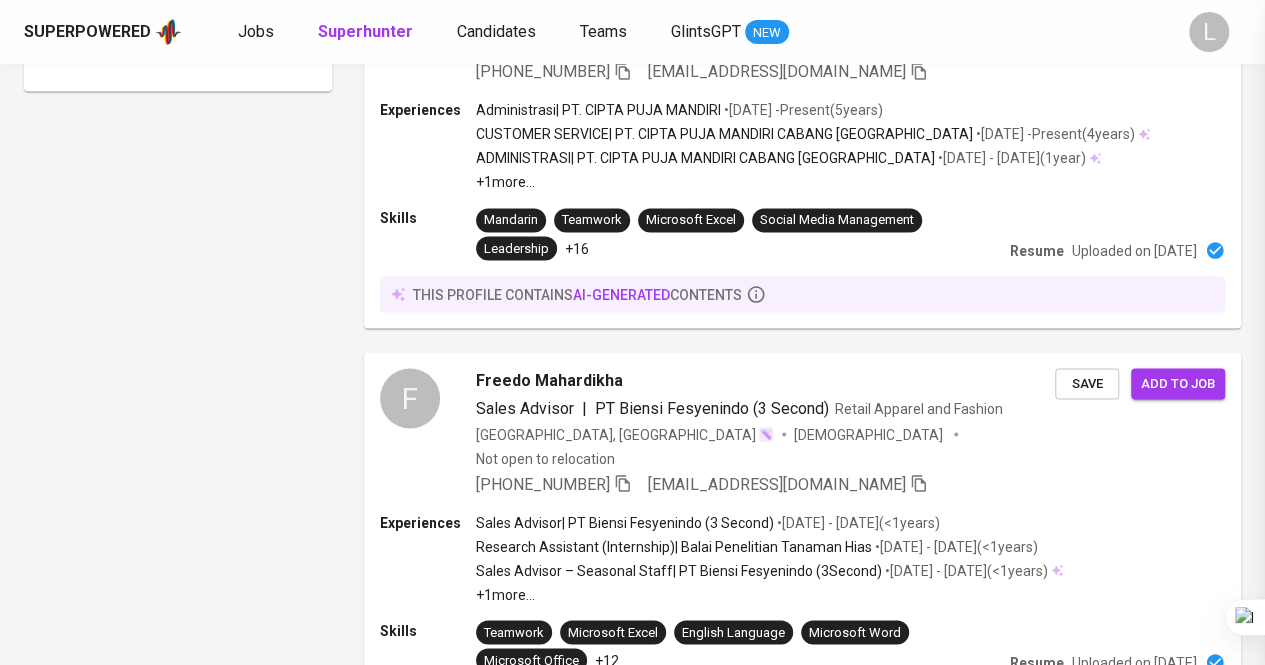scroll, scrollTop: 0, scrollLeft: 0, axis: both 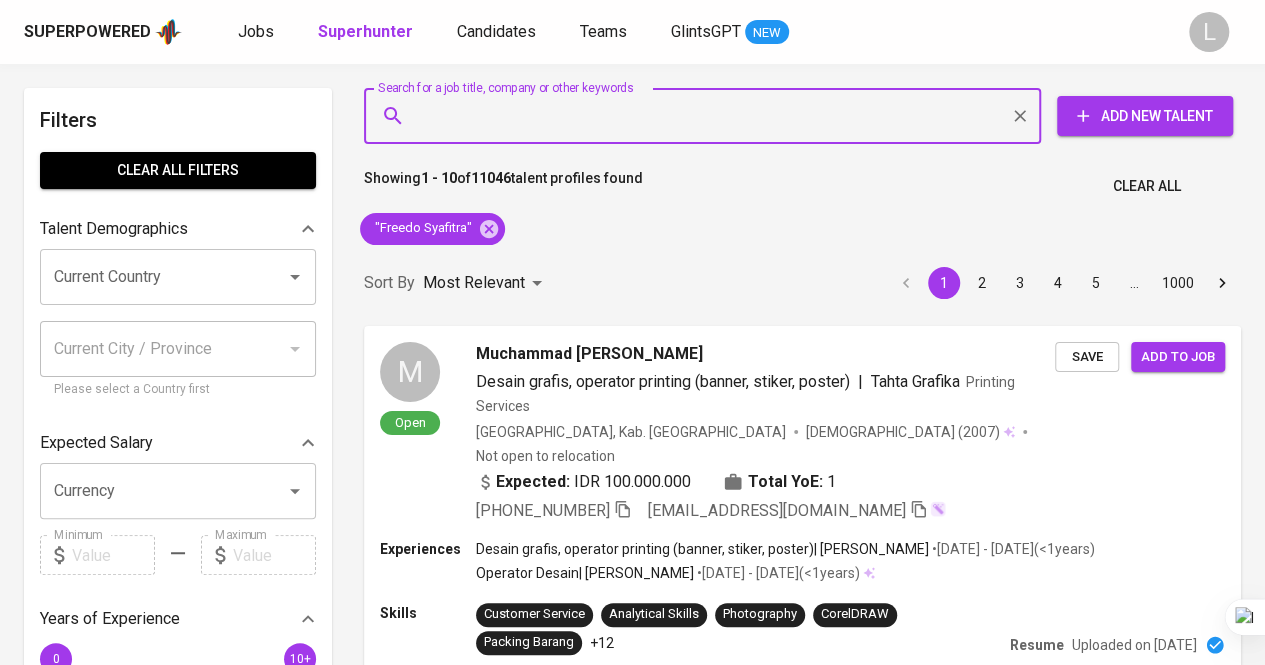 click on "Search for a job title, company or other keywords" at bounding box center (707, 116) 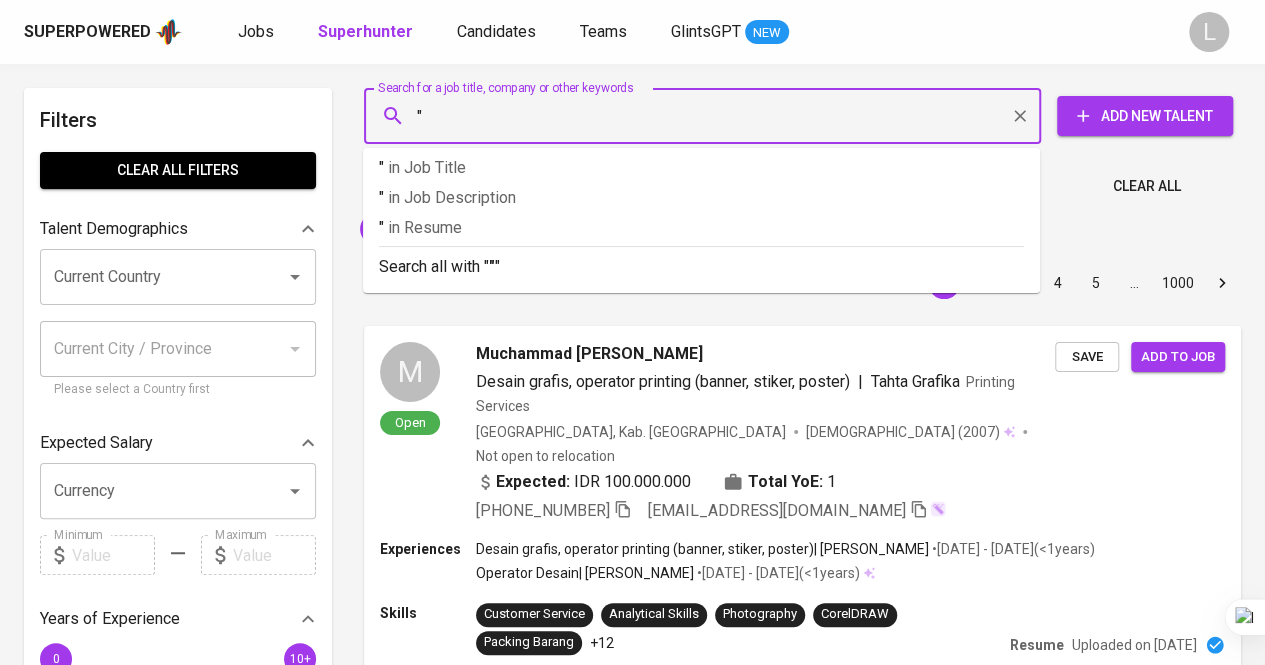 paste on "Ivanka Amelia Rahma" 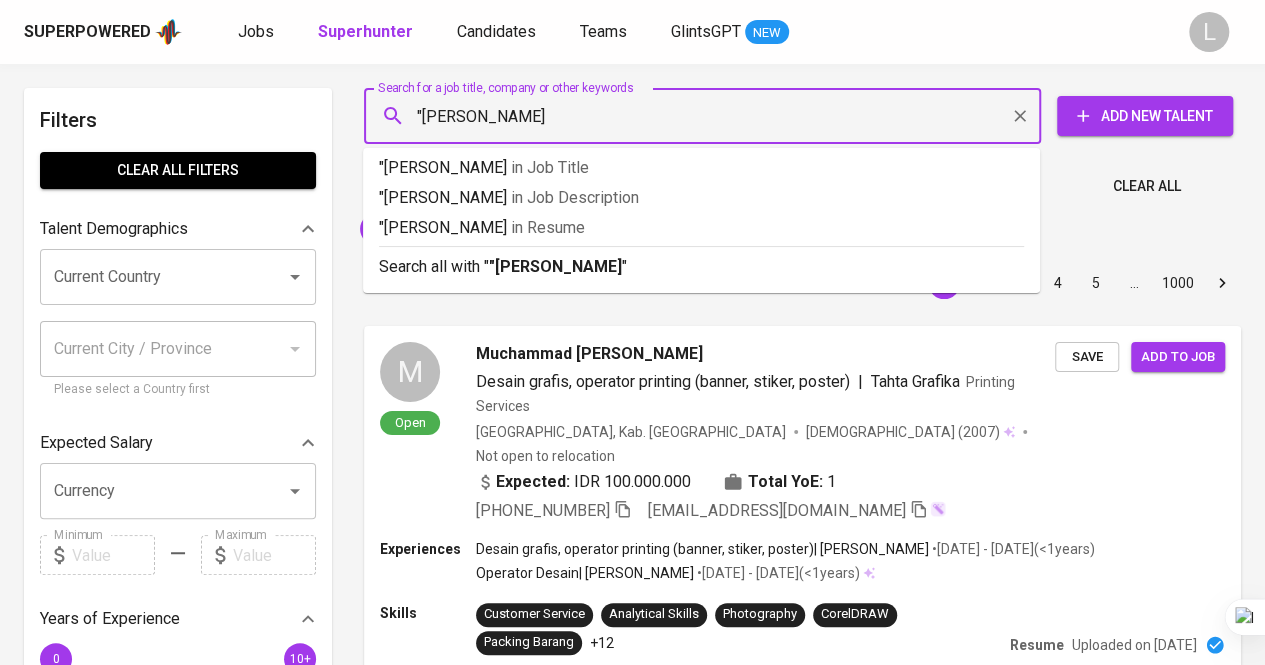 type on ""Ivanka Amelia Rahma"" 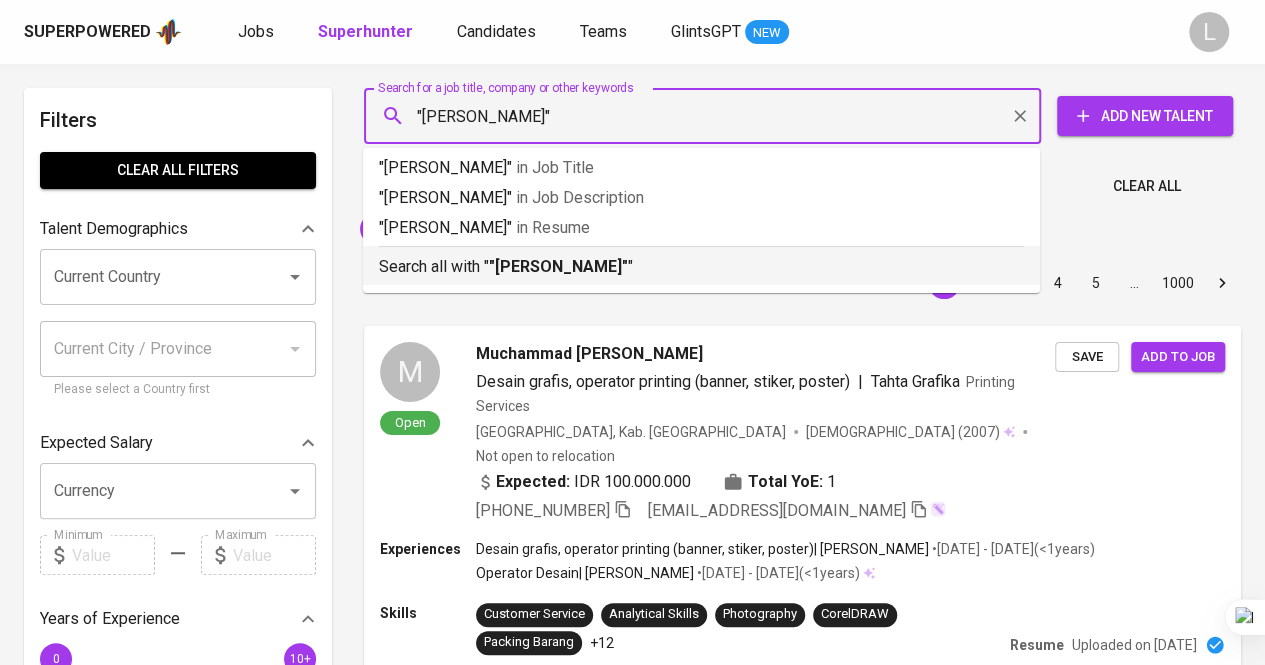 click on ""Ivanka Amelia Rahma"" at bounding box center (558, 266) 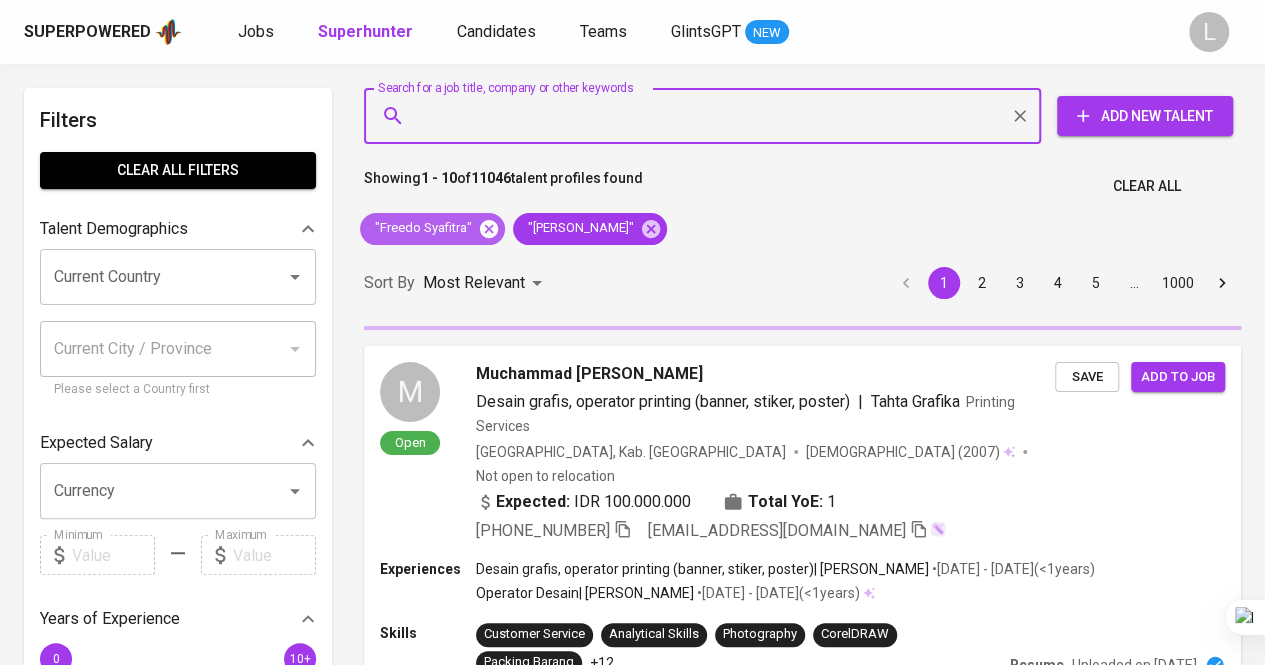 click 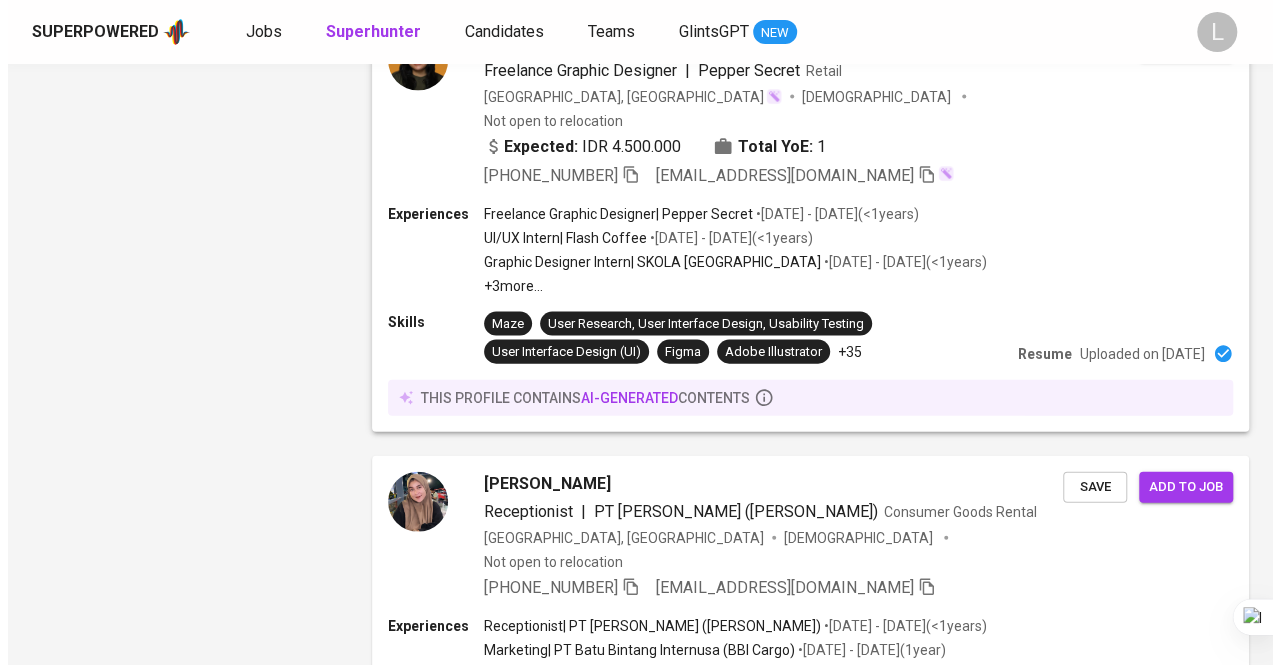 scroll, scrollTop: 2128, scrollLeft: 0, axis: vertical 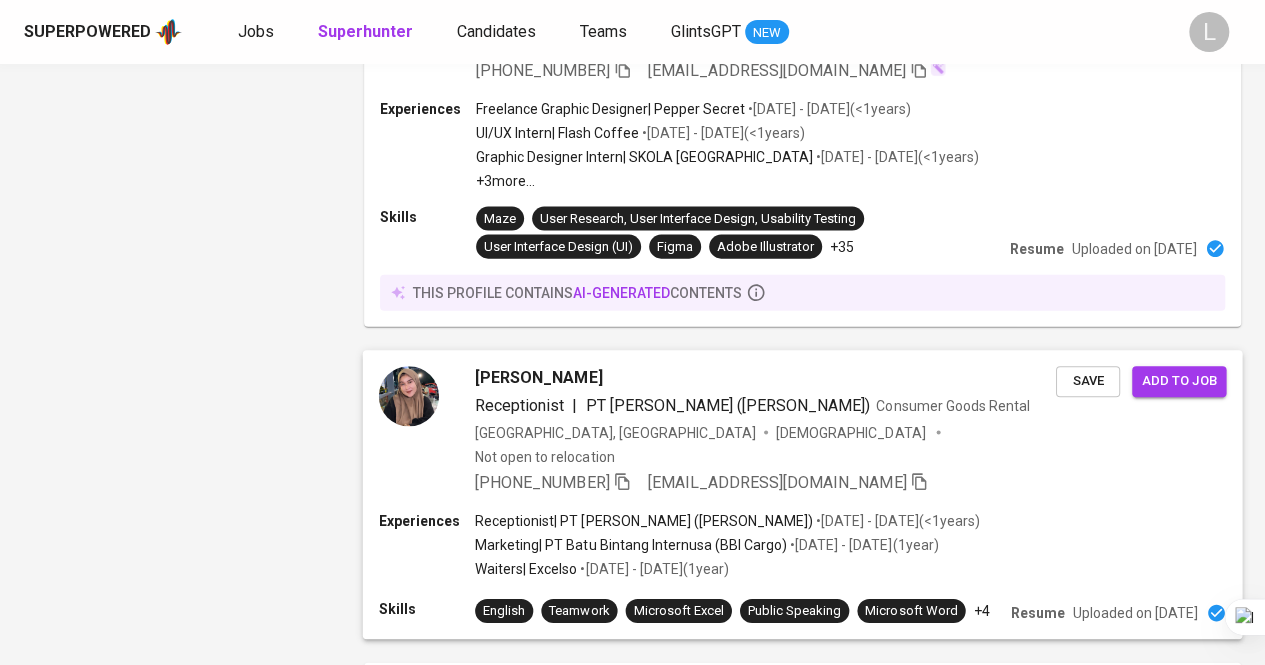 click on "Ivanka Amelia  Rahma" at bounding box center (538, 379) 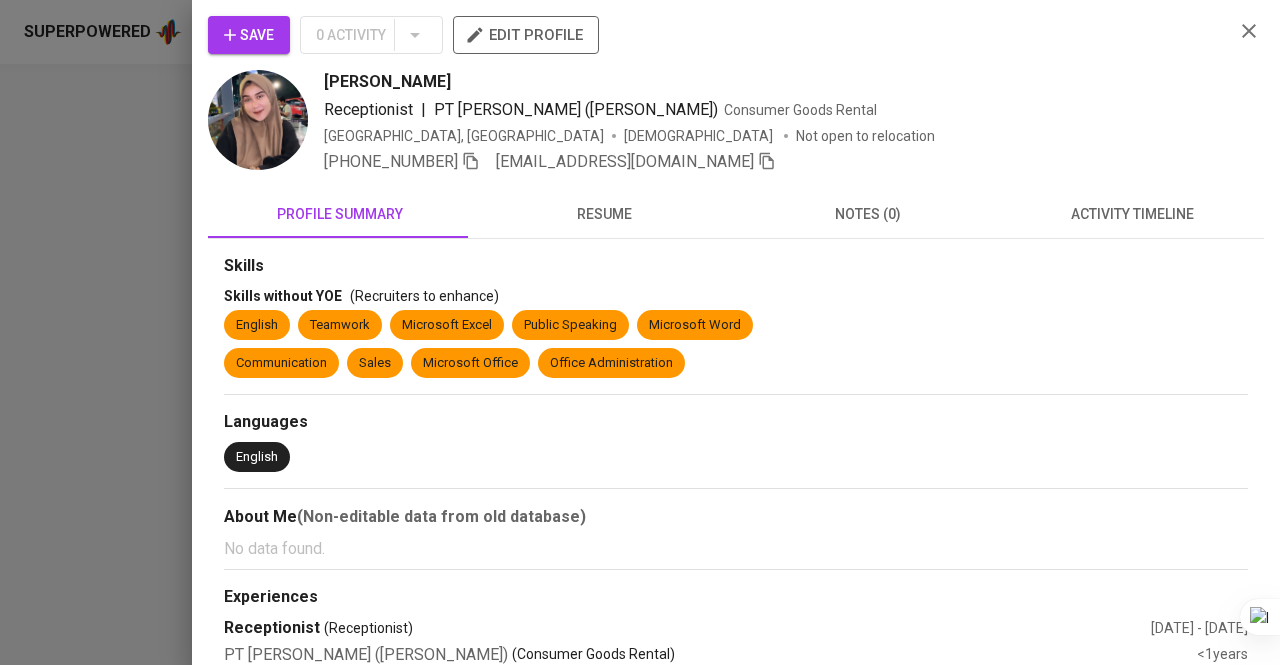 click on "resume" at bounding box center [604, 214] 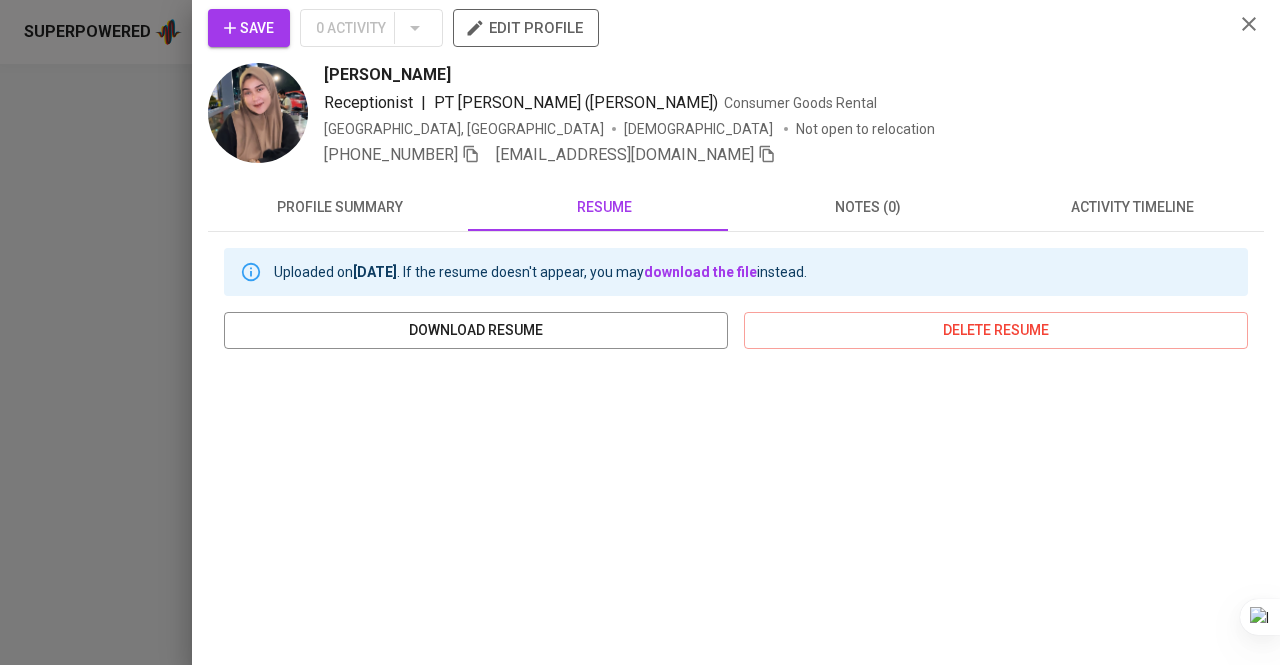 scroll, scrollTop: 8, scrollLeft: 0, axis: vertical 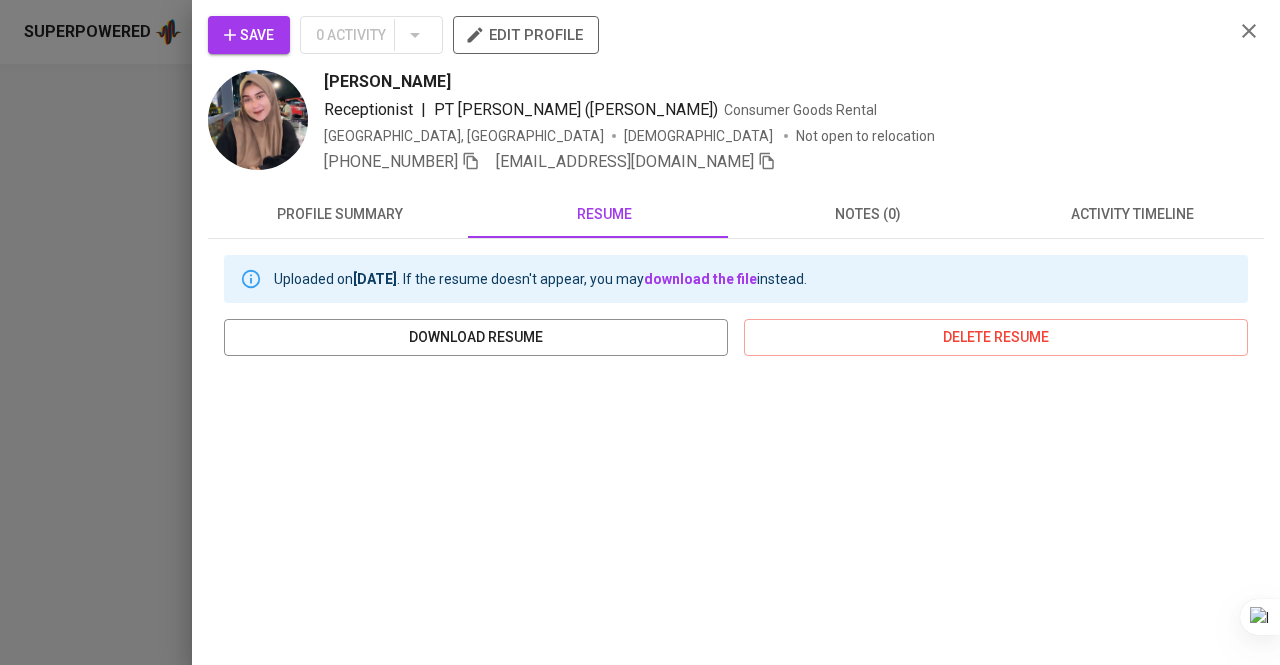 click at bounding box center [258, 120] 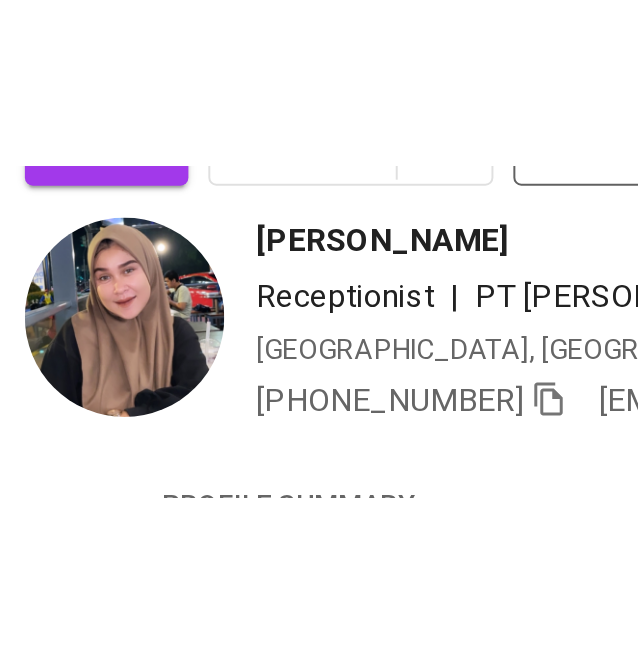 scroll, scrollTop: 2128, scrollLeft: 0, axis: vertical 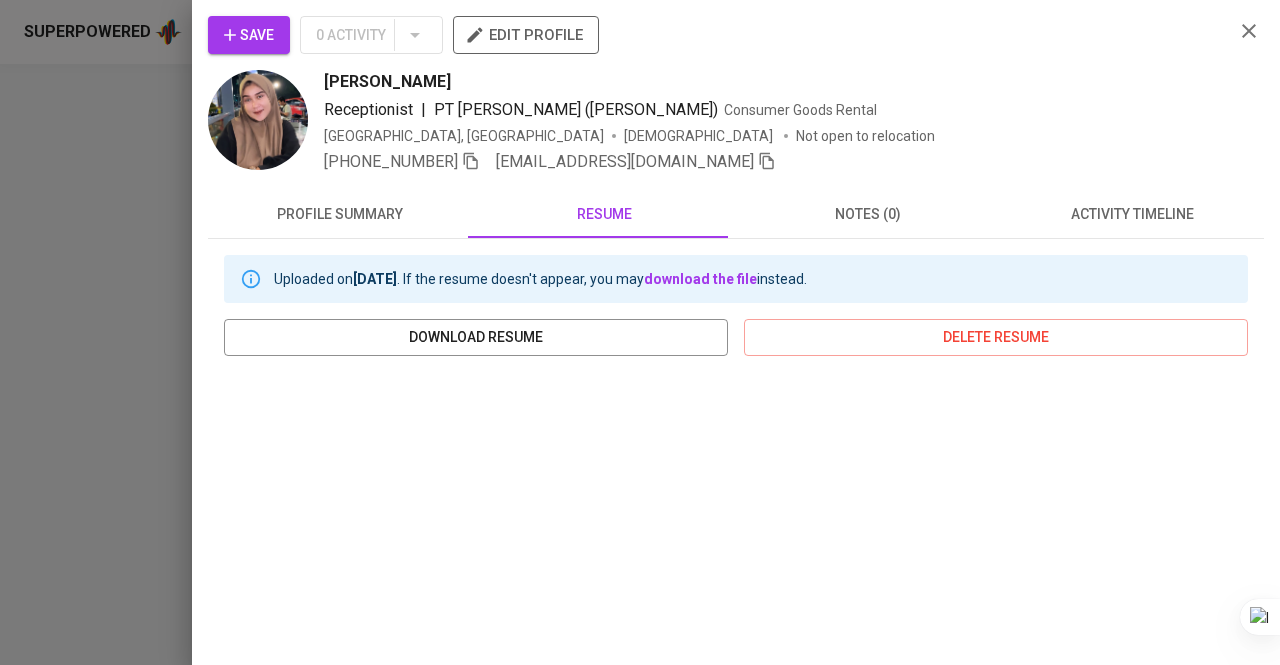 drag, startPoint x: 310, startPoint y: 79, endPoint x: 524, endPoint y: 74, distance: 214.05841 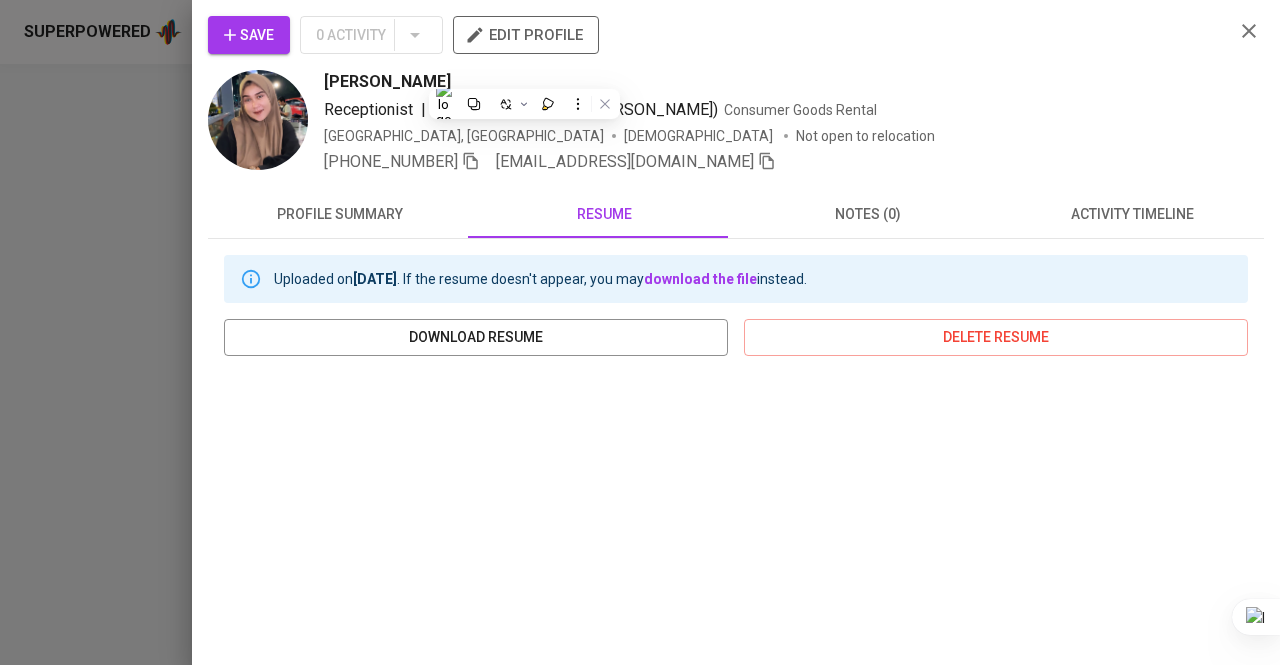 copy on "Ivanka Amelia  Rahma" 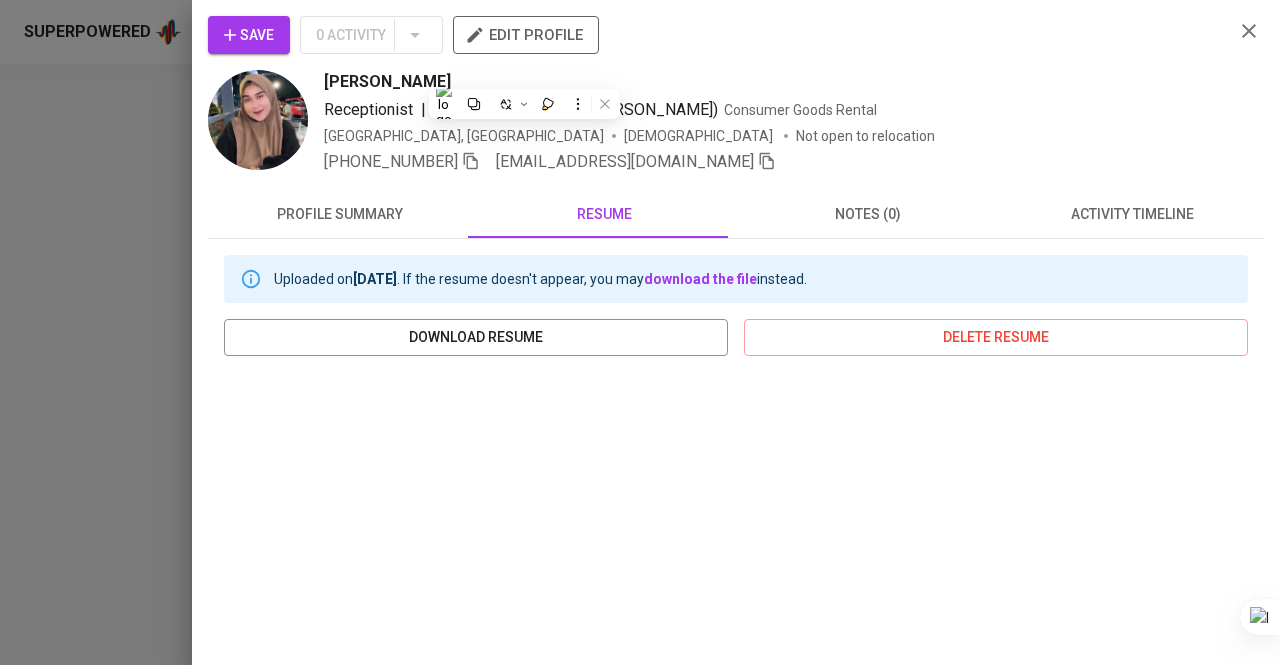 click on "+62 813-8482-9795" at bounding box center (402, 162) 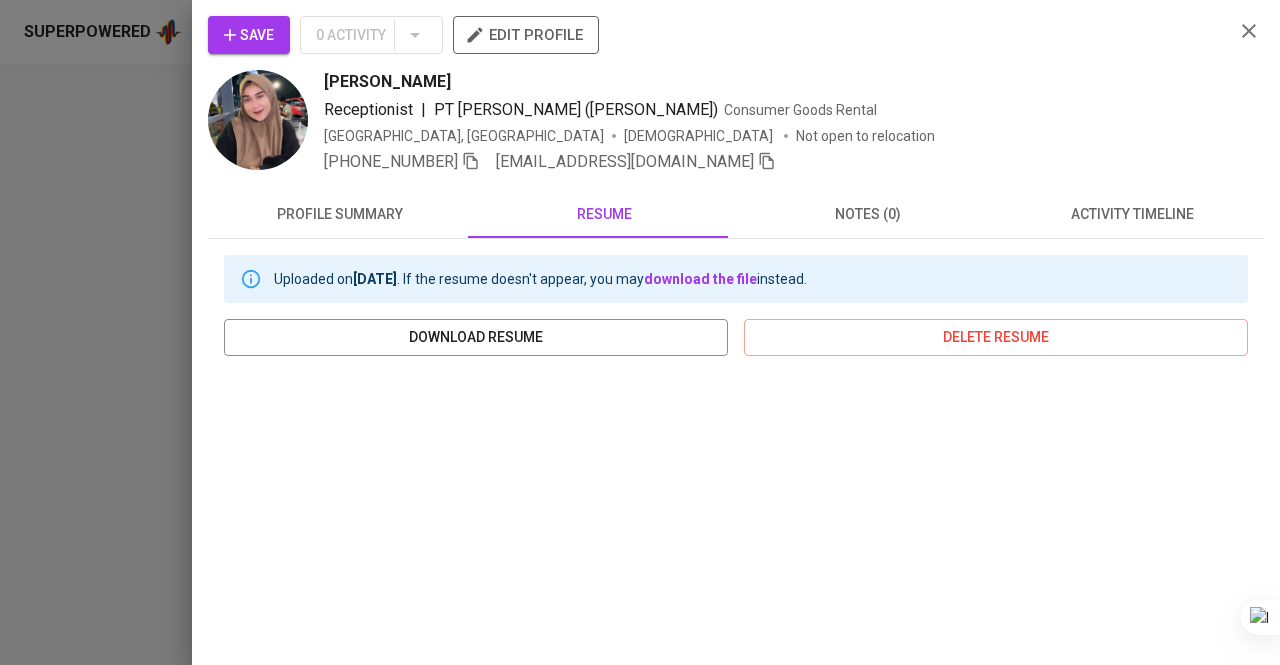 click 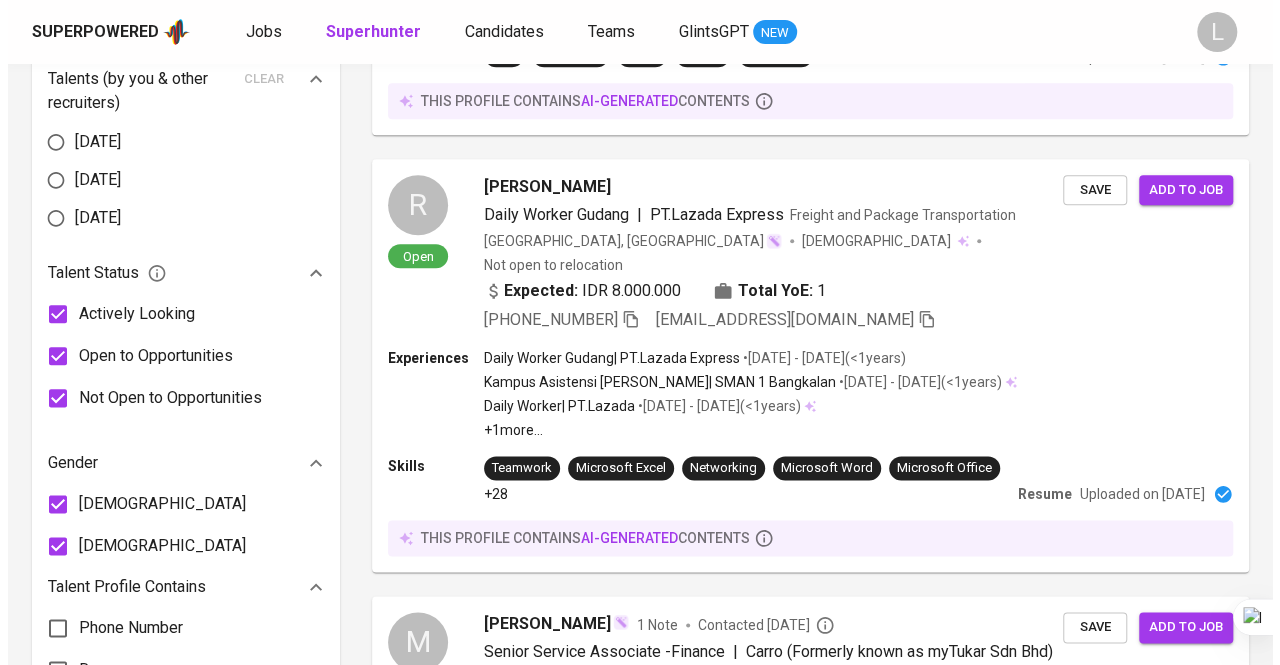 scroll, scrollTop: 0, scrollLeft: 0, axis: both 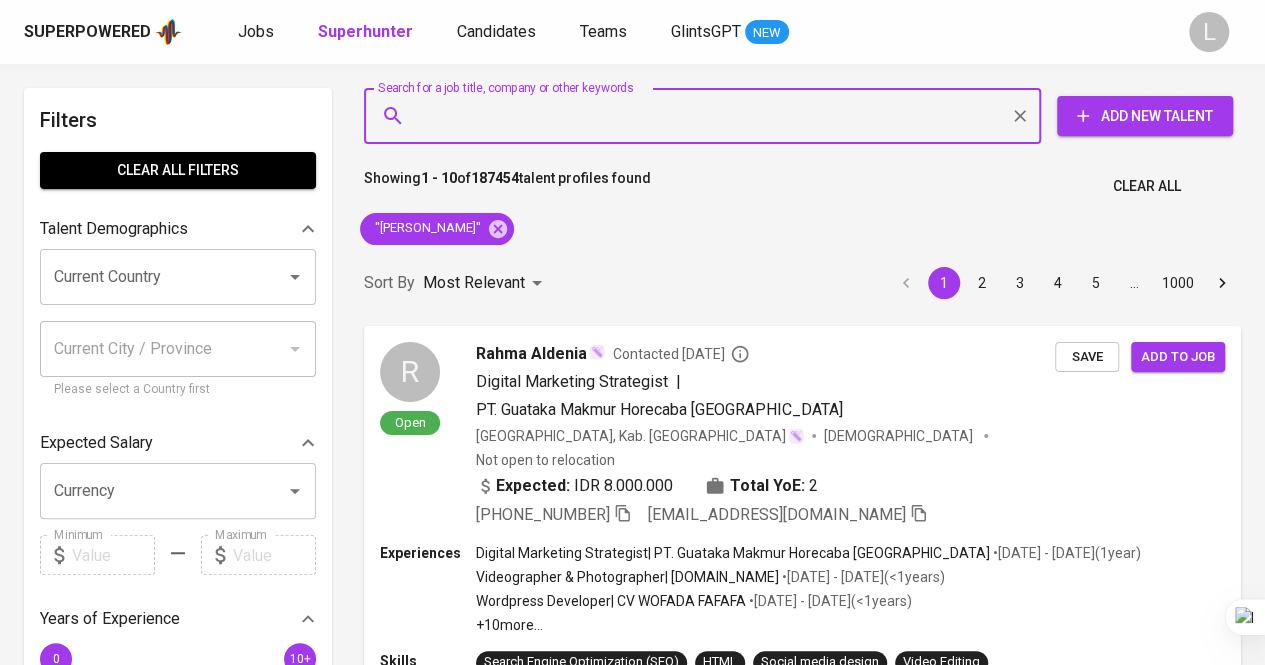 click on "Search for a job title, company or other keywords" at bounding box center (707, 116) 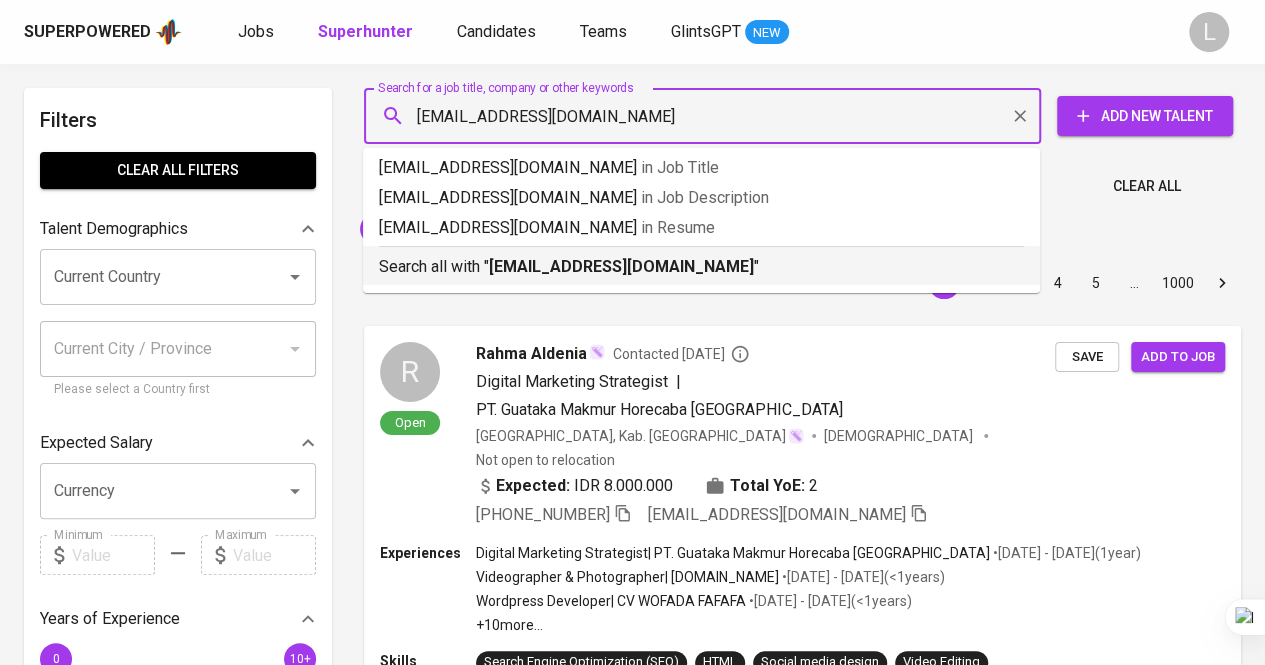 click on "aang_zen@yahoo.com" at bounding box center [621, 266] 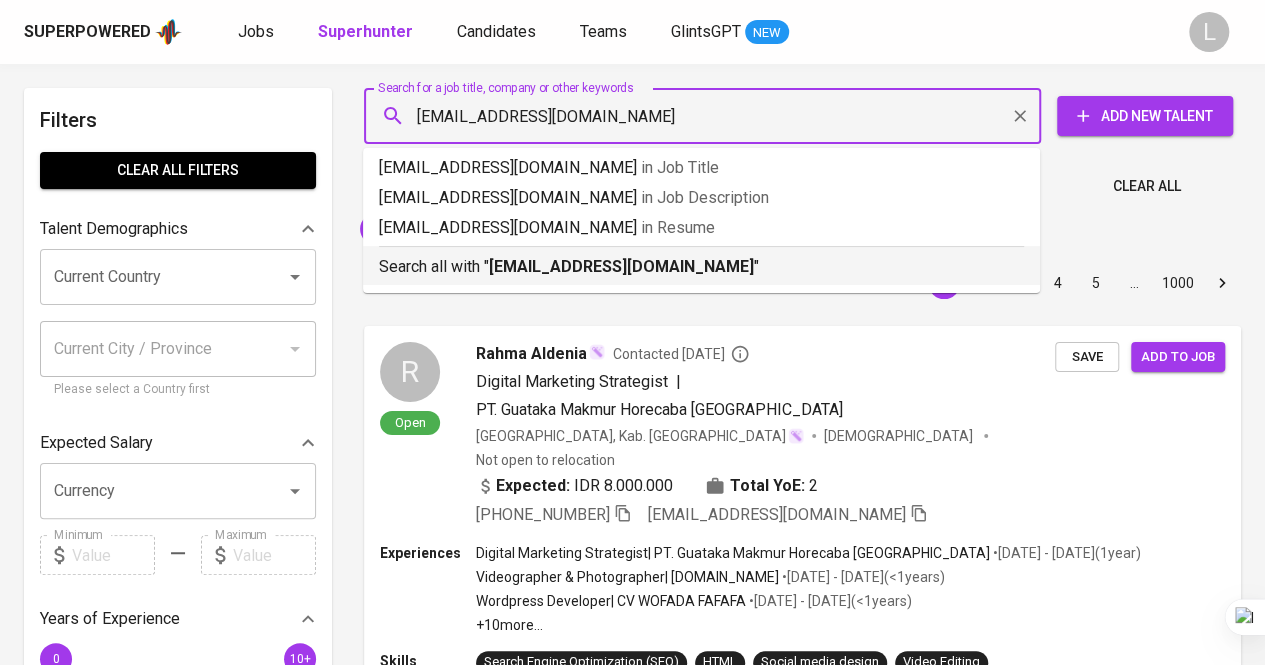 type 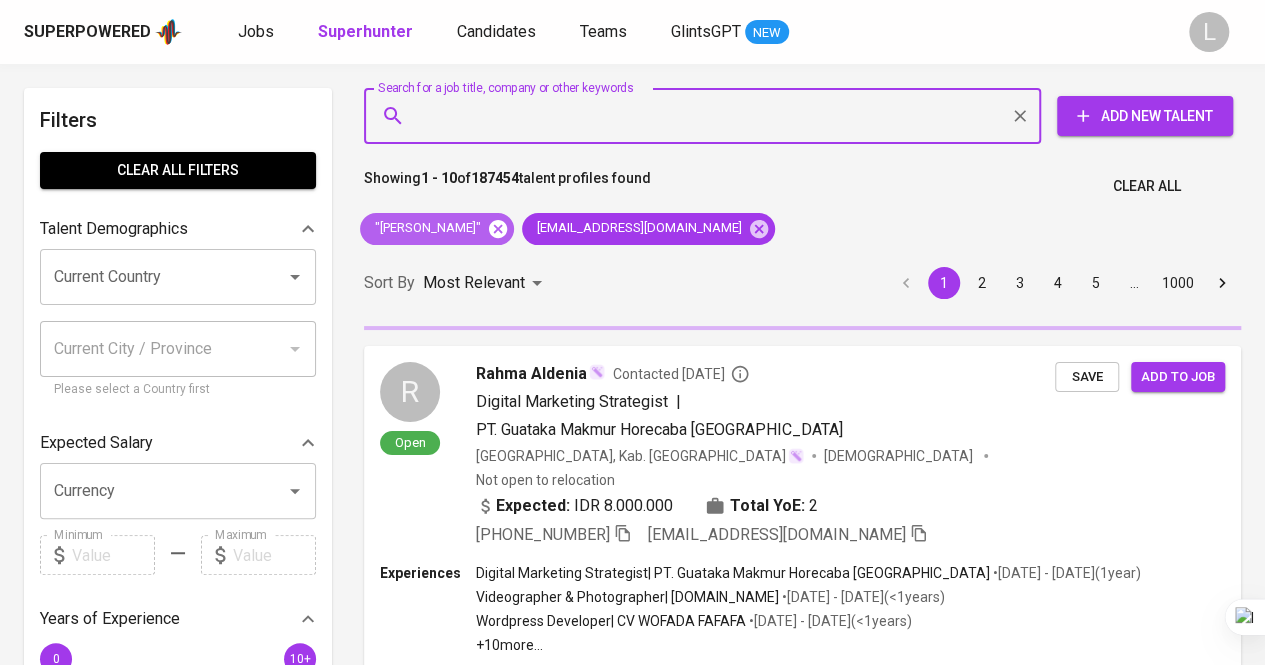 click 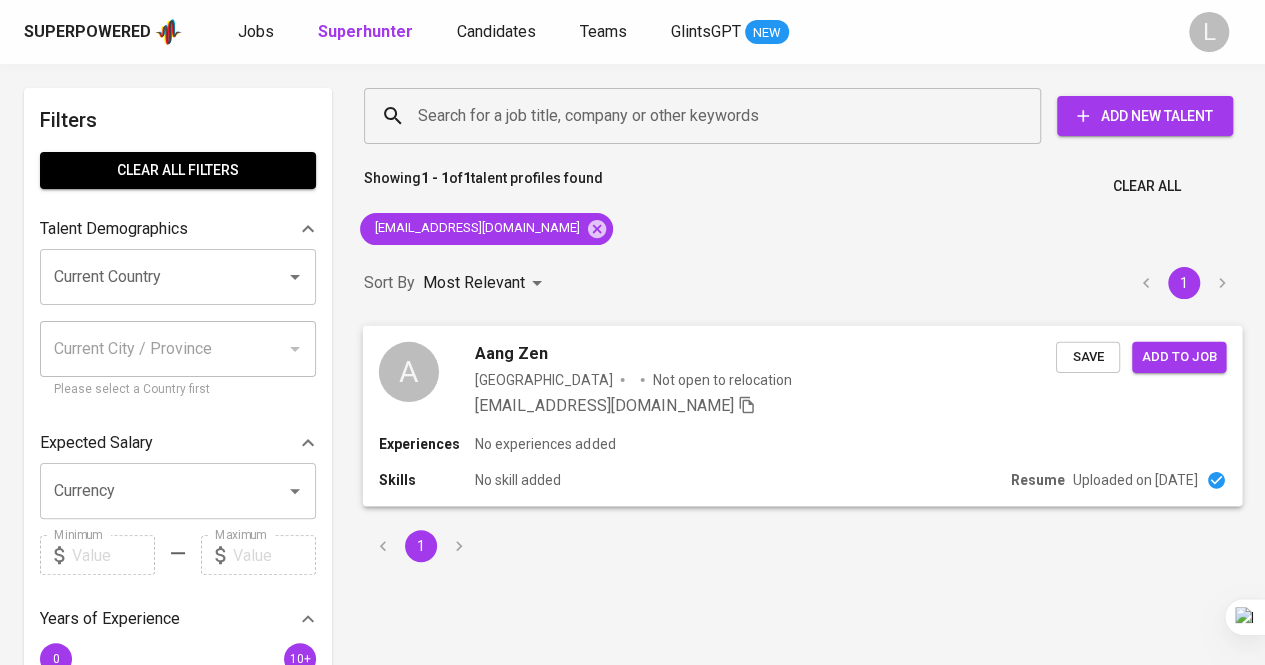 click on "Aang Zen" at bounding box center (511, 353) 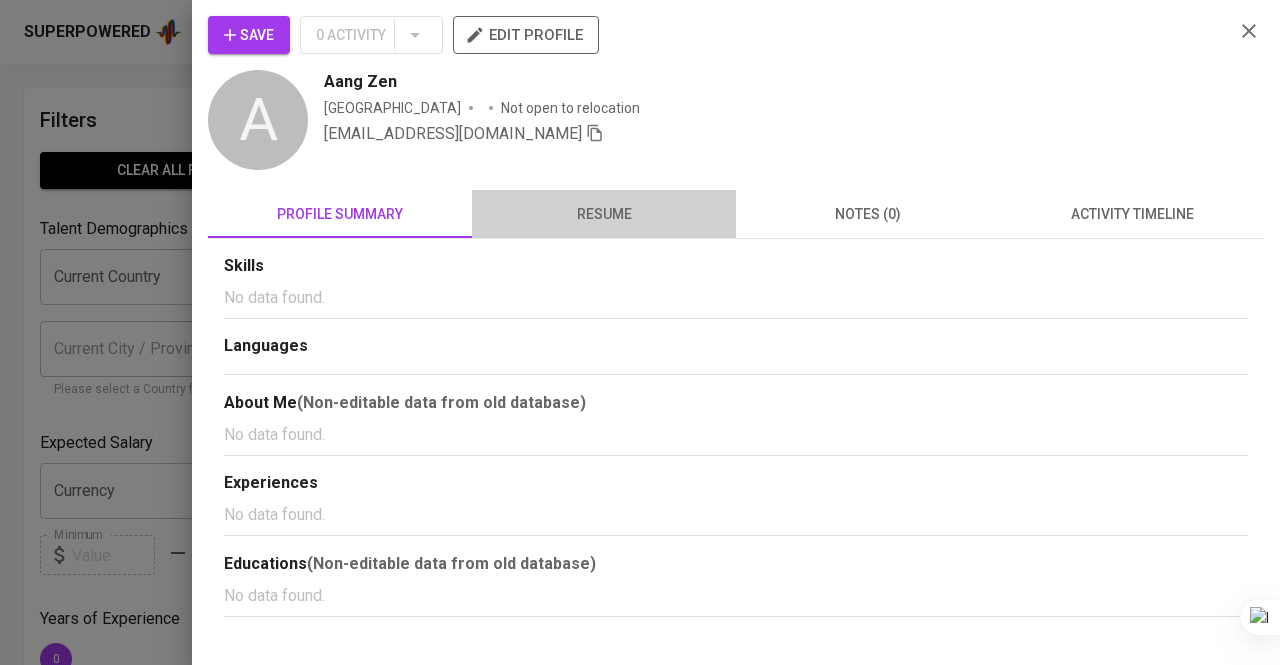 click on "resume" at bounding box center (604, 214) 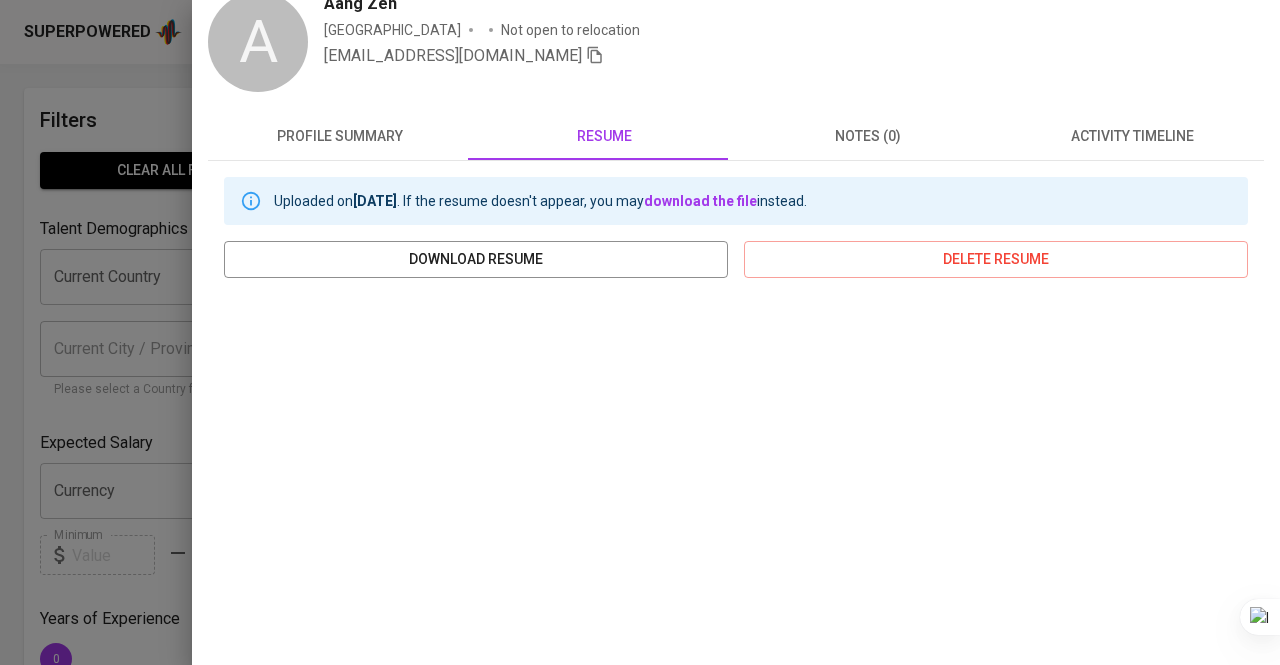 scroll, scrollTop: 0, scrollLeft: 0, axis: both 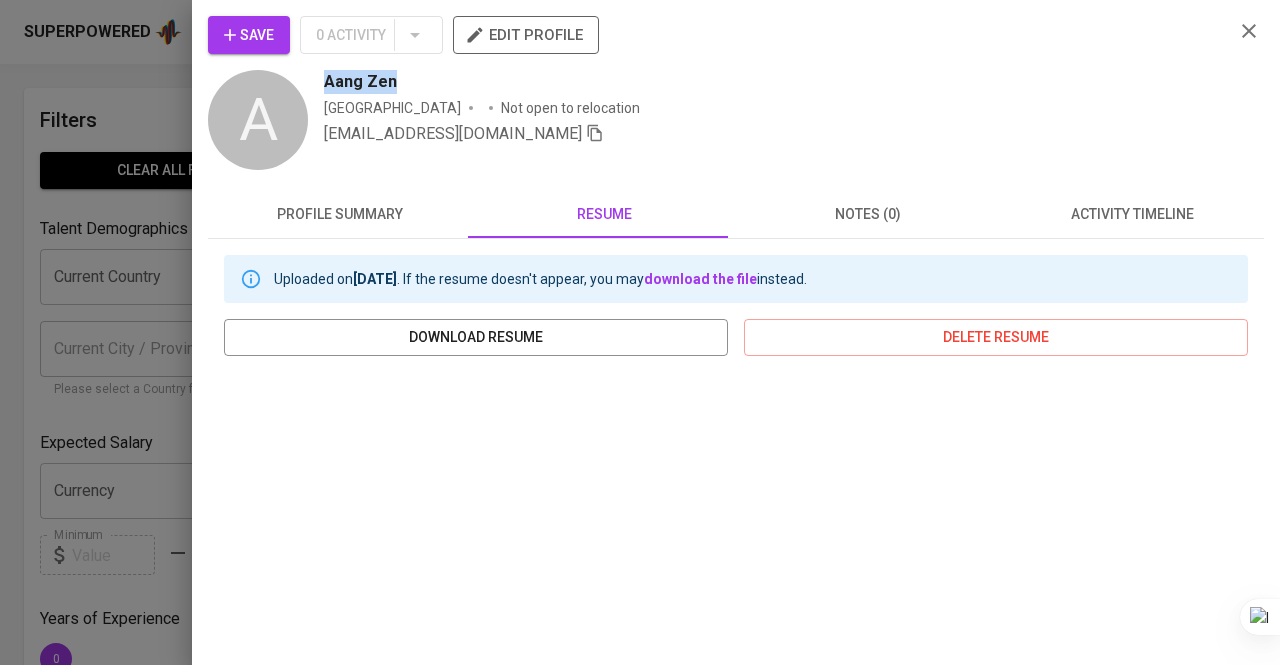 drag, startPoint x: 316, startPoint y: 75, endPoint x: 429, endPoint y: 76, distance: 113.004425 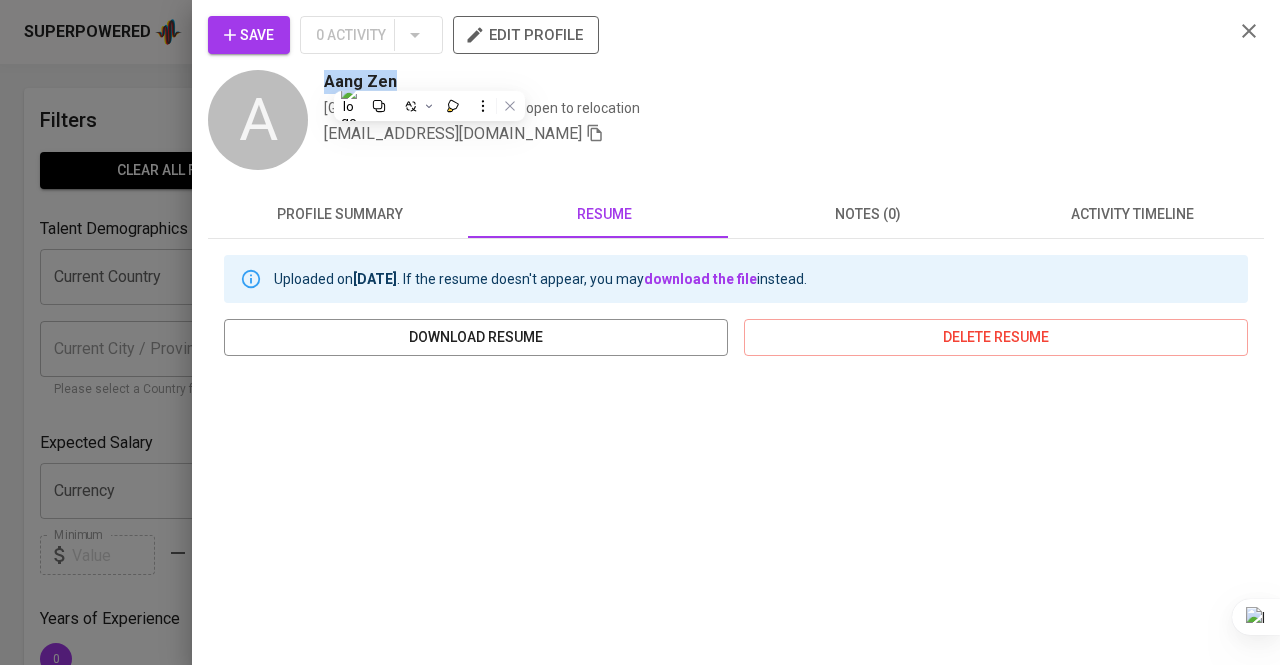 copy on "Aang Zen" 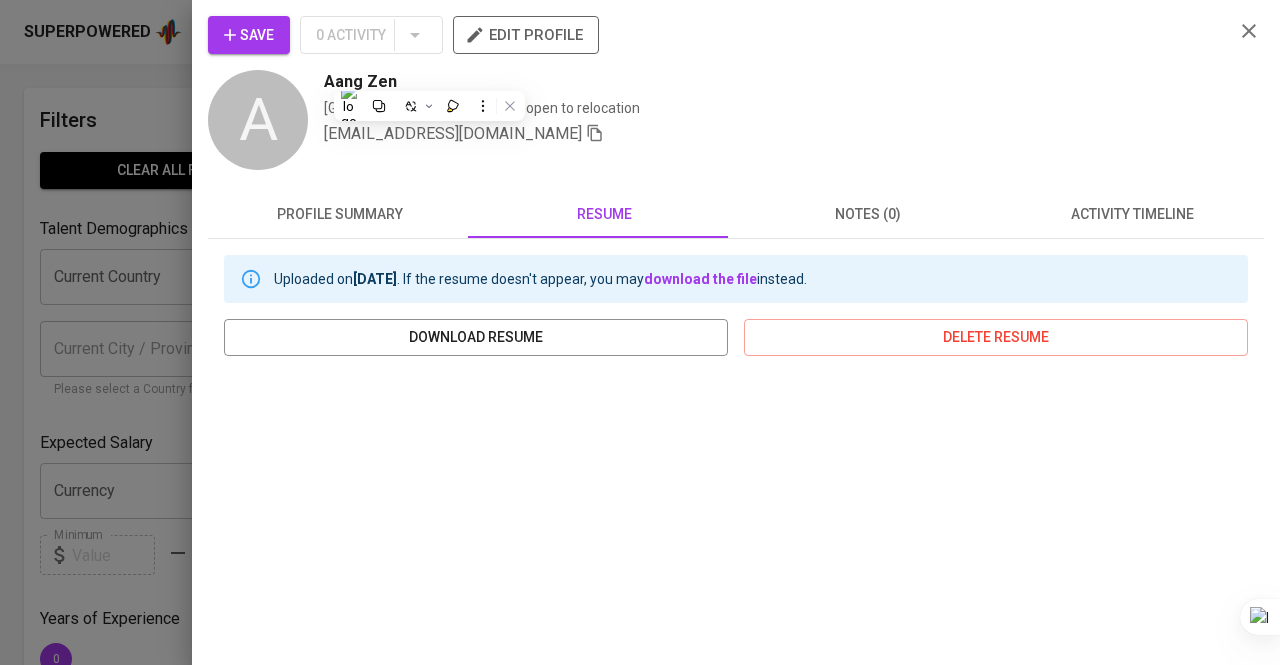 scroll, scrollTop: 0, scrollLeft: 0, axis: both 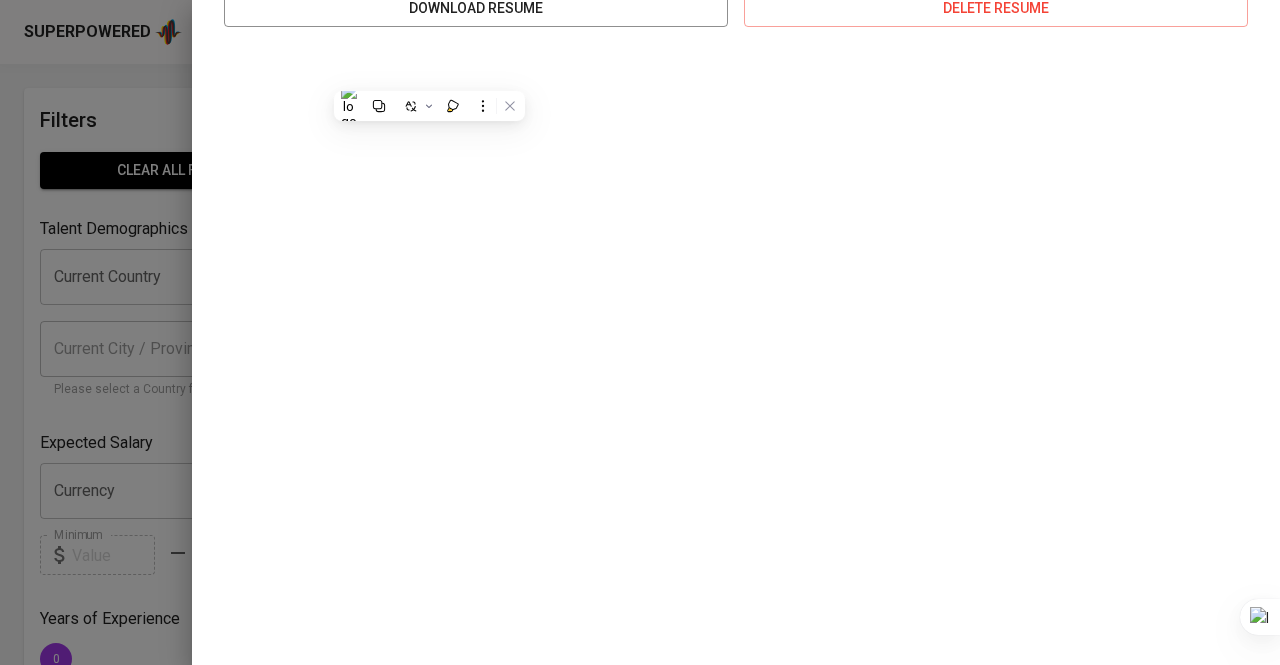 click at bounding box center (640, 332) 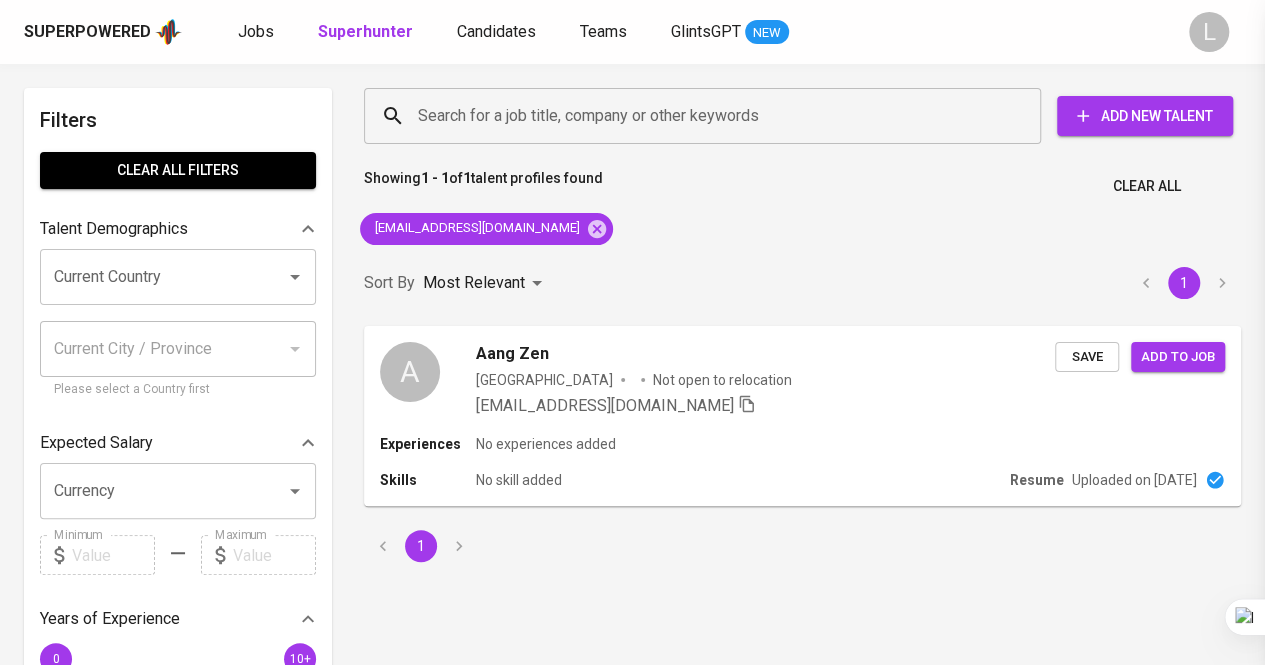 scroll, scrollTop: 0, scrollLeft: 0, axis: both 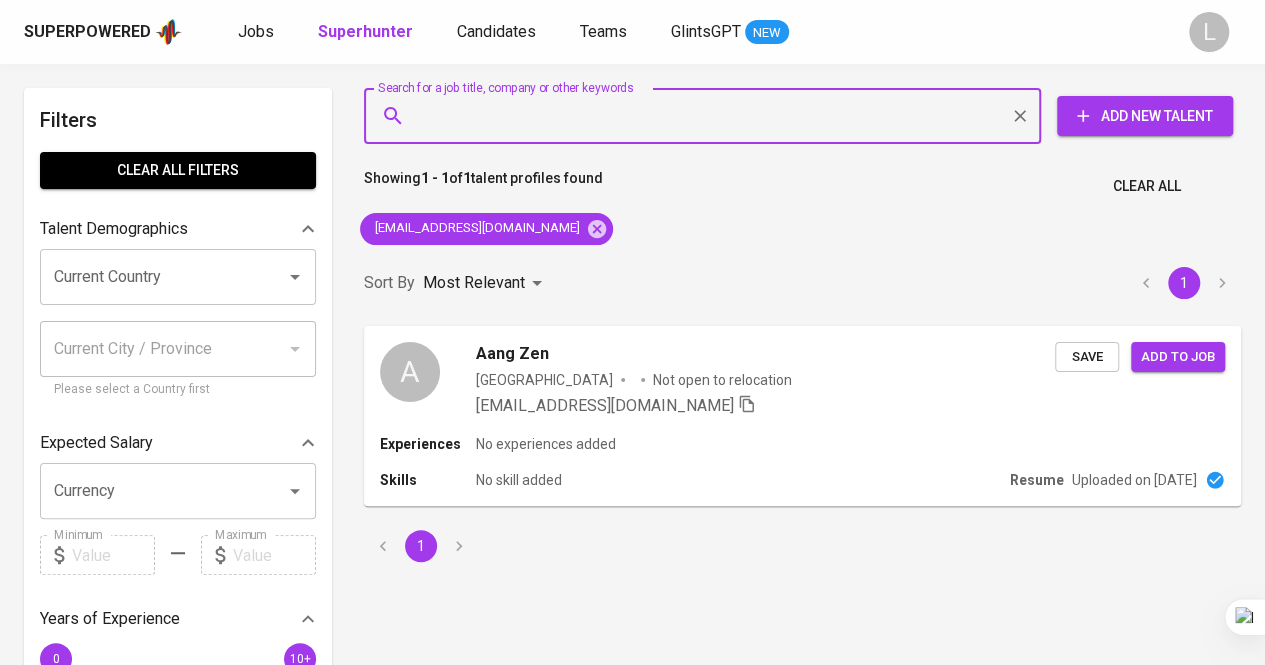 click on "Search for a job title, company or other keywords" at bounding box center (707, 116) 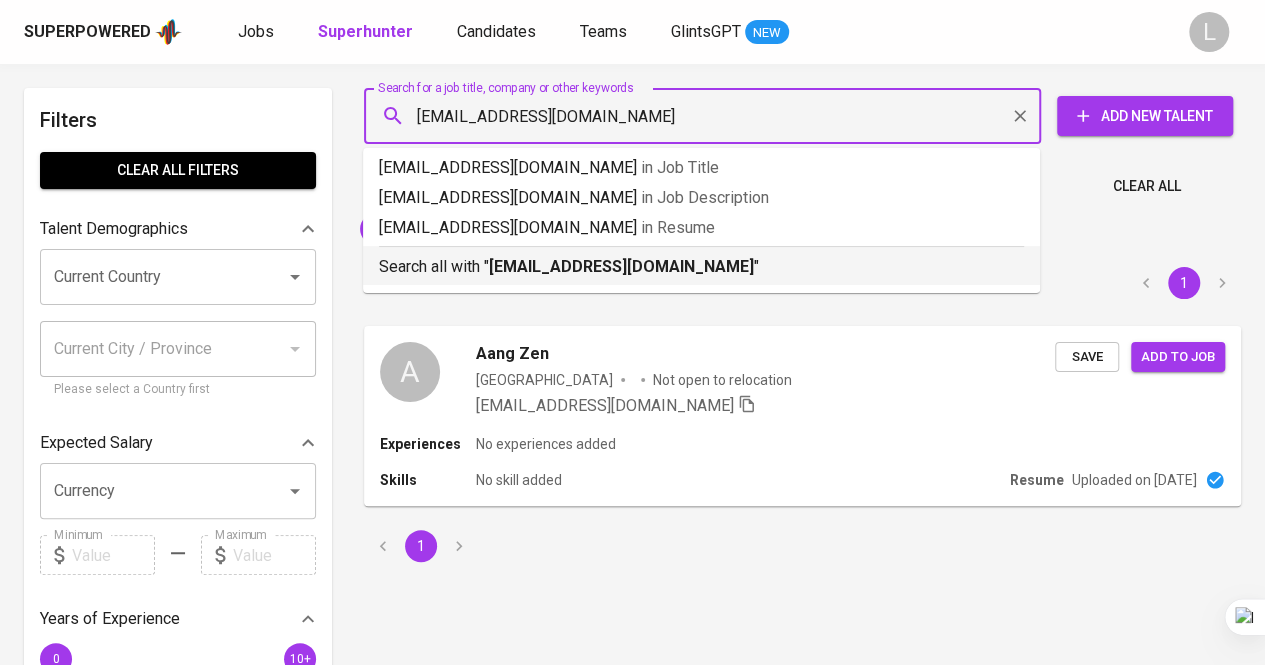 click on "[EMAIL_ADDRESS][DOMAIN_NAME]" at bounding box center (621, 266) 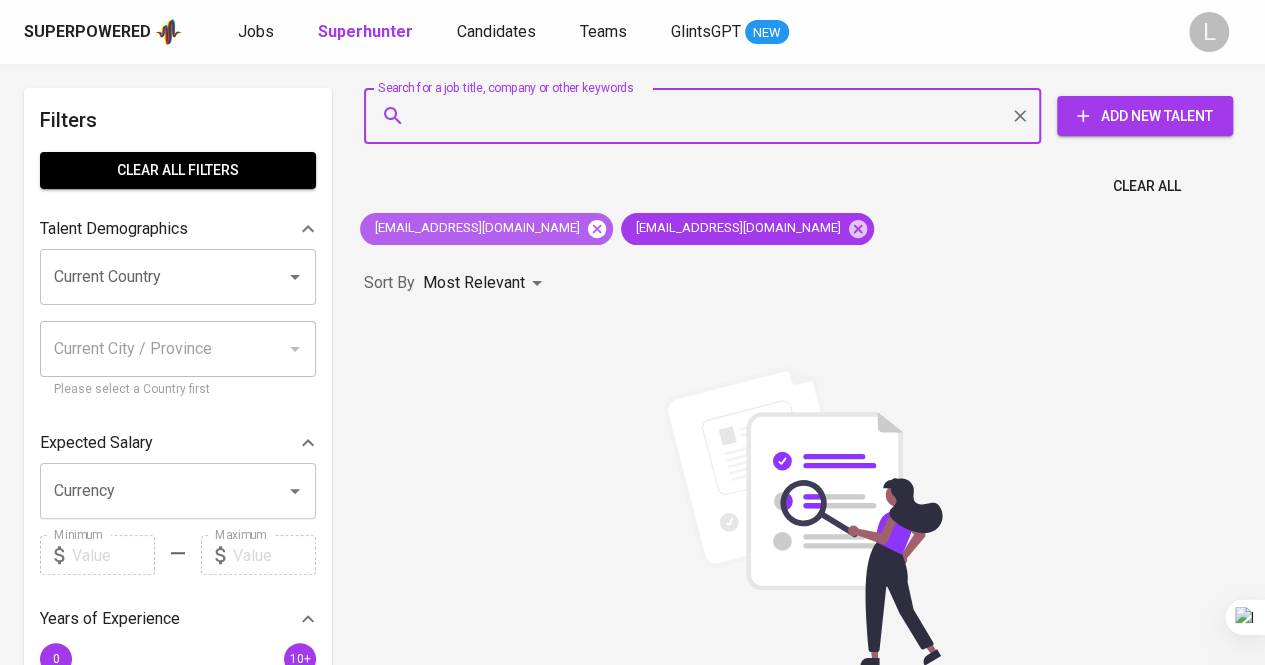 click 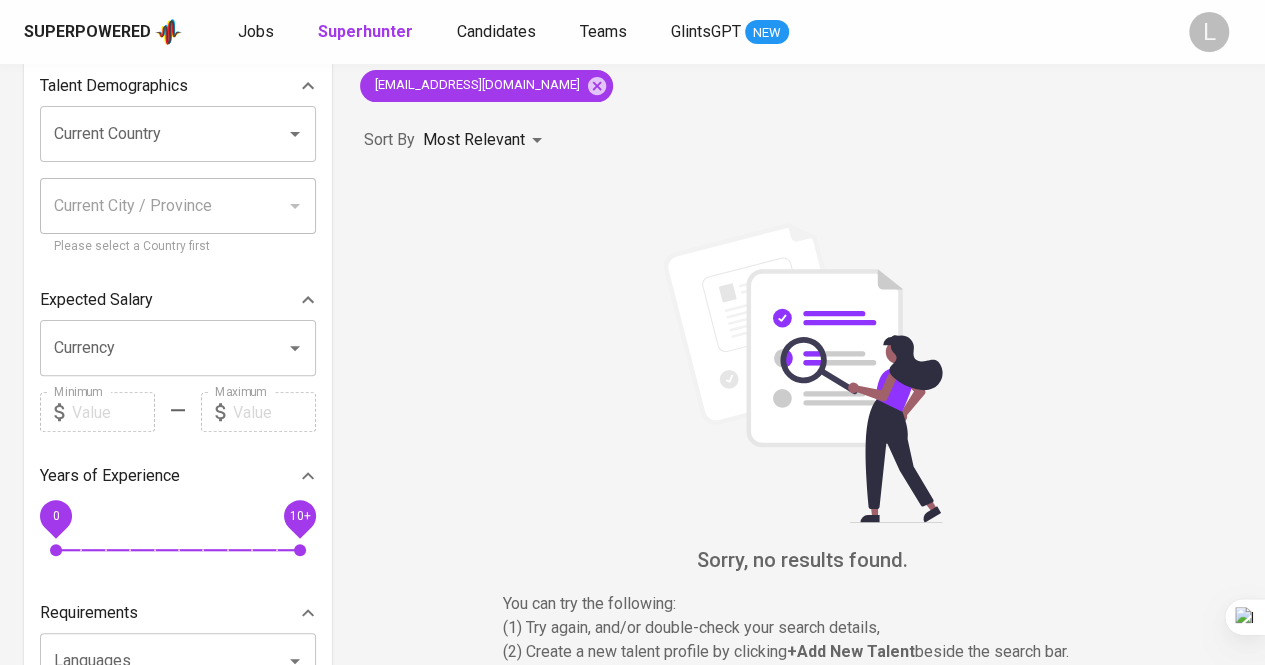 scroll, scrollTop: 0, scrollLeft: 0, axis: both 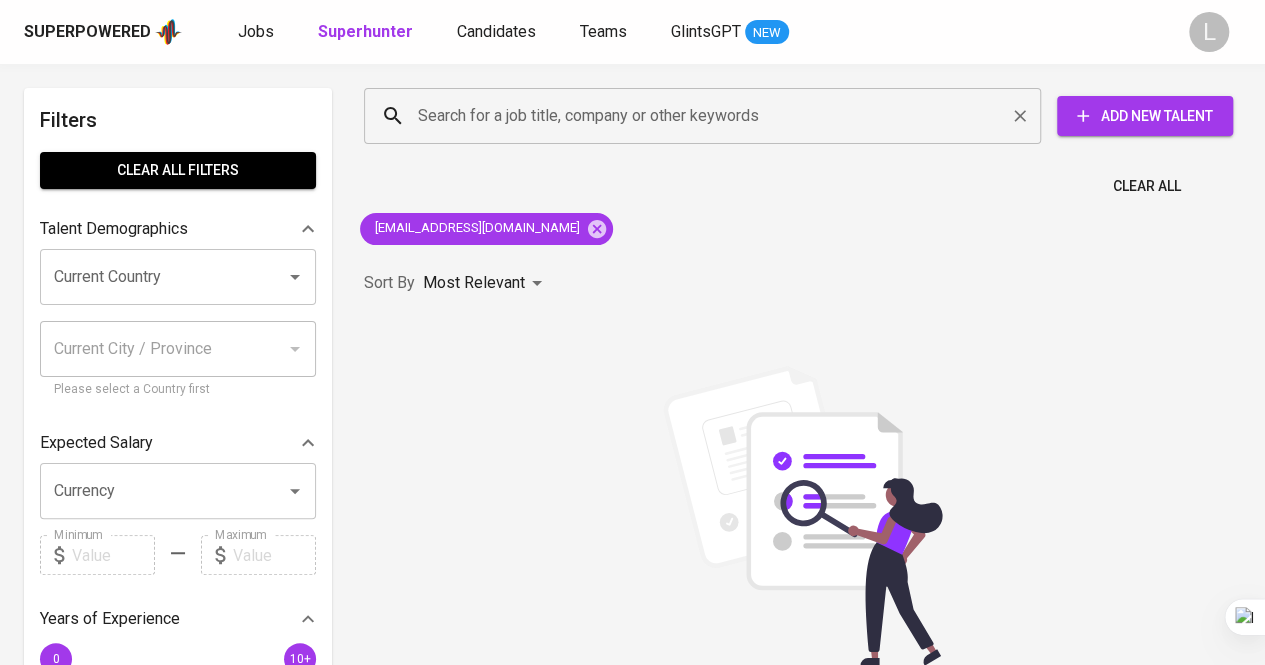 click on "Search for a job title, company or other keywords" at bounding box center [702, 116] 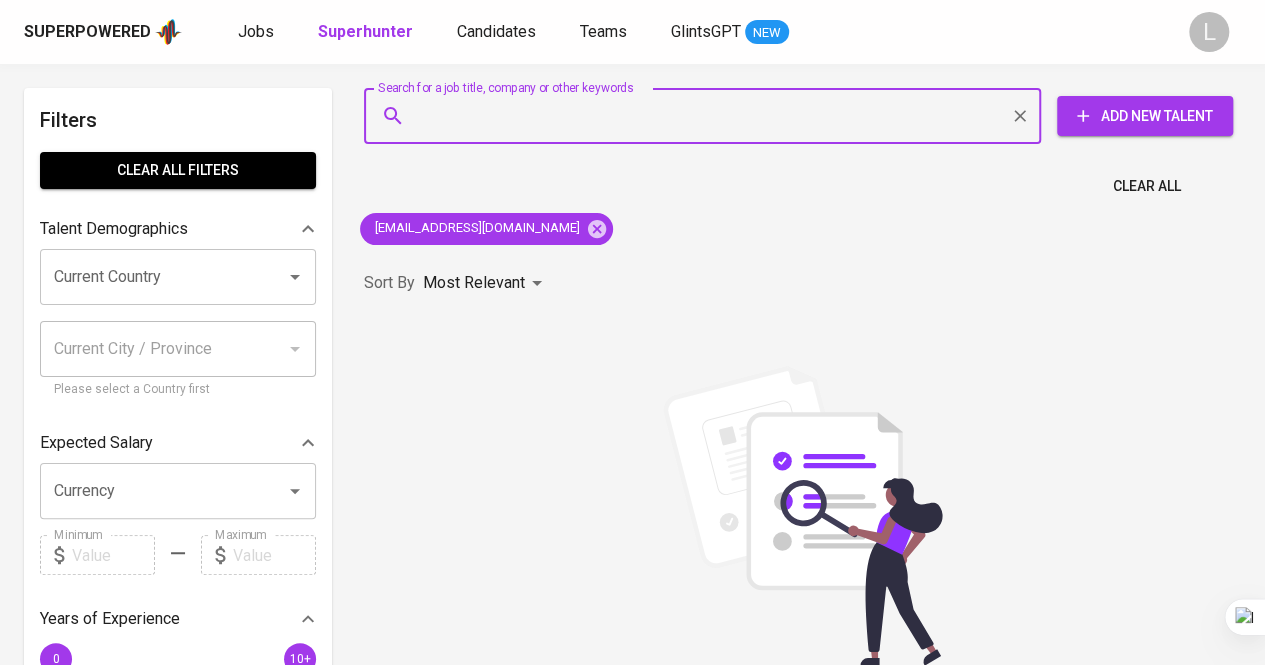 paste on "bernadetapramudya@gmail.com" 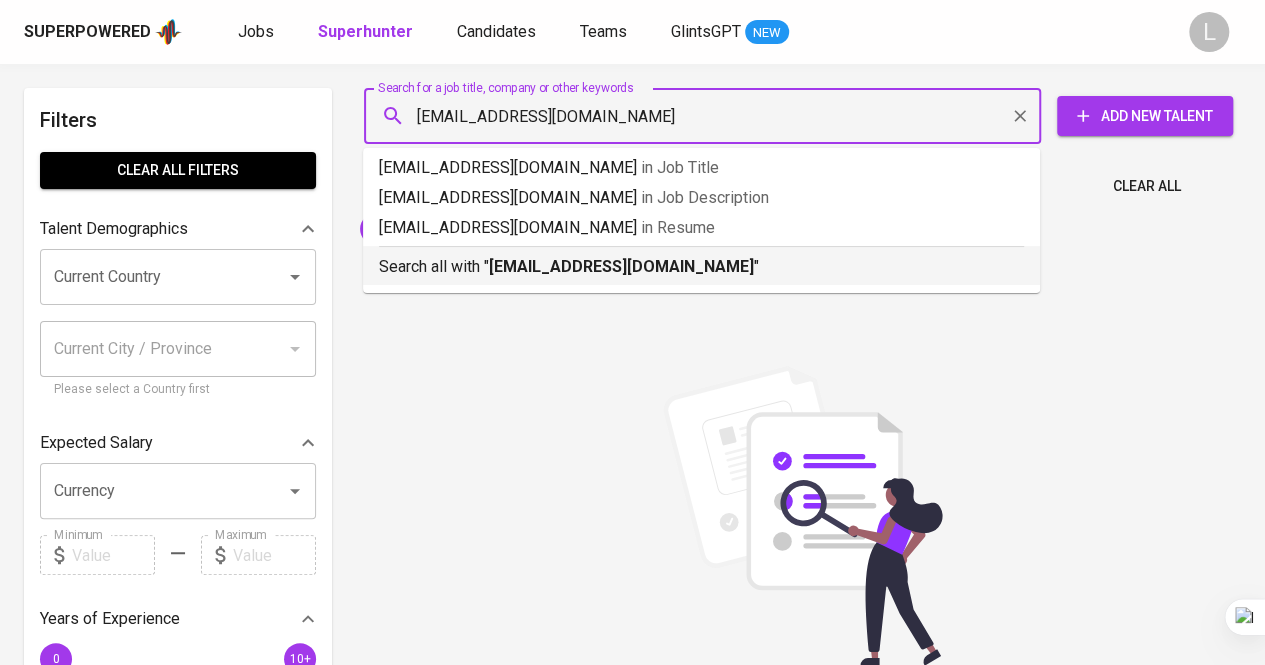 click on "bernadetapramudya@gmail.com" at bounding box center [621, 266] 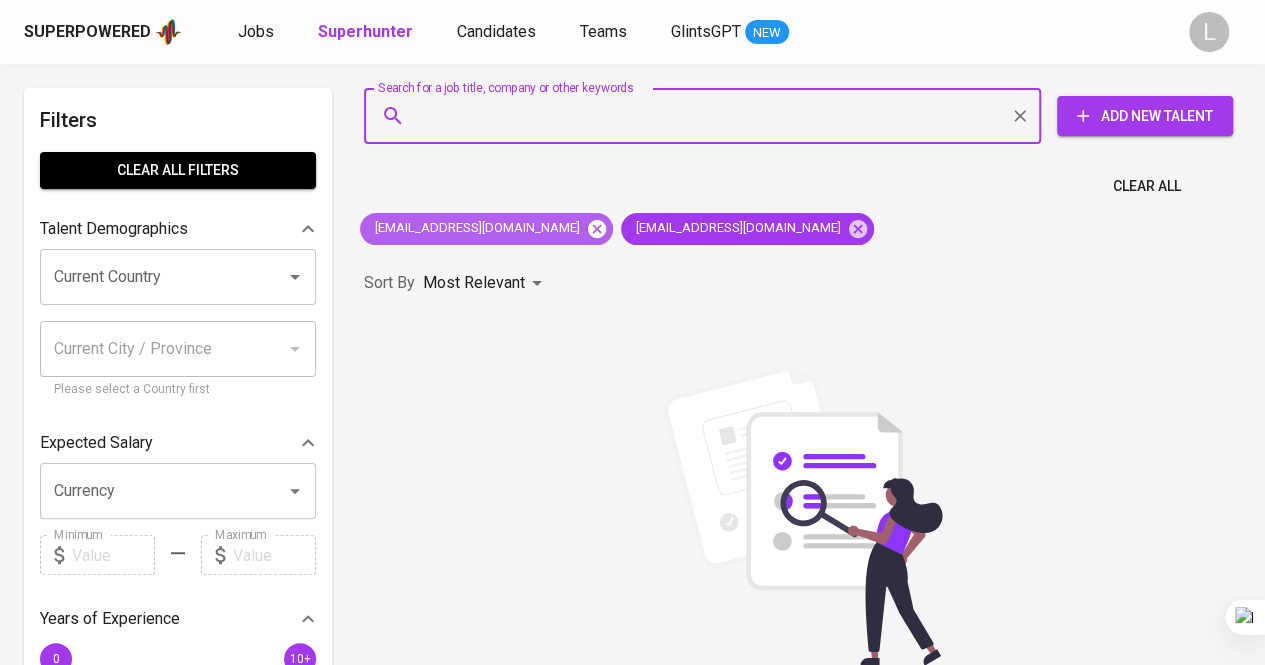 click 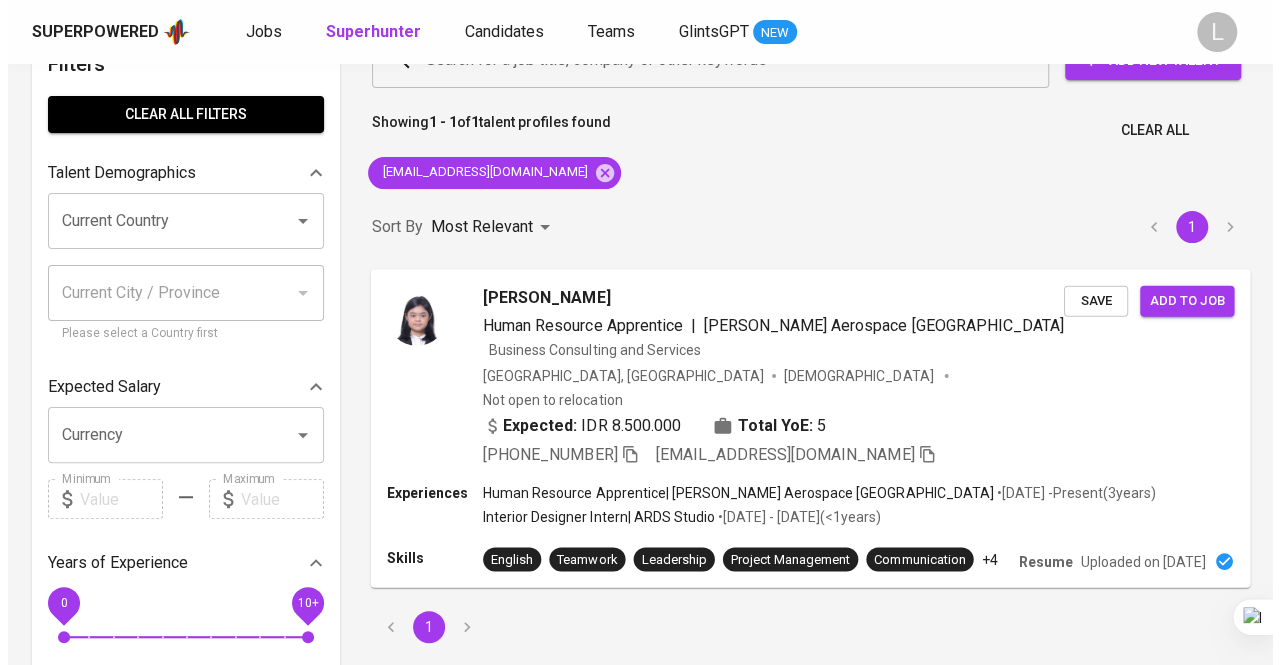 scroll, scrollTop: 57, scrollLeft: 0, axis: vertical 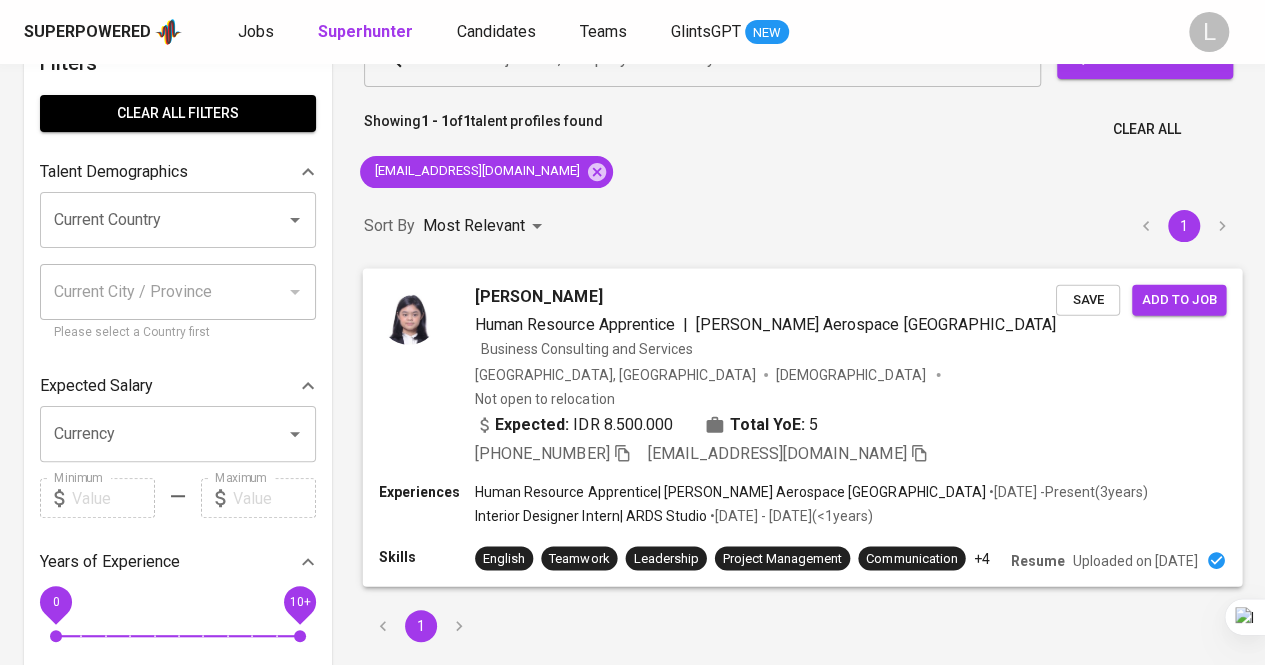 click 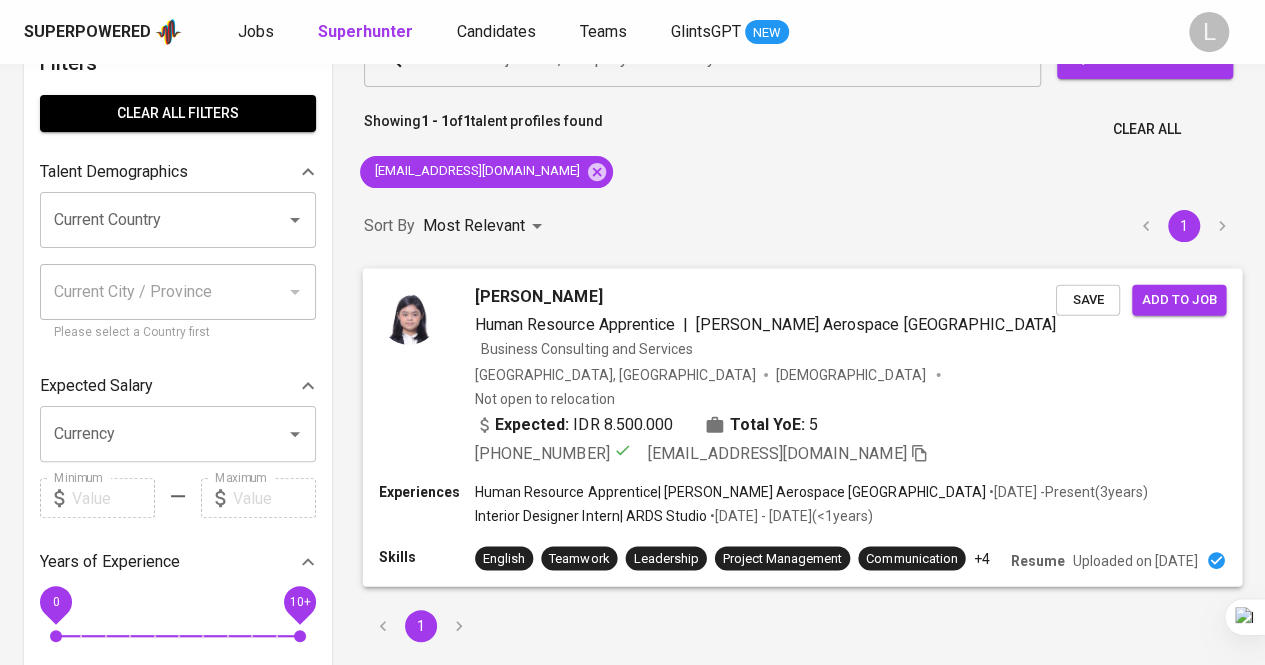 click on "Bernadeta Pramudya Wardhani" at bounding box center (538, 296) 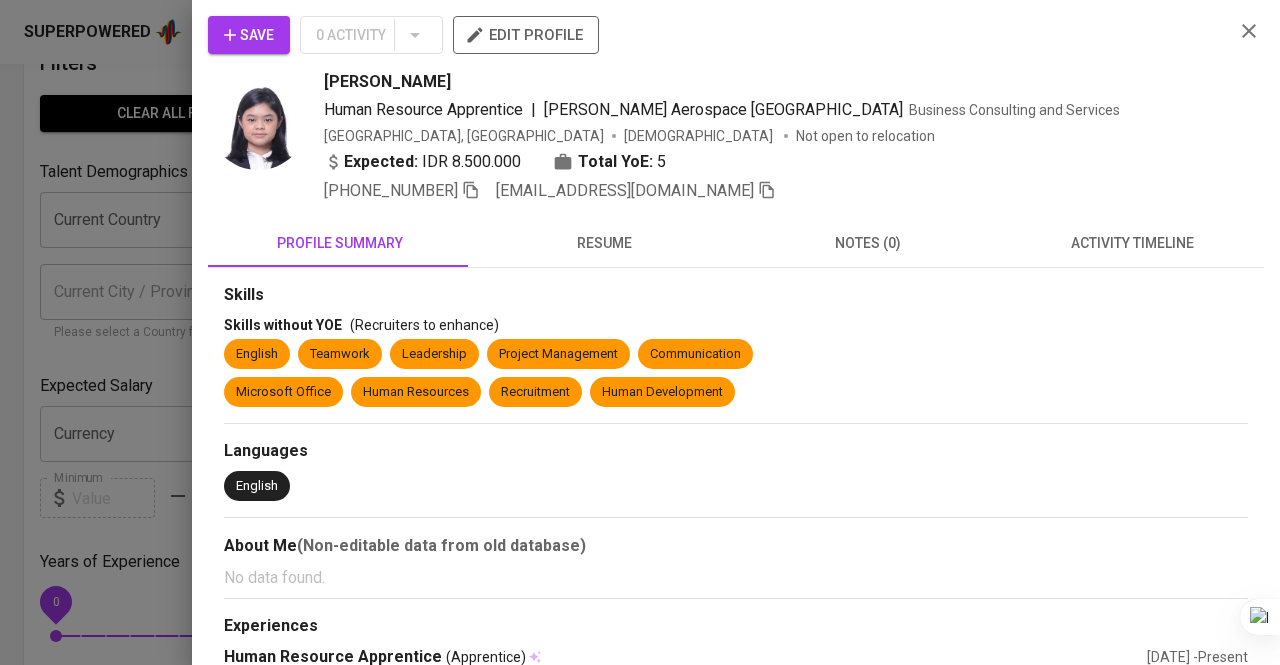 click on "resume" at bounding box center [604, 243] 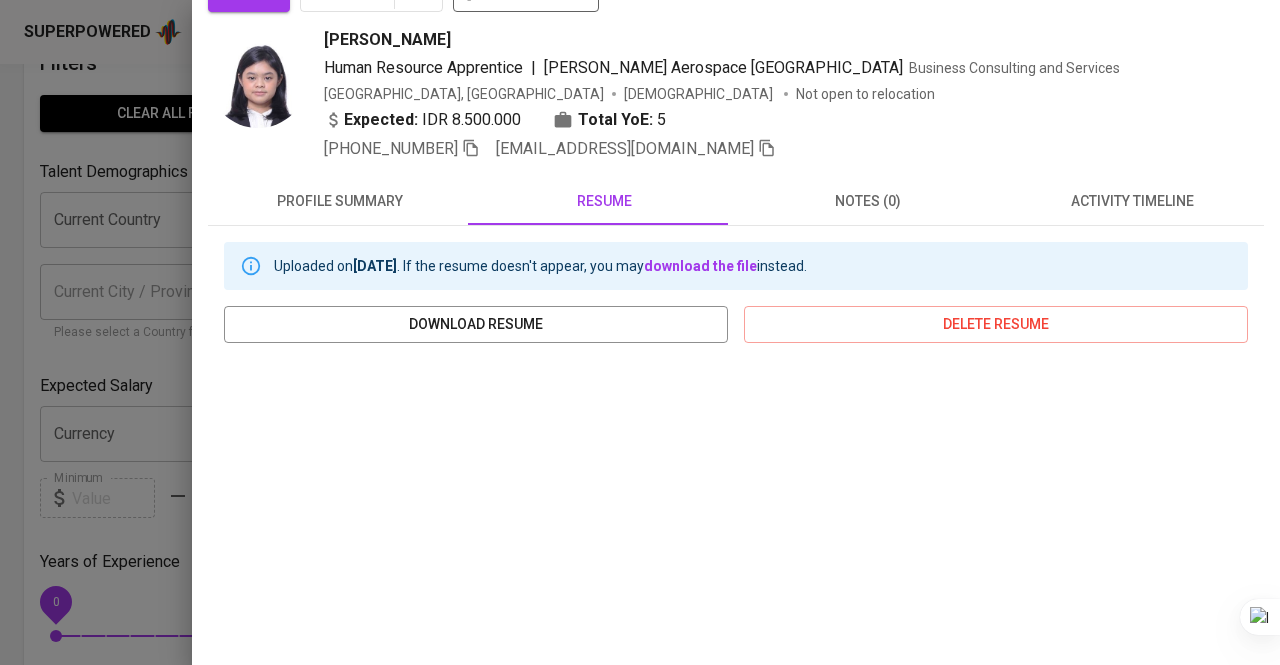 scroll, scrollTop: 41, scrollLeft: 0, axis: vertical 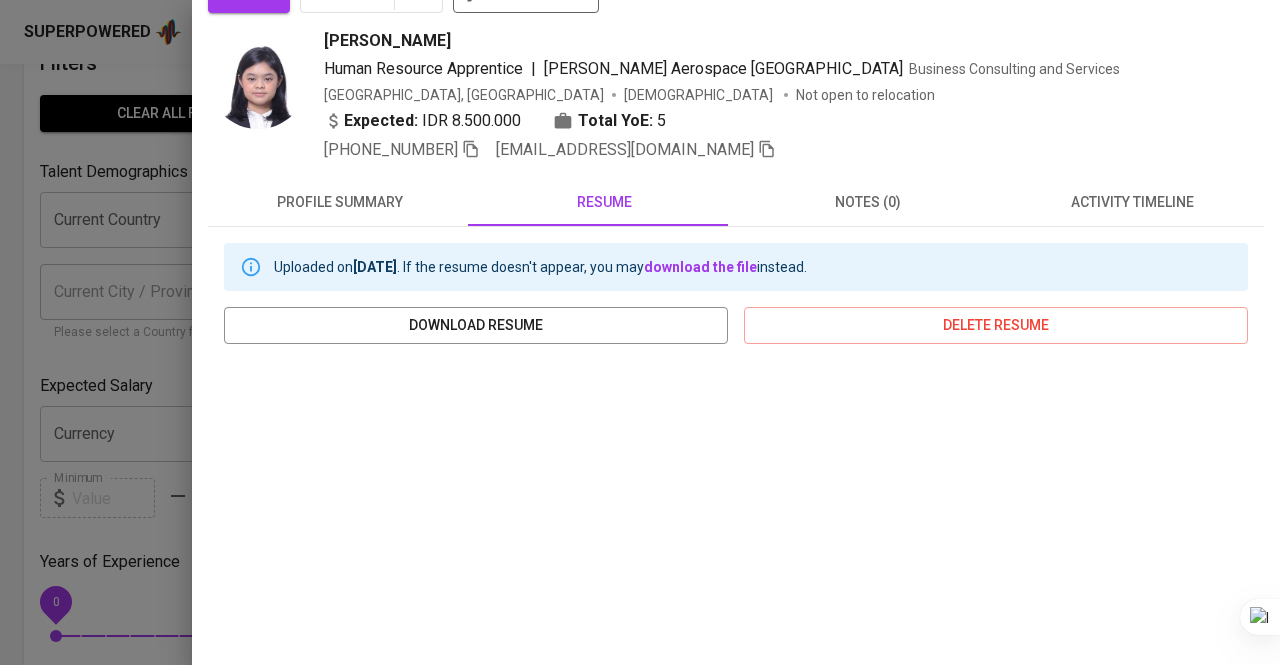 click on "Expected:   IDR 8.500.000 Total YoE:   5" at bounding box center (771, 123) 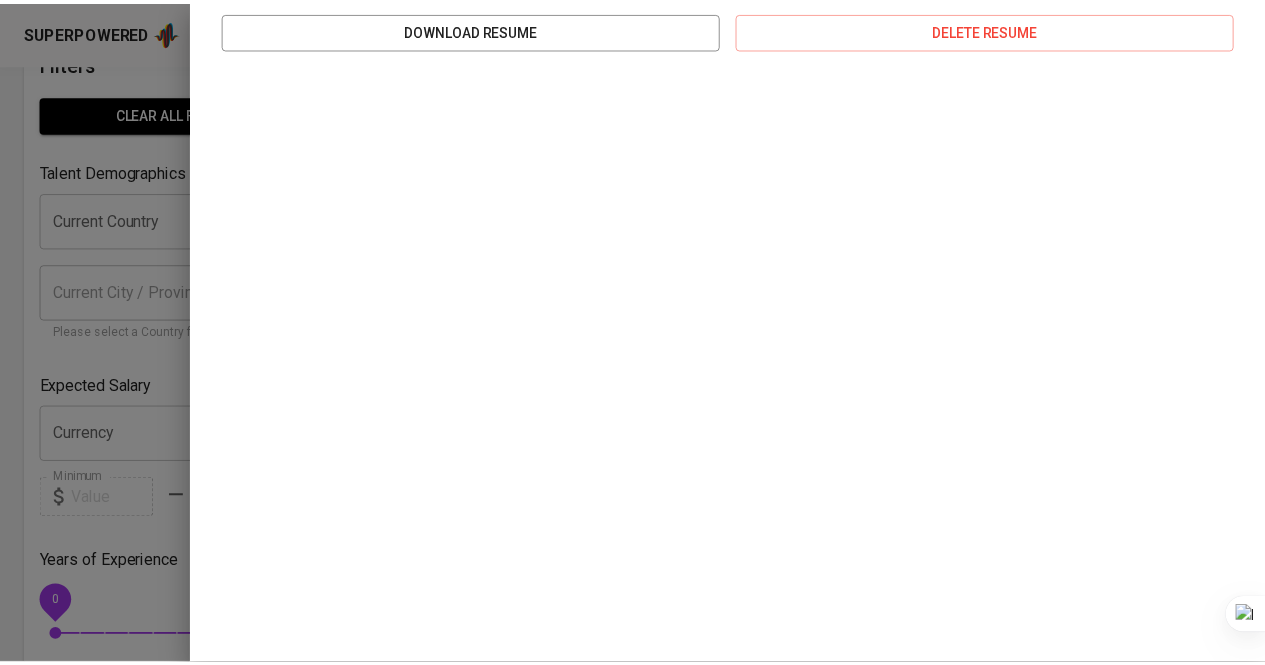 scroll, scrollTop: 0, scrollLeft: 0, axis: both 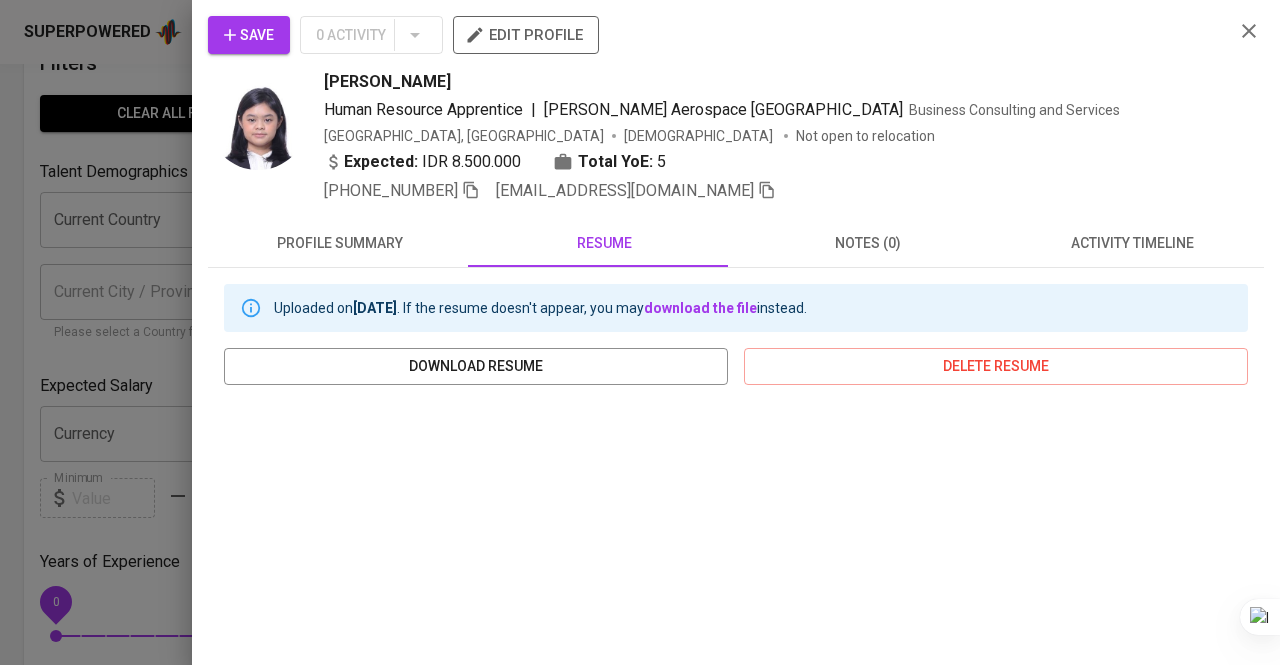 click at bounding box center [640, 332] 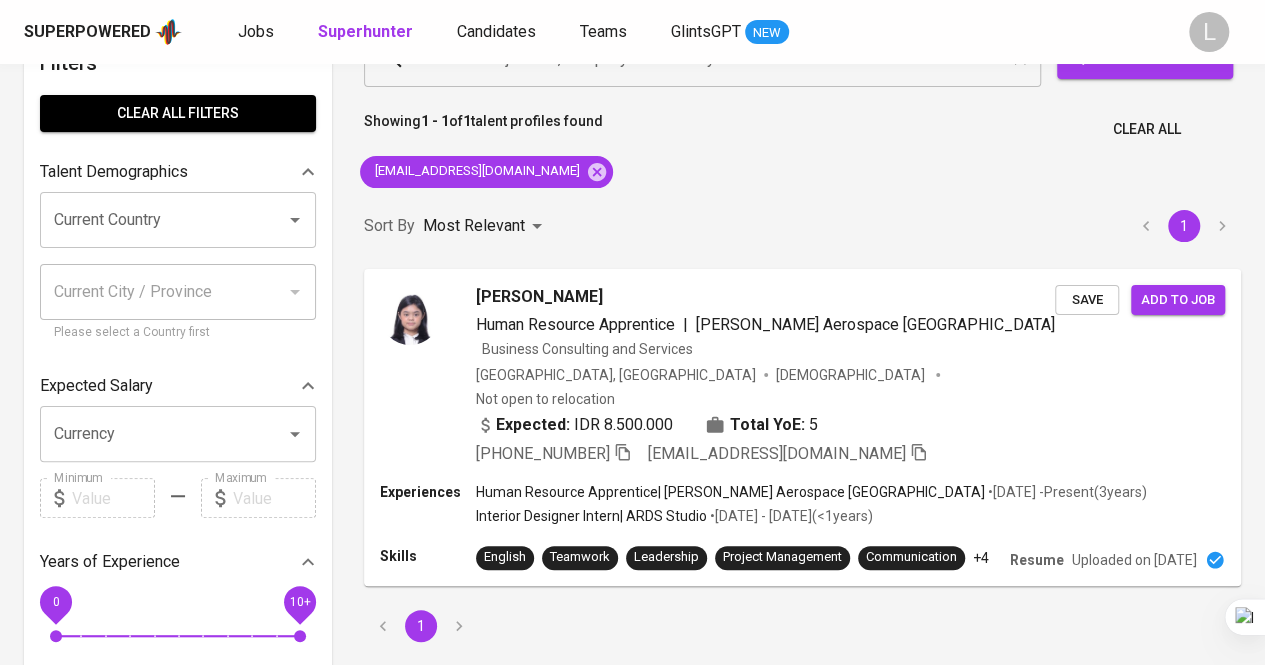 scroll, scrollTop: 0, scrollLeft: 0, axis: both 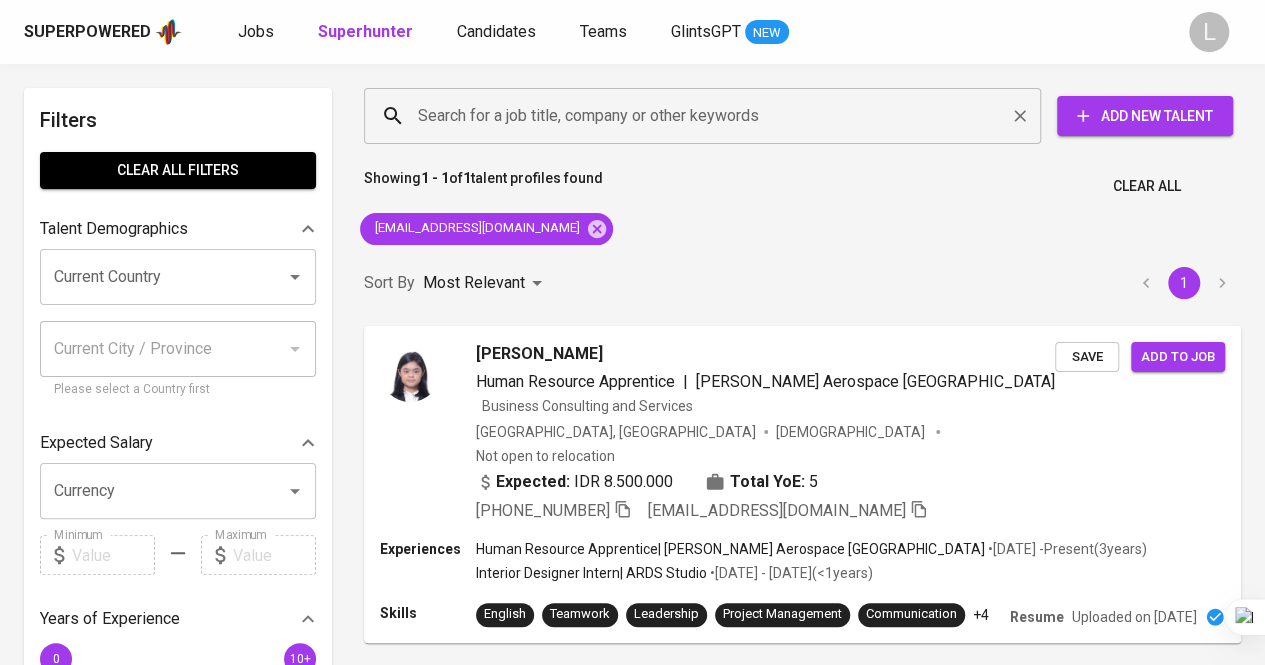 click on "Search for a job title, company or other keywords" at bounding box center [707, 116] 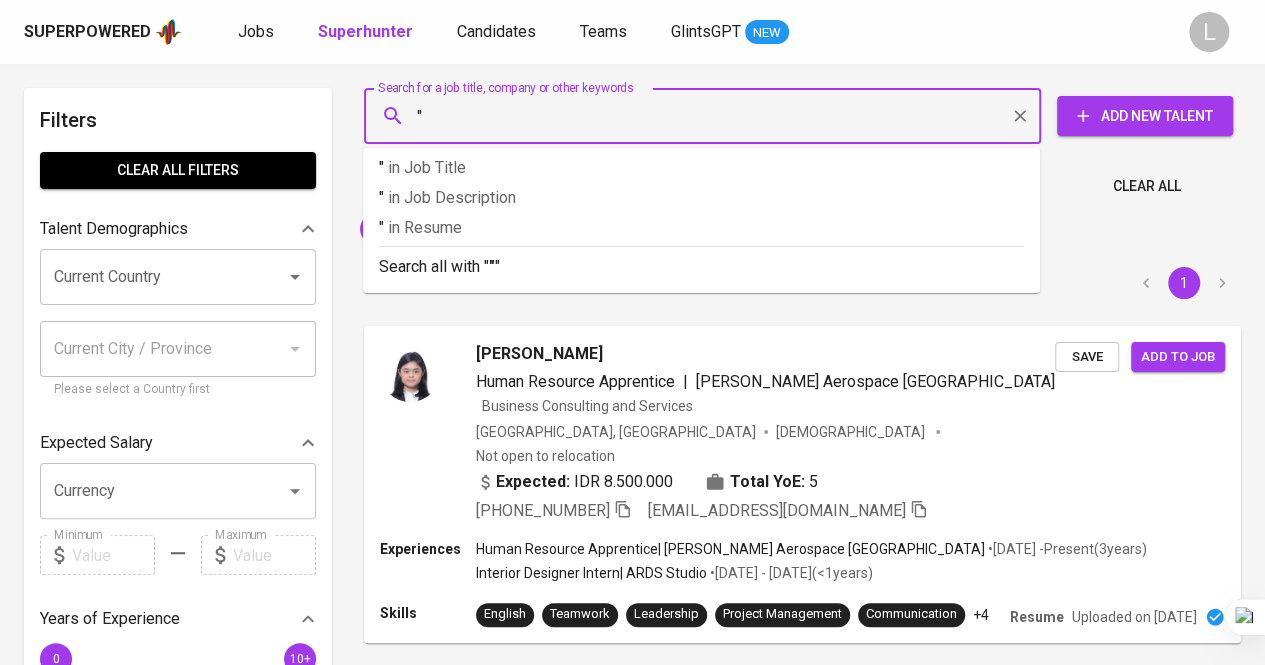 paste on "Salsabila Putri Audita (She/Her)" 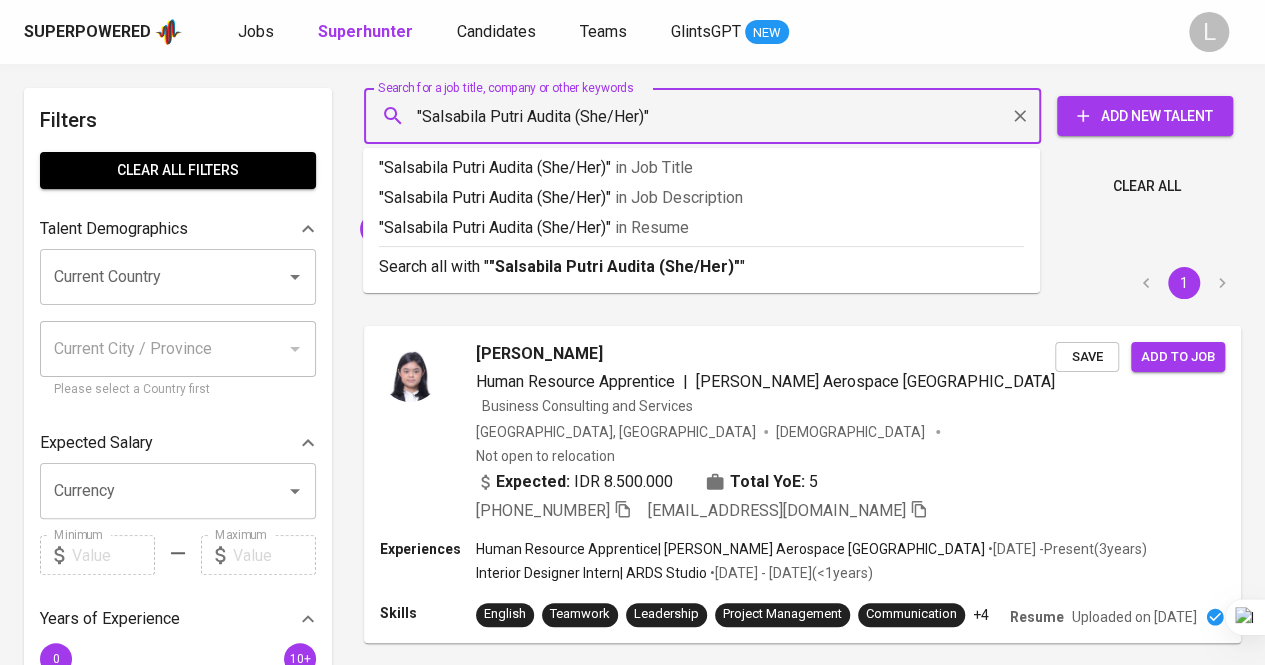 drag, startPoint x: 570, startPoint y: 115, endPoint x: 646, endPoint y: 121, distance: 76.23647 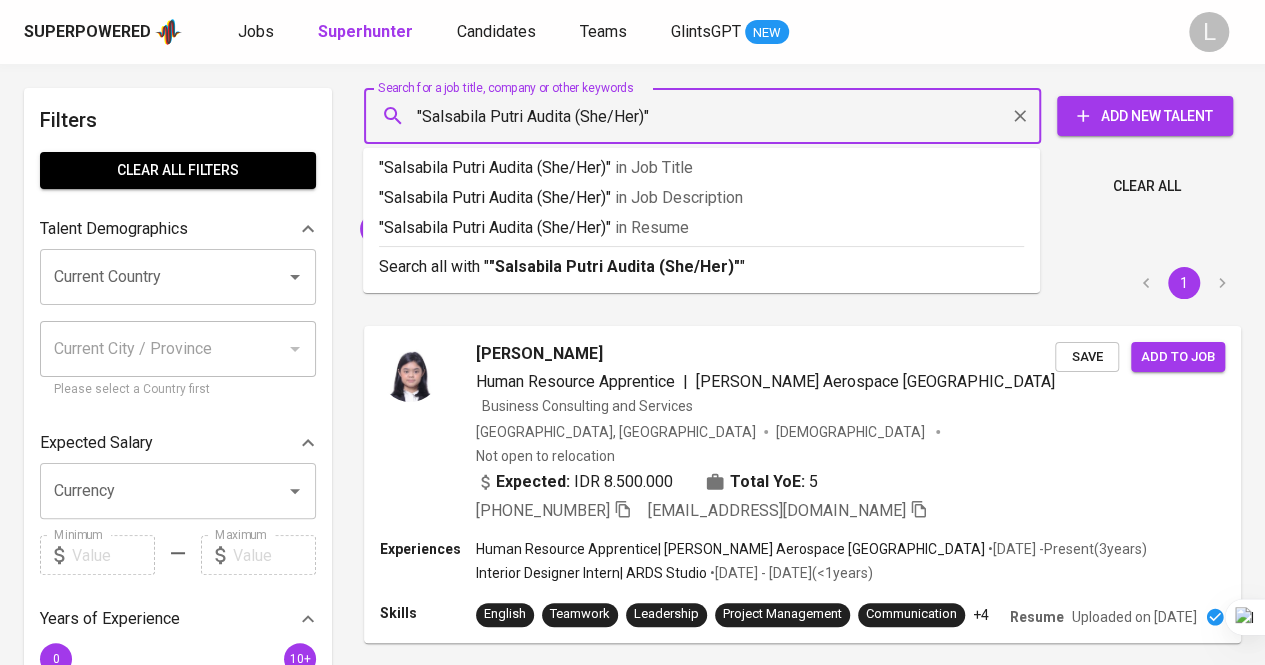 click on ""Salsabila Putri Audita (She/Her)"" at bounding box center (707, 116) 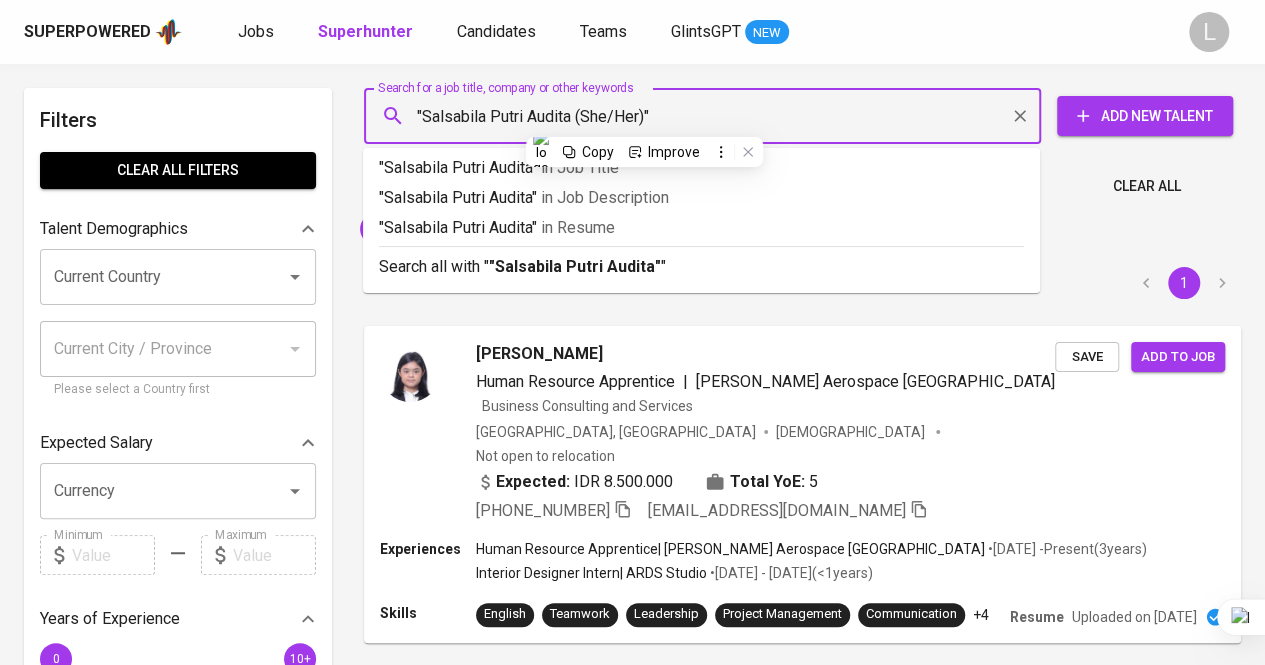 type on ""Salsabila Putri Audita"" 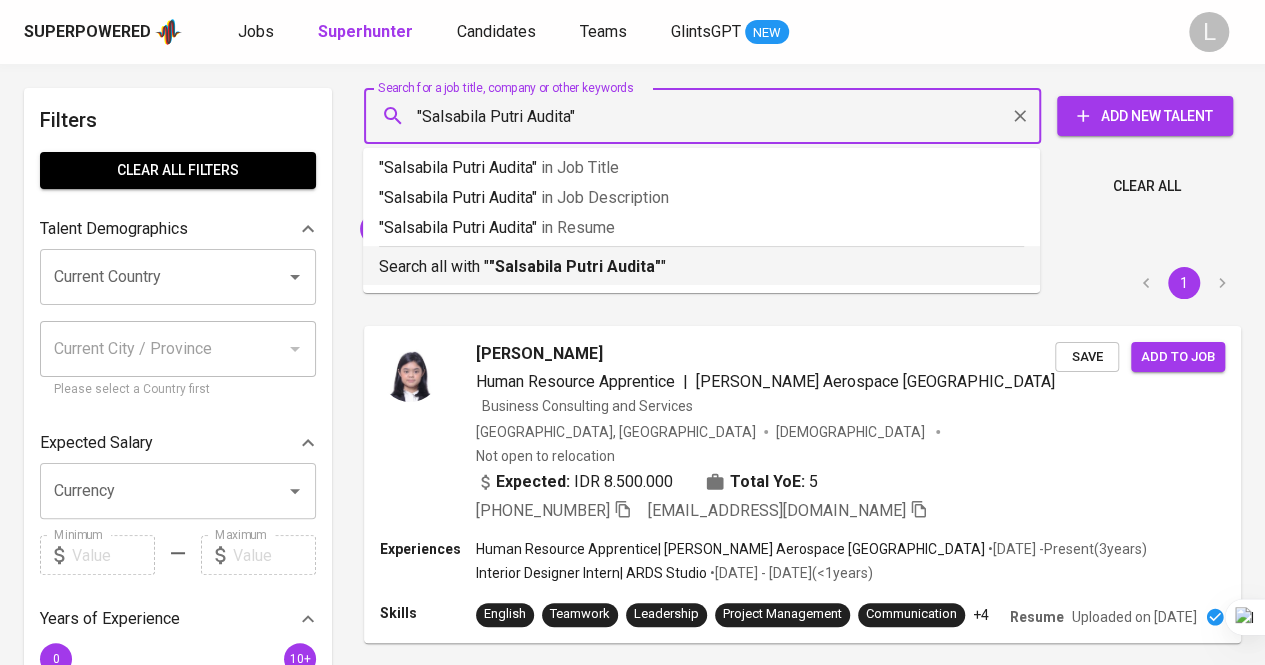 click on "Search all with " "Salsabila Putri Audita" "" at bounding box center (701, 262) 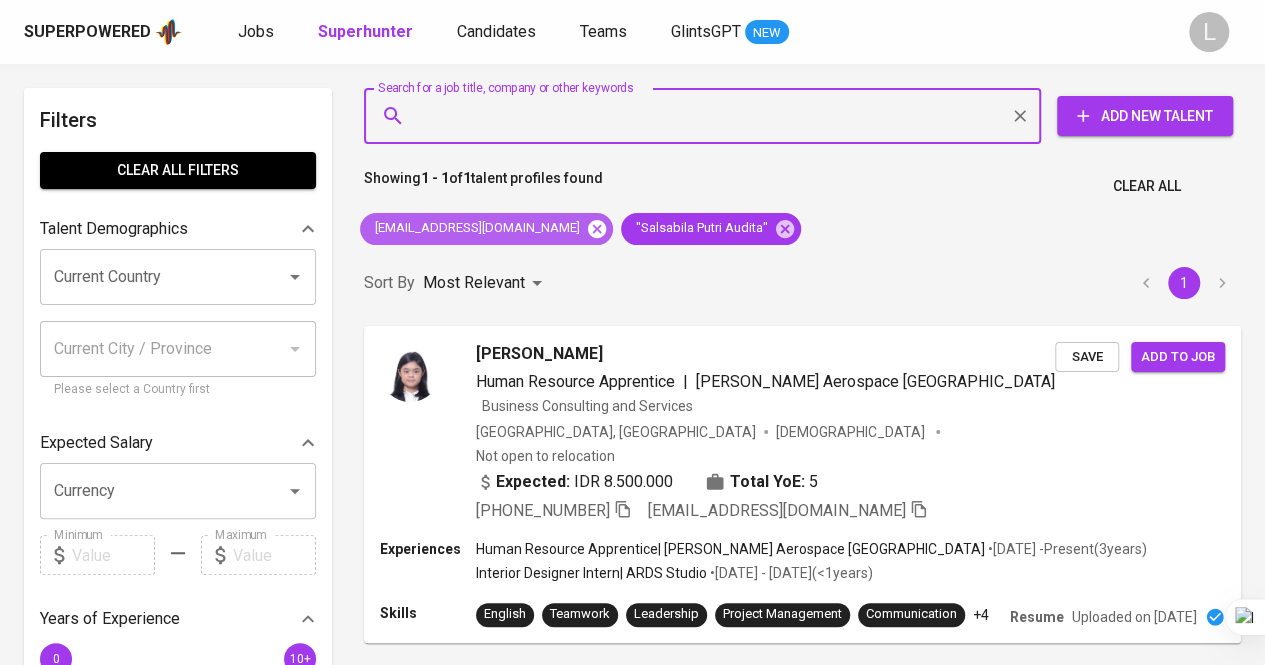 click 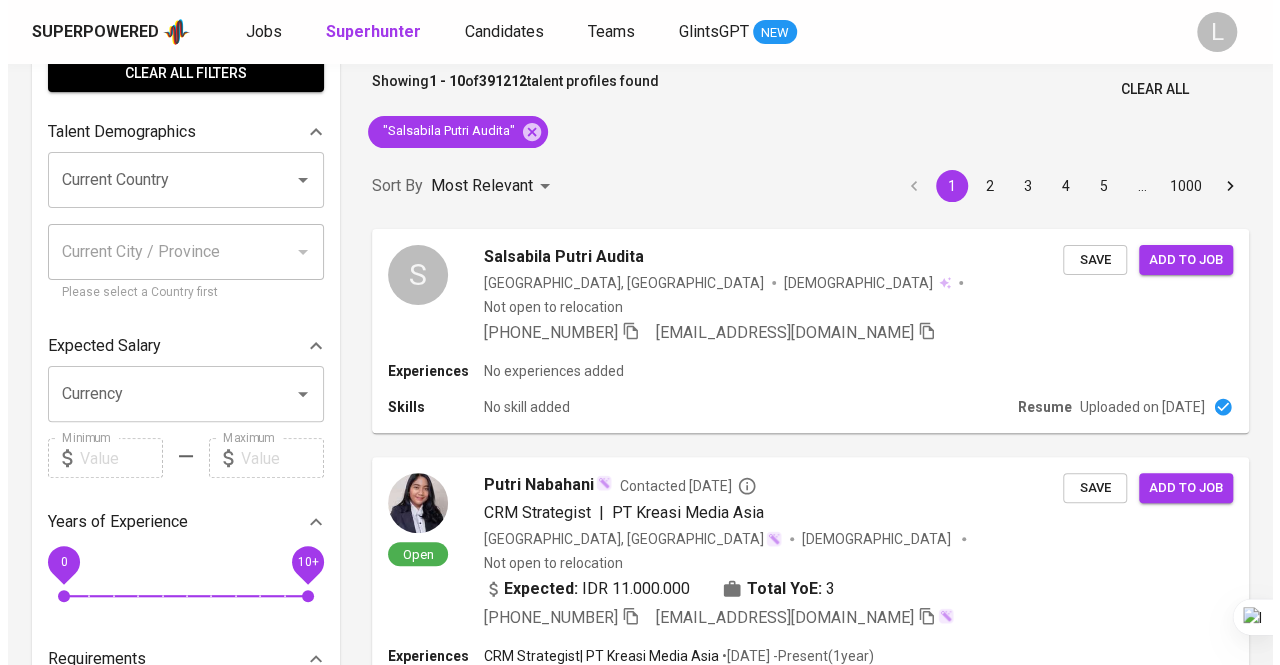 scroll, scrollTop: 114, scrollLeft: 0, axis: vertical 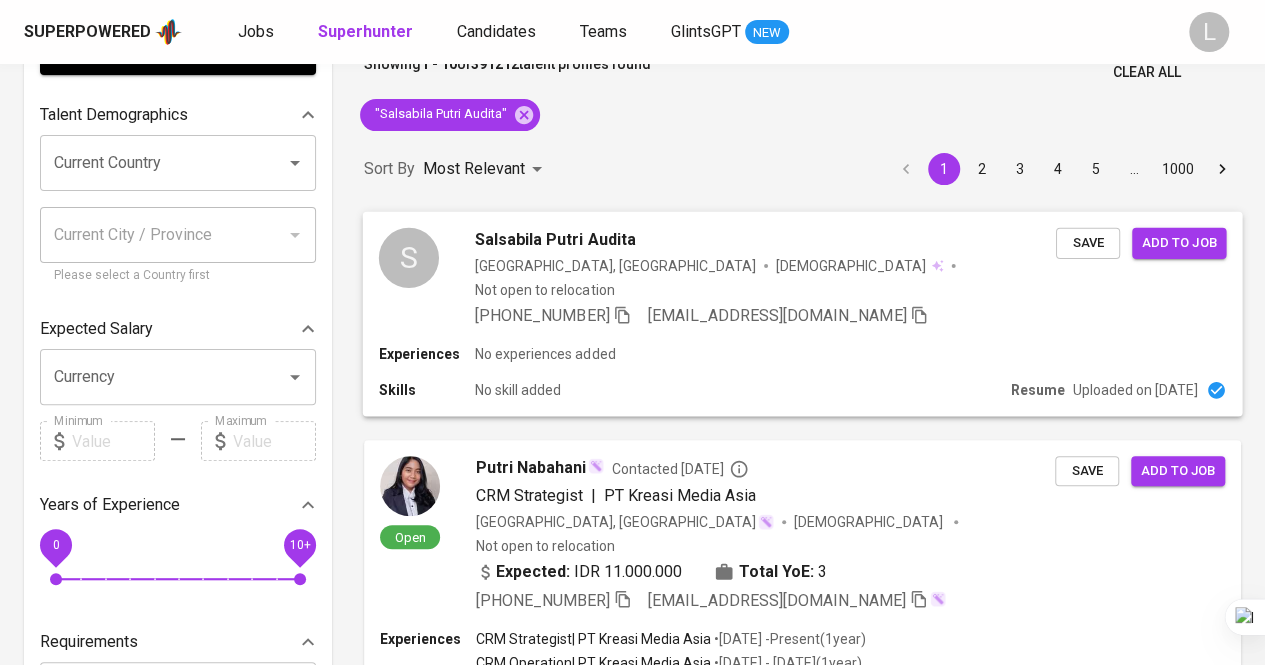 click on "Salsabila Putri  Audita" at bounding box center (555, 239) 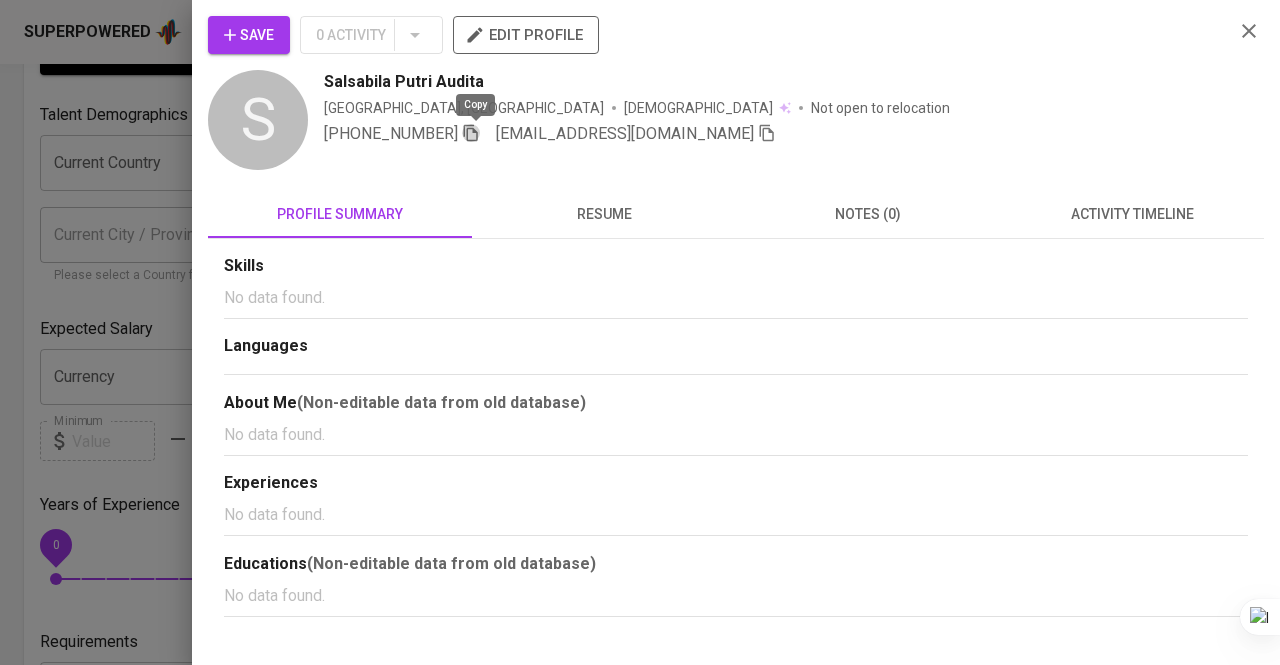 click 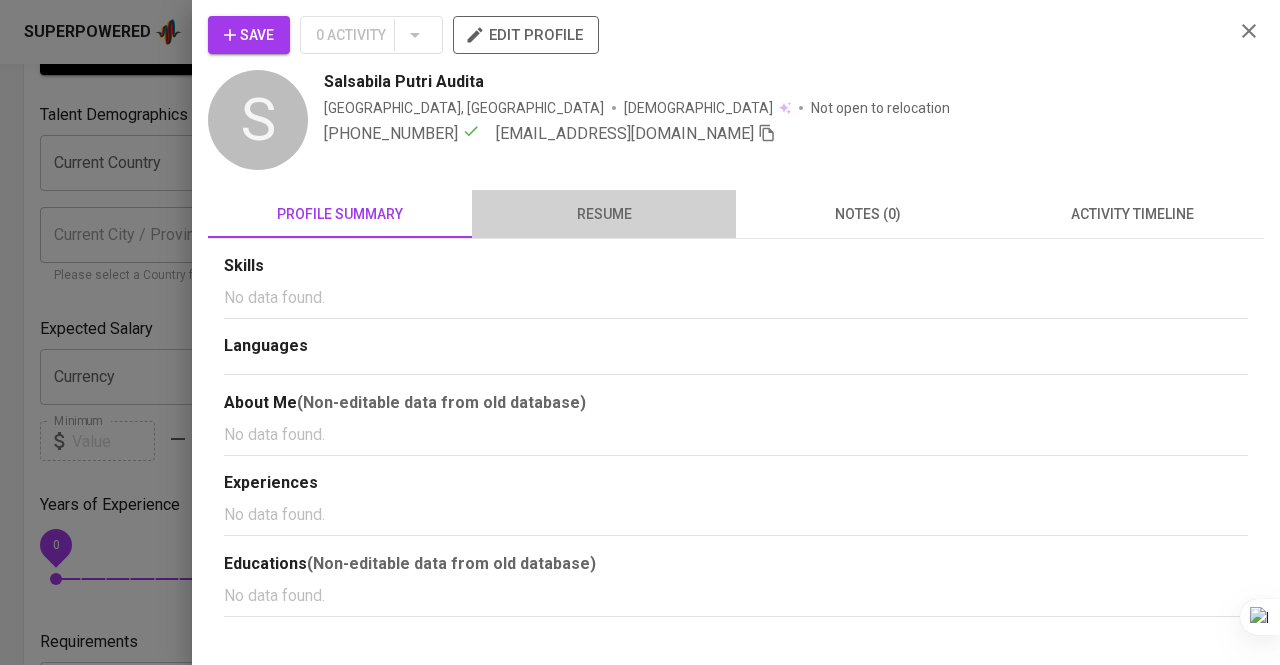 click on "resume" at bounding box center (604, 214) 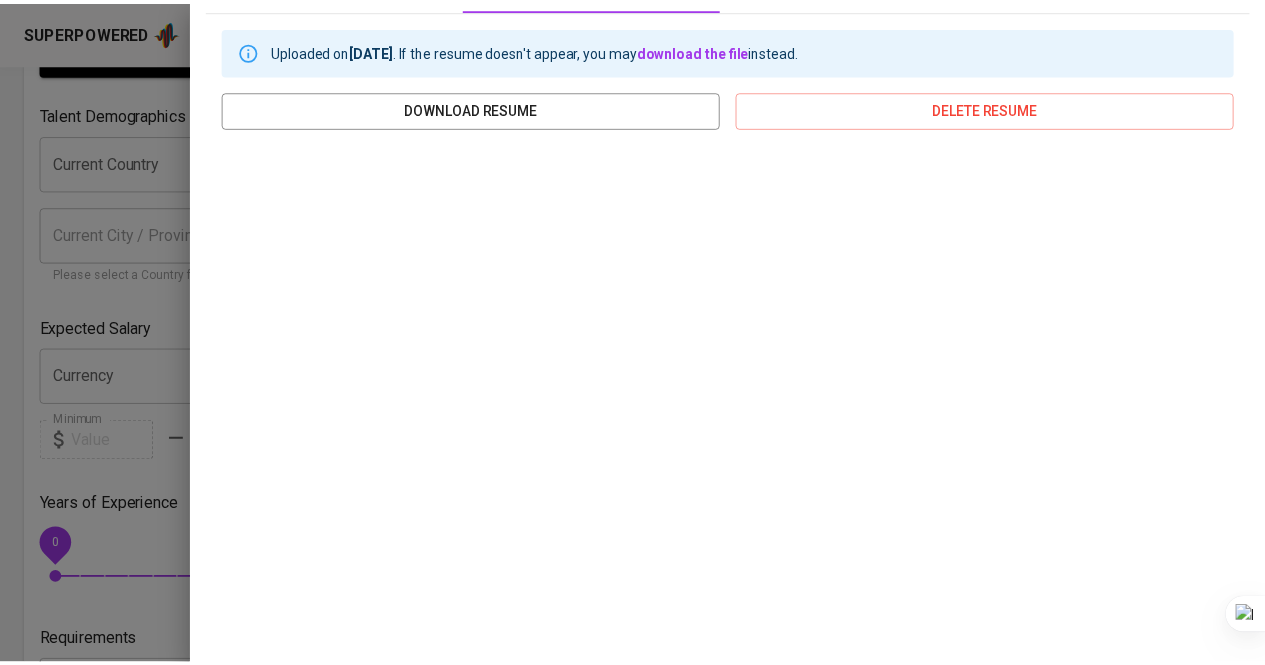 scroll, scrollTop: 230, scrollLeft: 0, axis: vertical 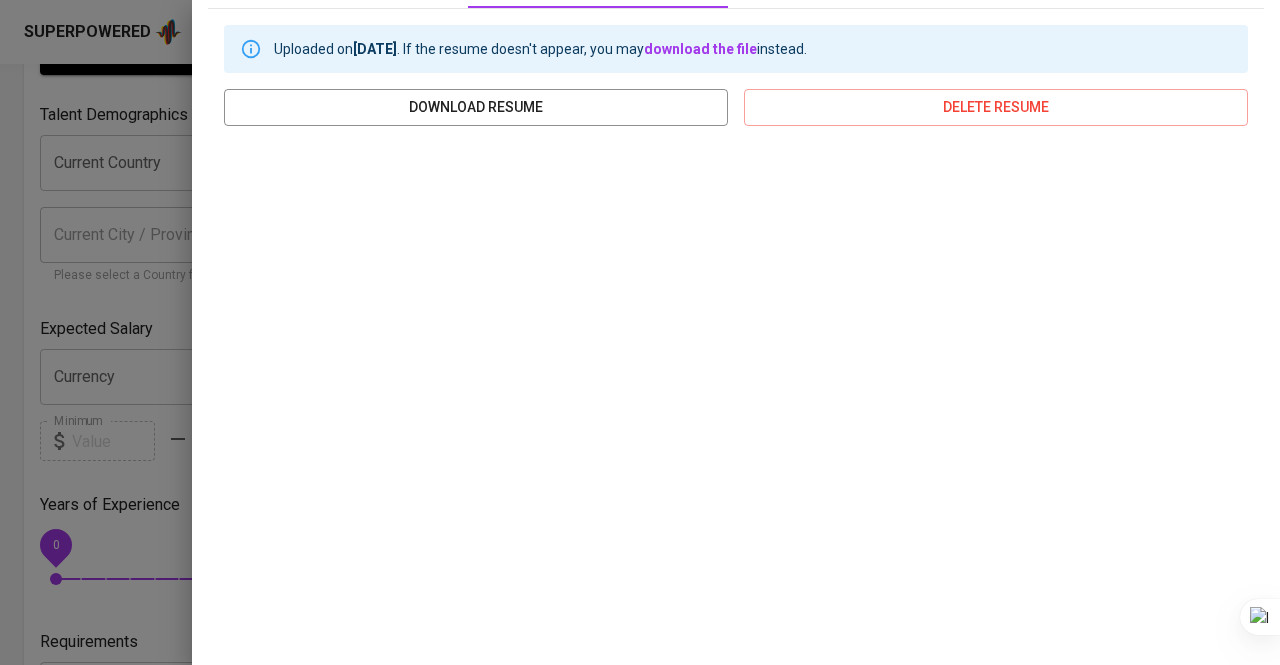 click at bounding box center [640, 332] 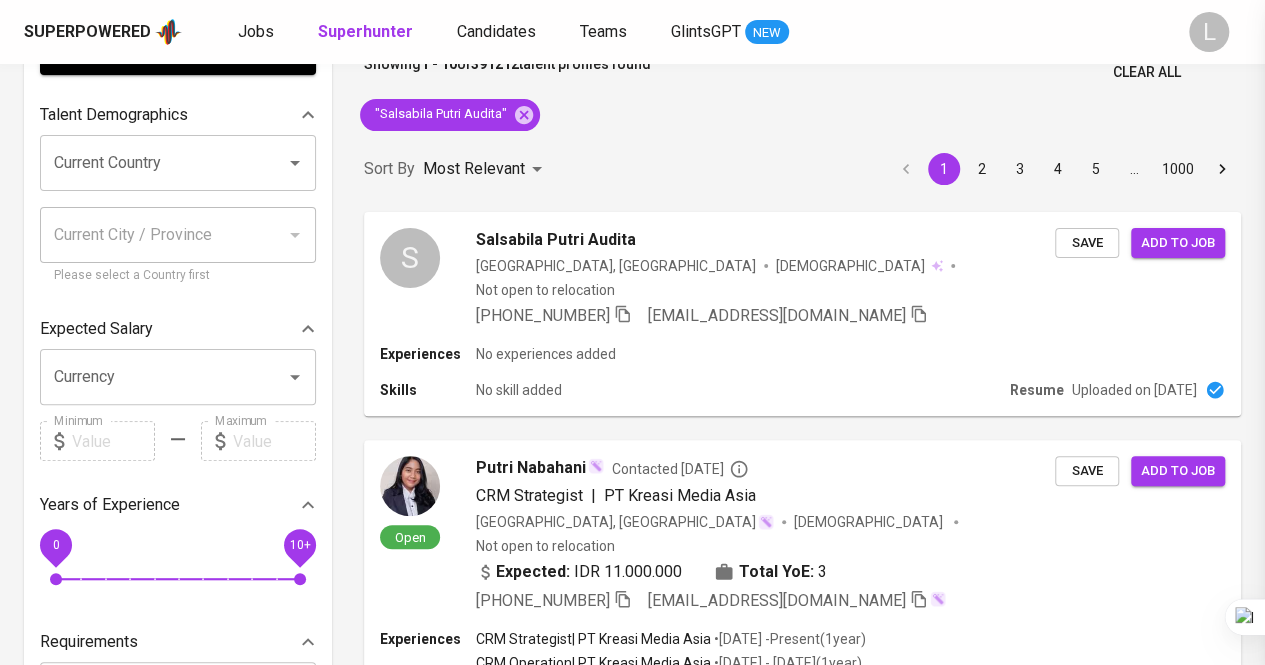 scroll, scrollTop: 0, scrollLeft: 0, axis: both 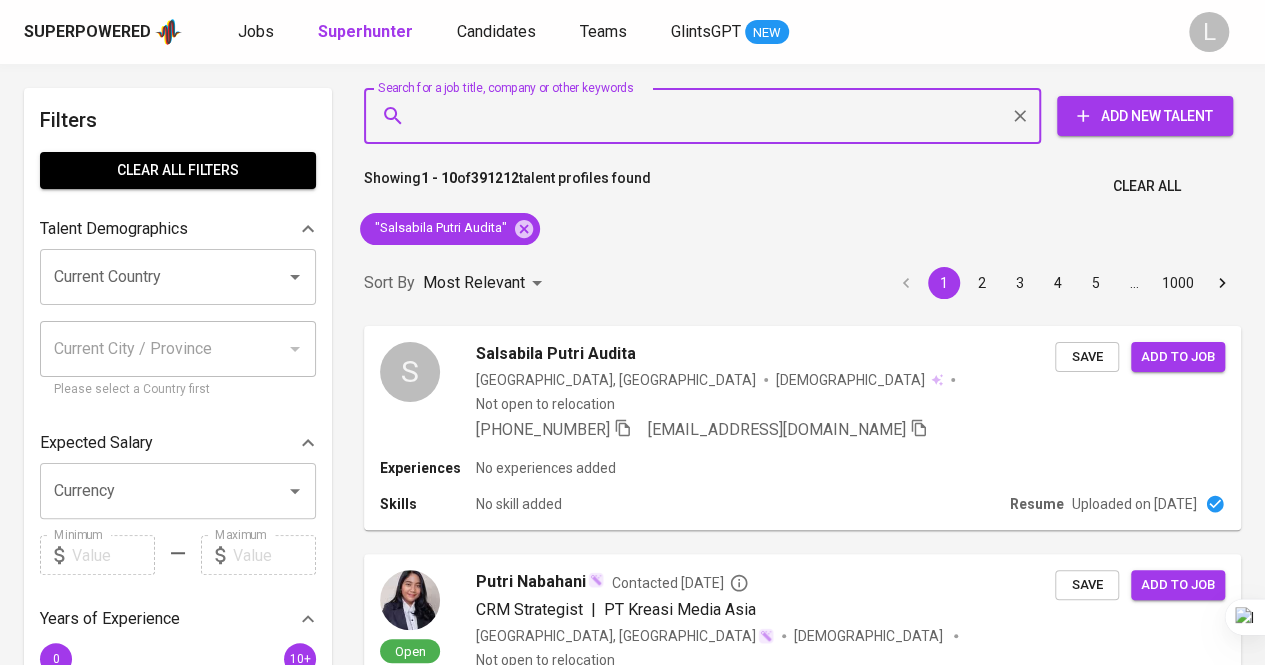 click on "Search for a job title, company or other keywords" at bounding box center [707, 116] 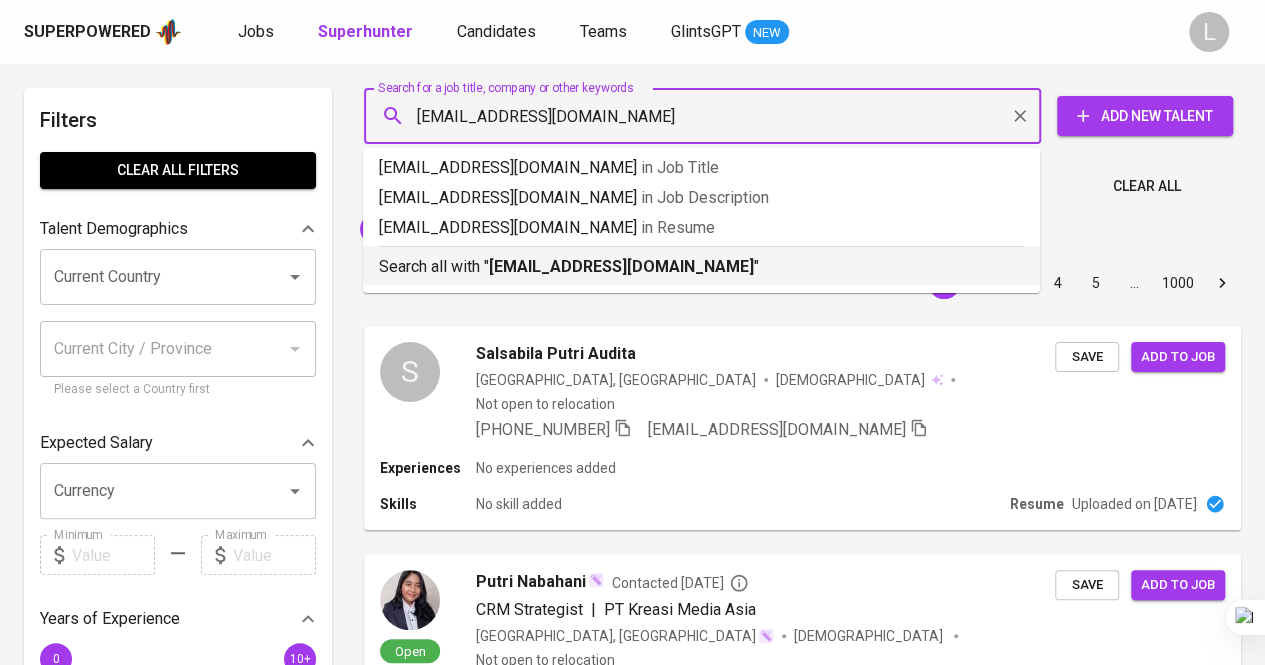 click on "ismahrifdahk76@gmail.com" at bounding box center [621, 266] 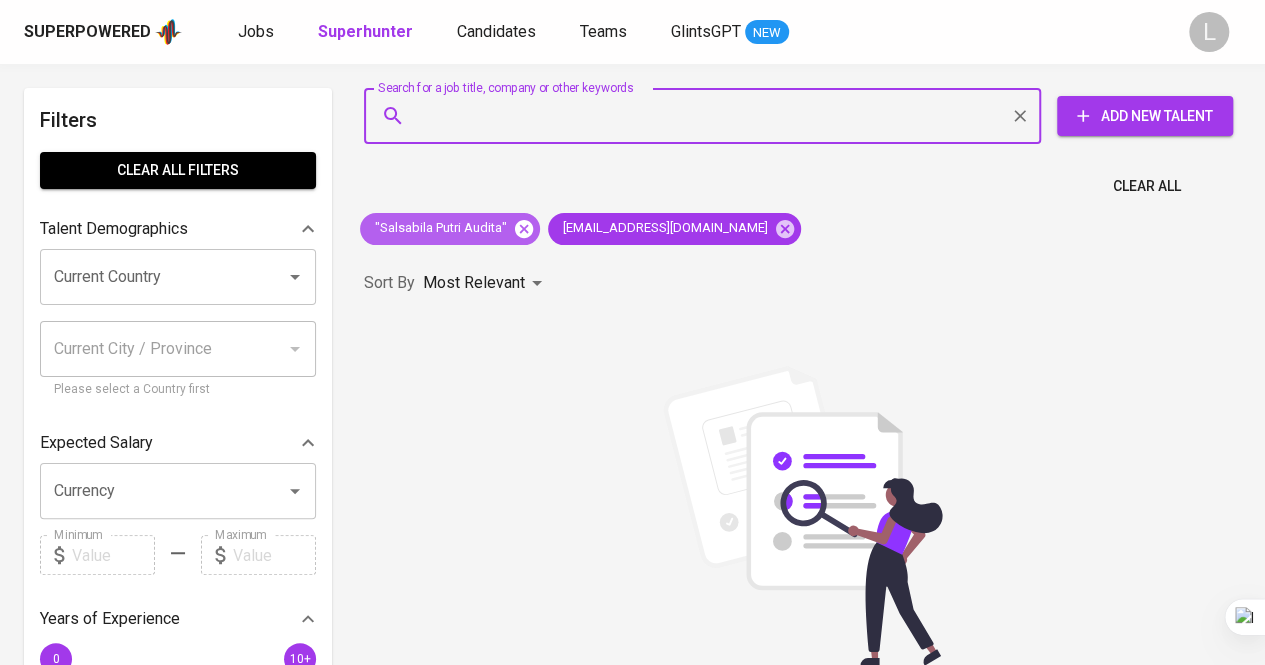 click 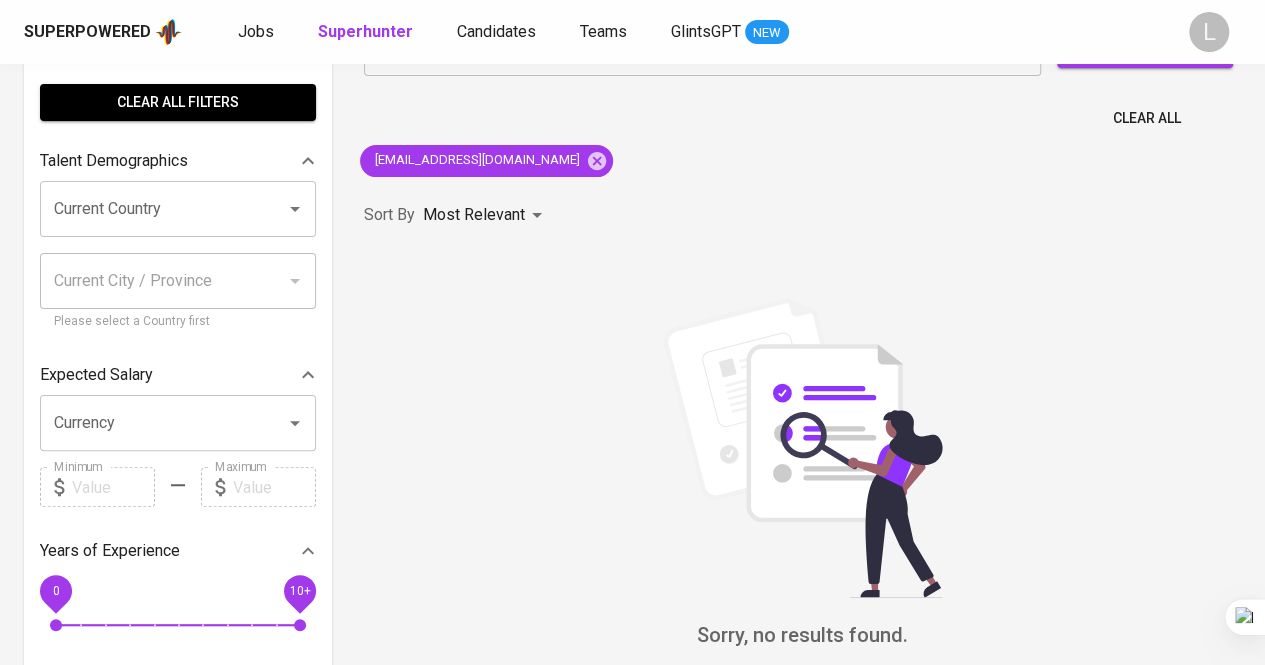 scroll, scrollTop: 0, scrollLeft: 0, axis: both 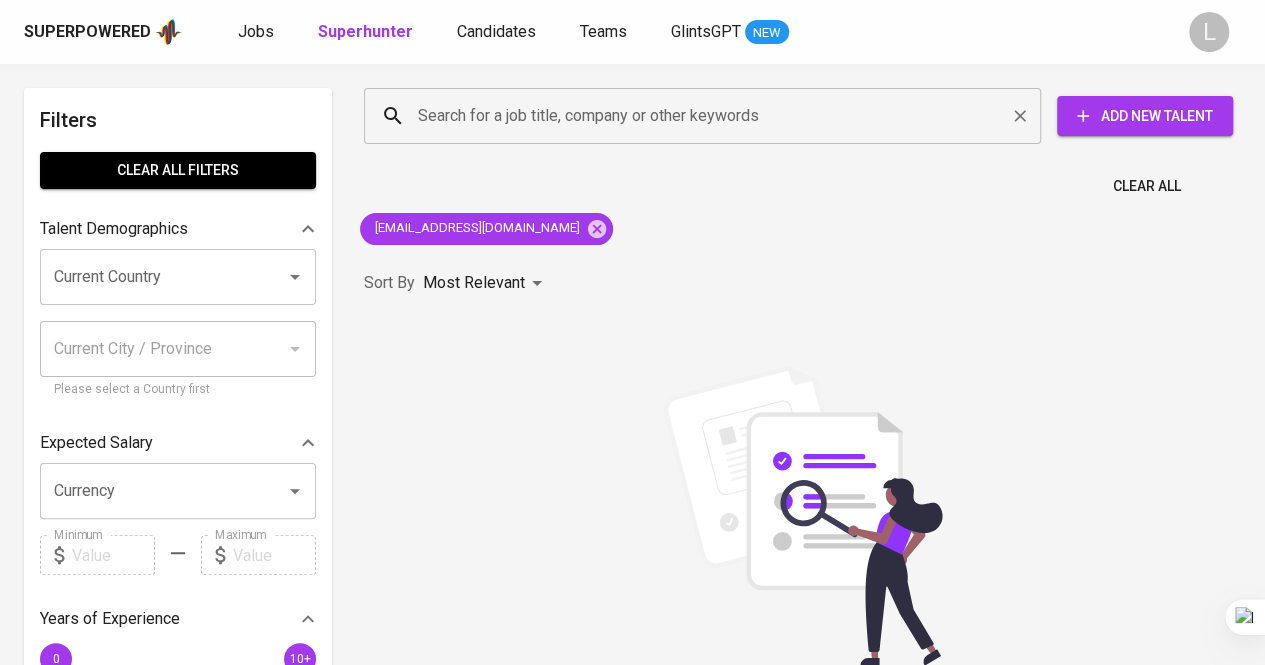 click on "Search for a job title, company or other keywords" at bounding box center [707, 116] 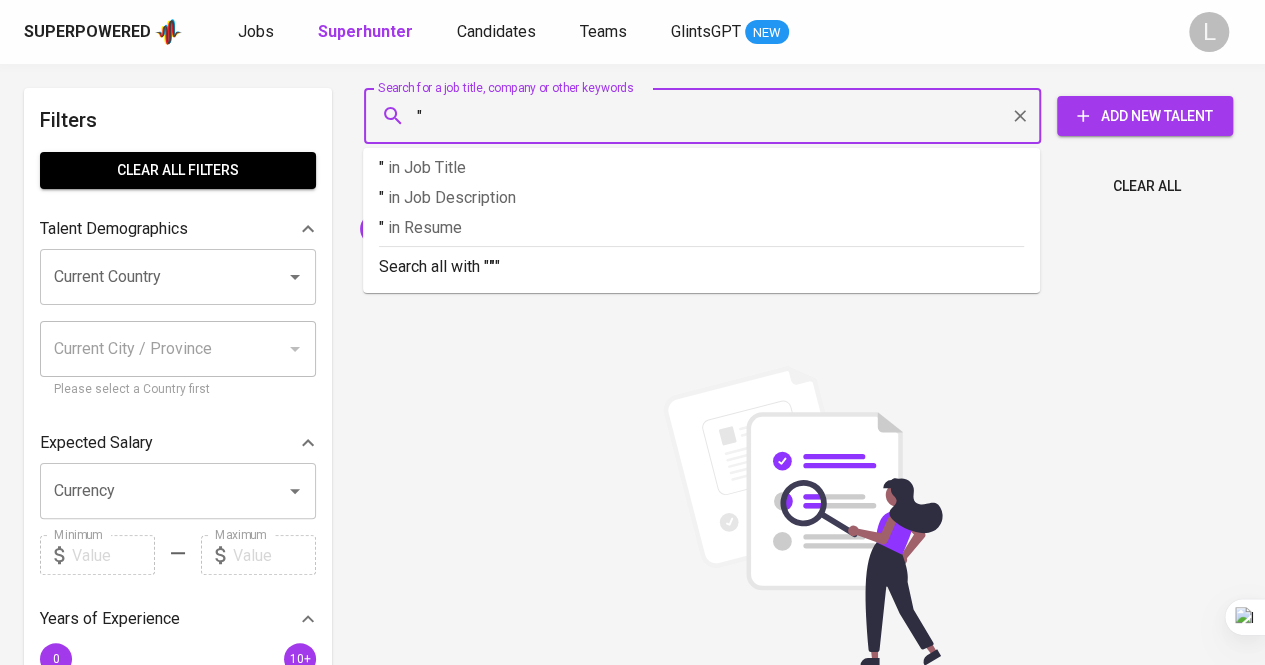 paste on "Ismah Rifdah" 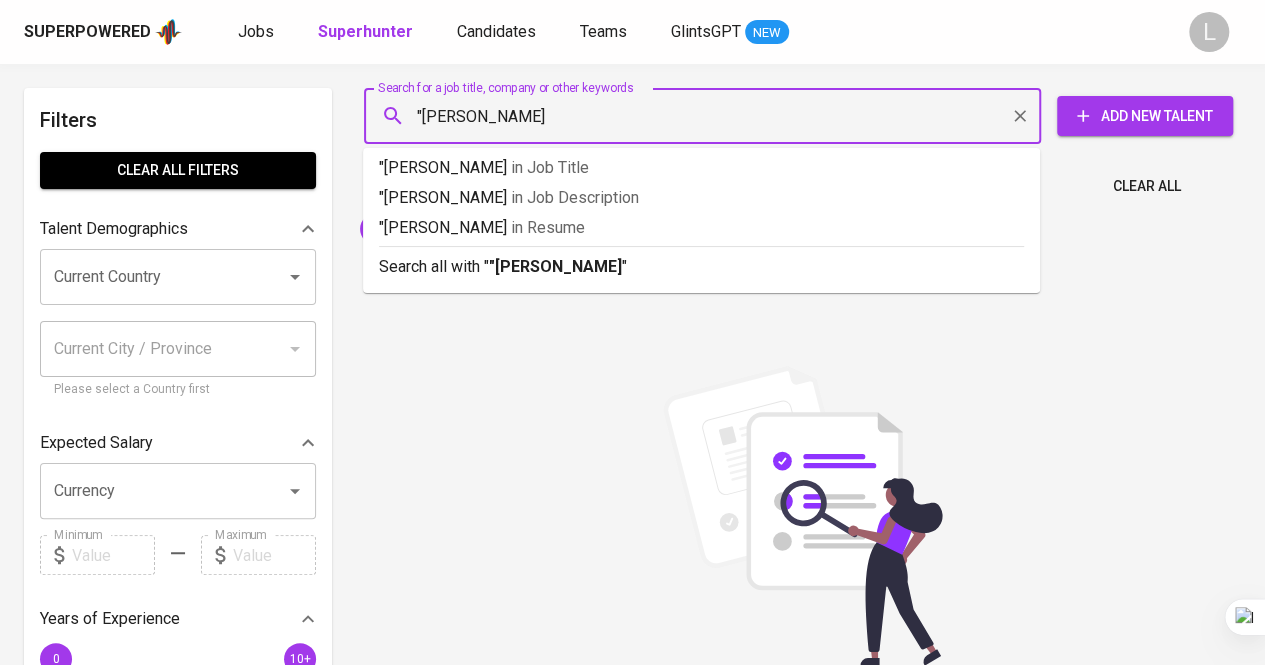 type on ""Ismah Rifdah"" 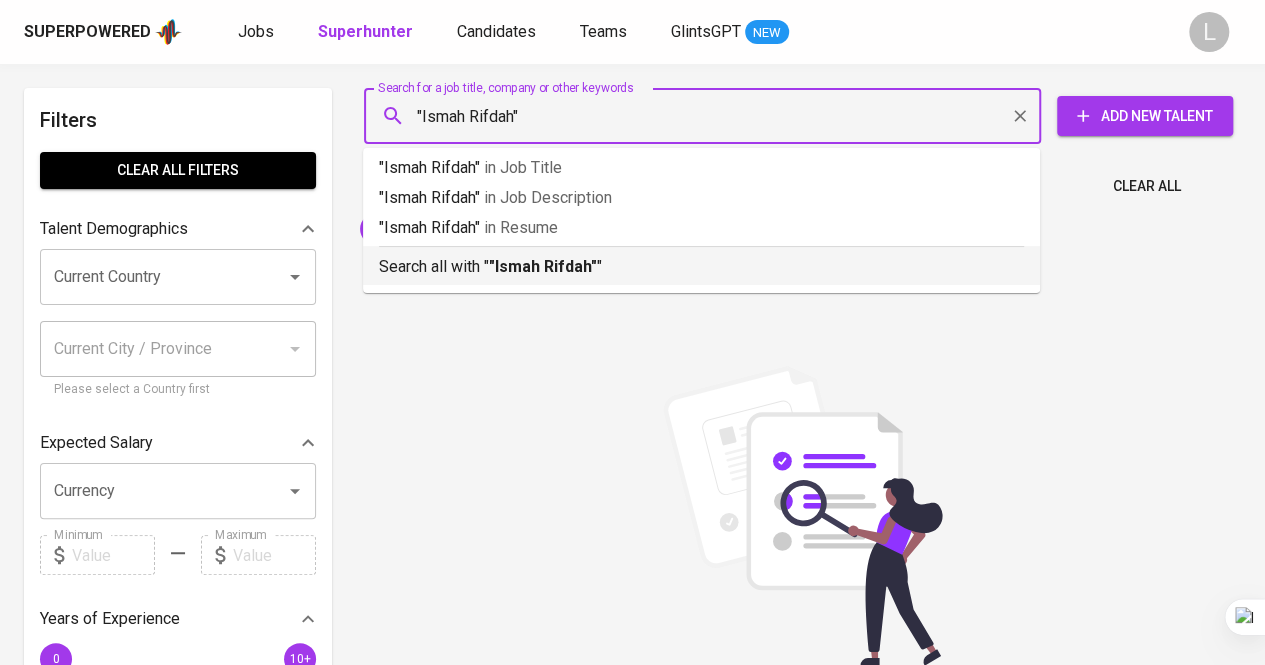 click on ""Ismah Rifdah"" at bounding box center [543, 266] 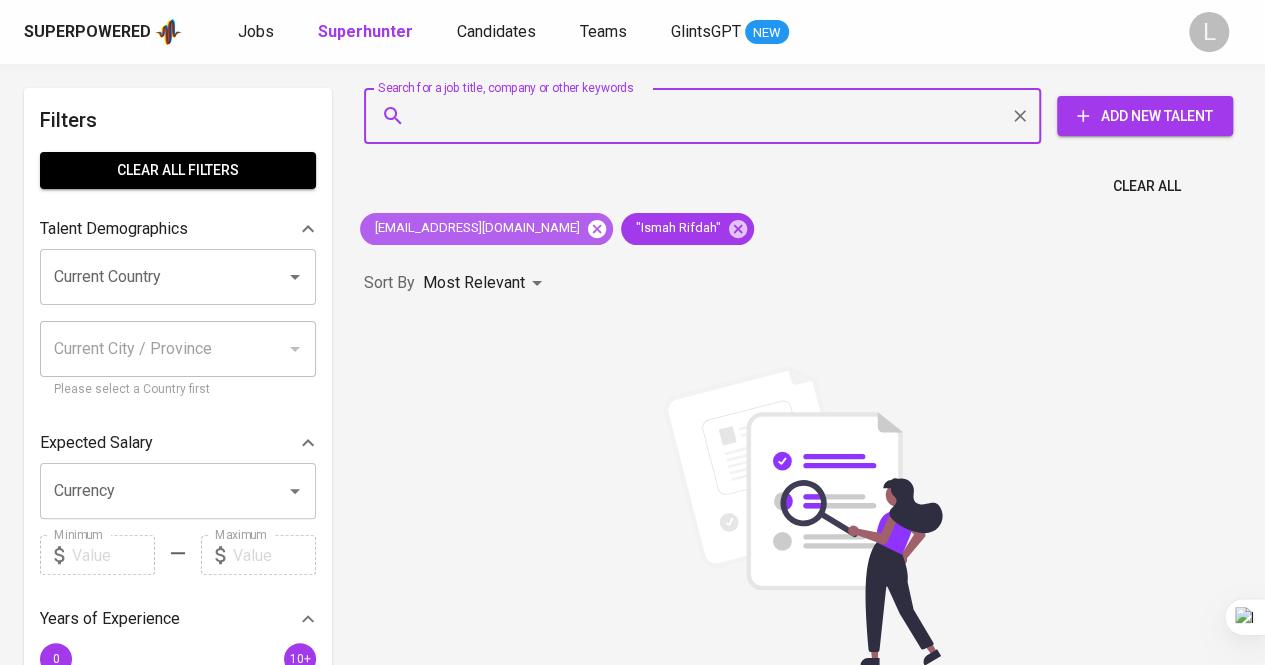 click 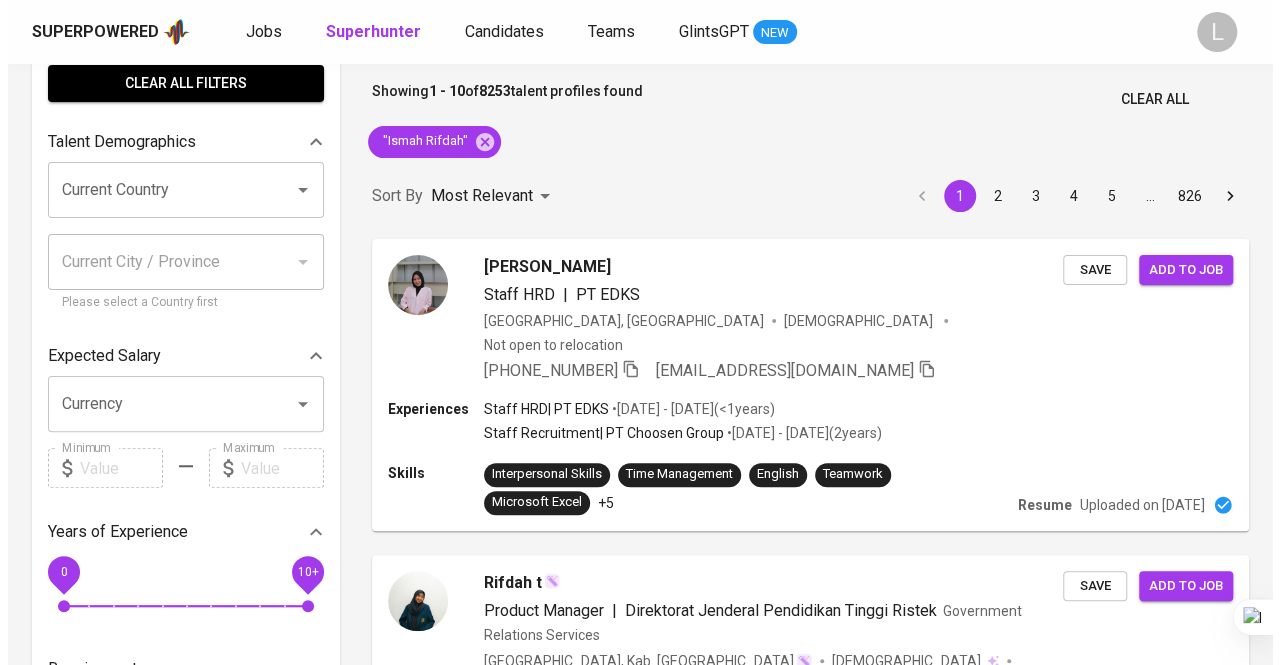 scroll, scrollTop: 91, scrollLeft: 0, axis: vertical 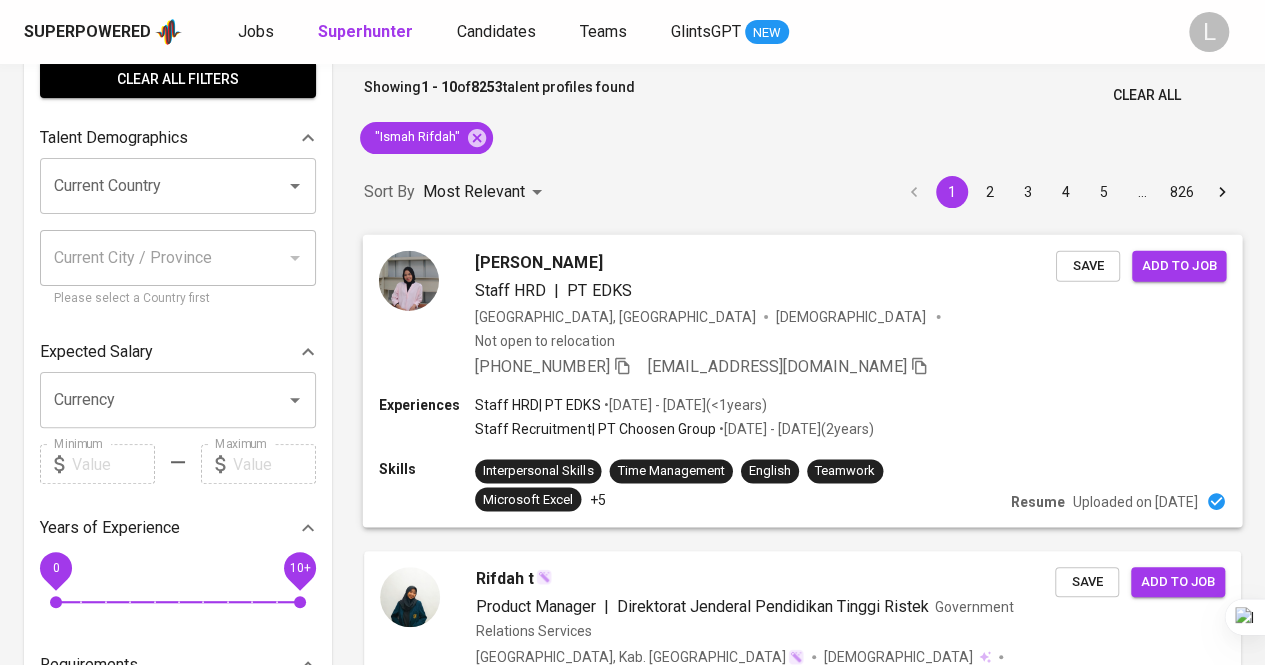 click on "Ismah Rifdah Karimah Staff HRD | PT EDKS Indonesia, Jakarta Pusat Female   Not open to relocation +62 812-9804-4126   ismahrifdah11@gmail.com   Save Add to job" at bounding box center (803, 314) 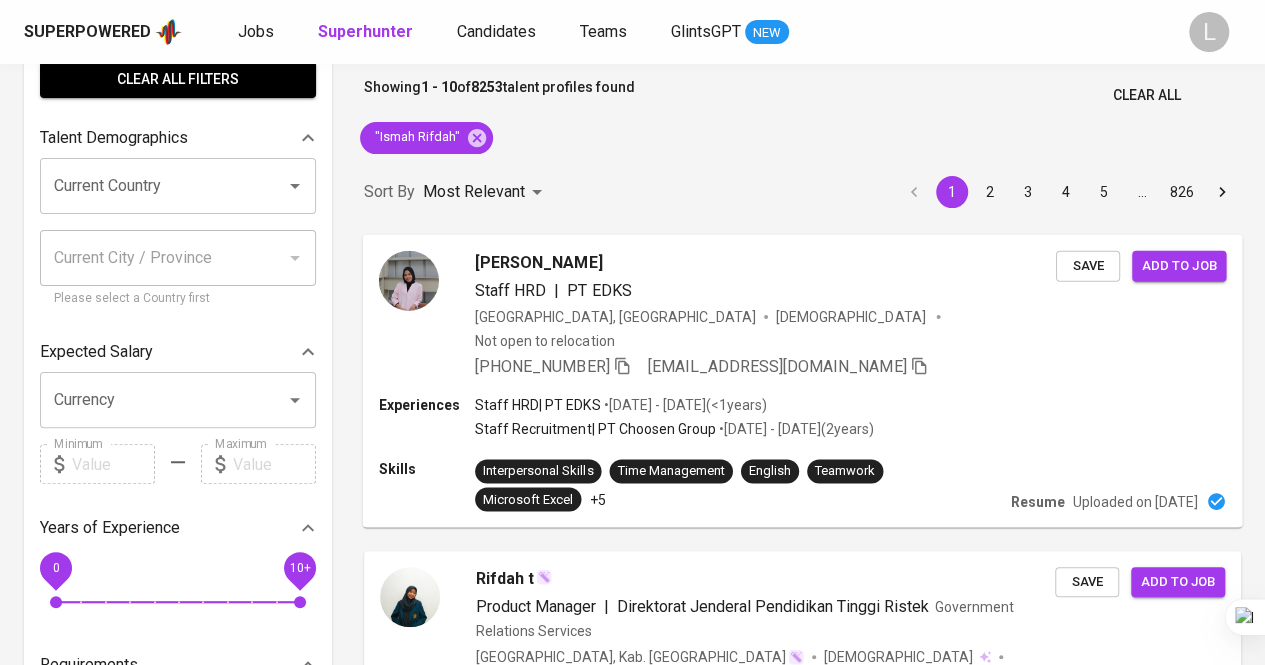 click on "Ismah Rifdah Karimah" at bounding box center (538, 262) 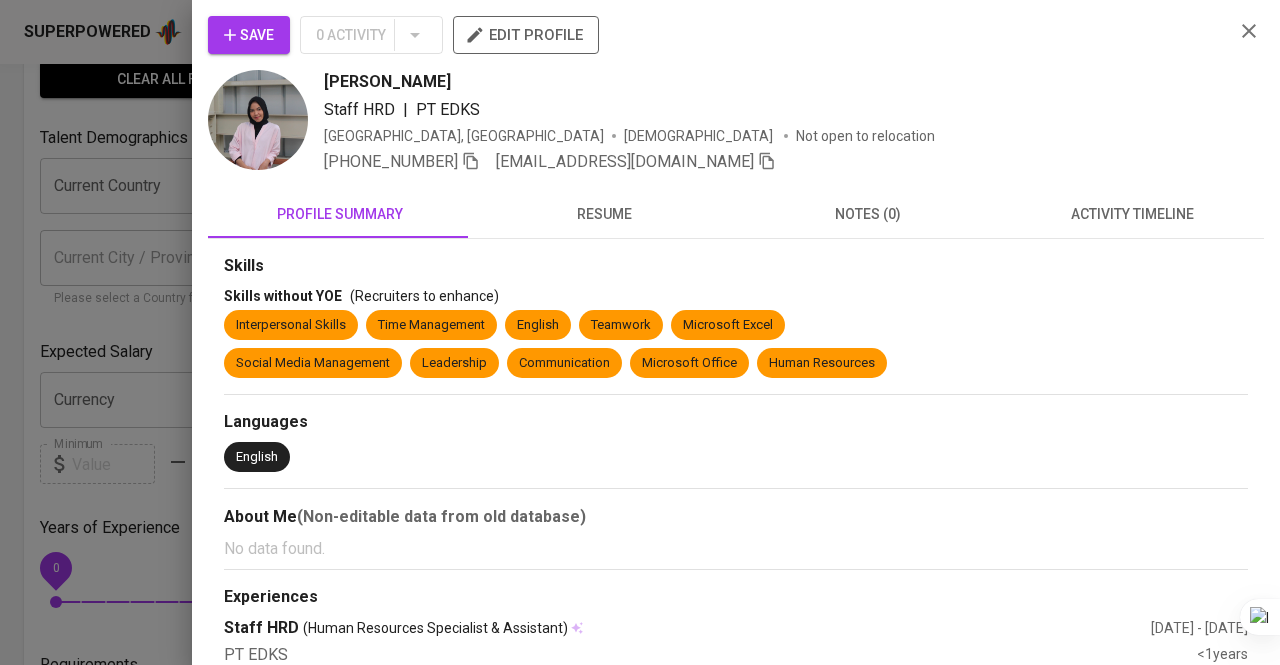 click on "resume" at bounding box center [604, 214] 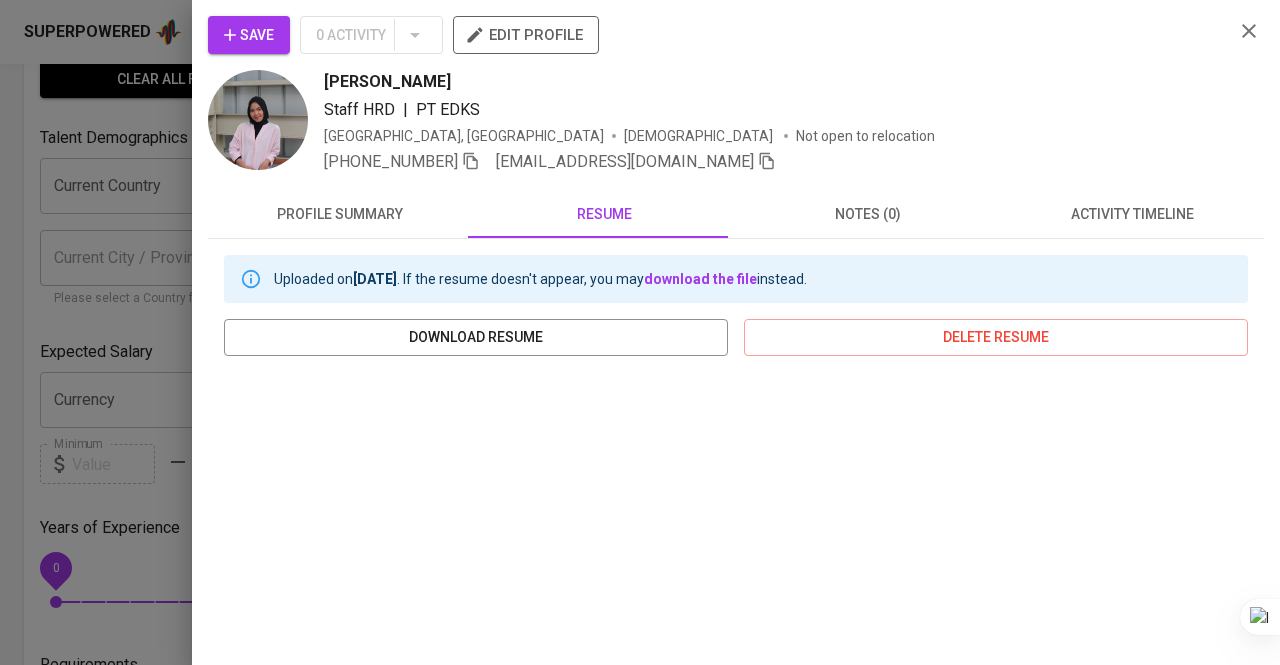 drag, startPoint x: 318, startPoint y: 77, endPoint x: 538, endPoint y: 65, distance: 220.32703 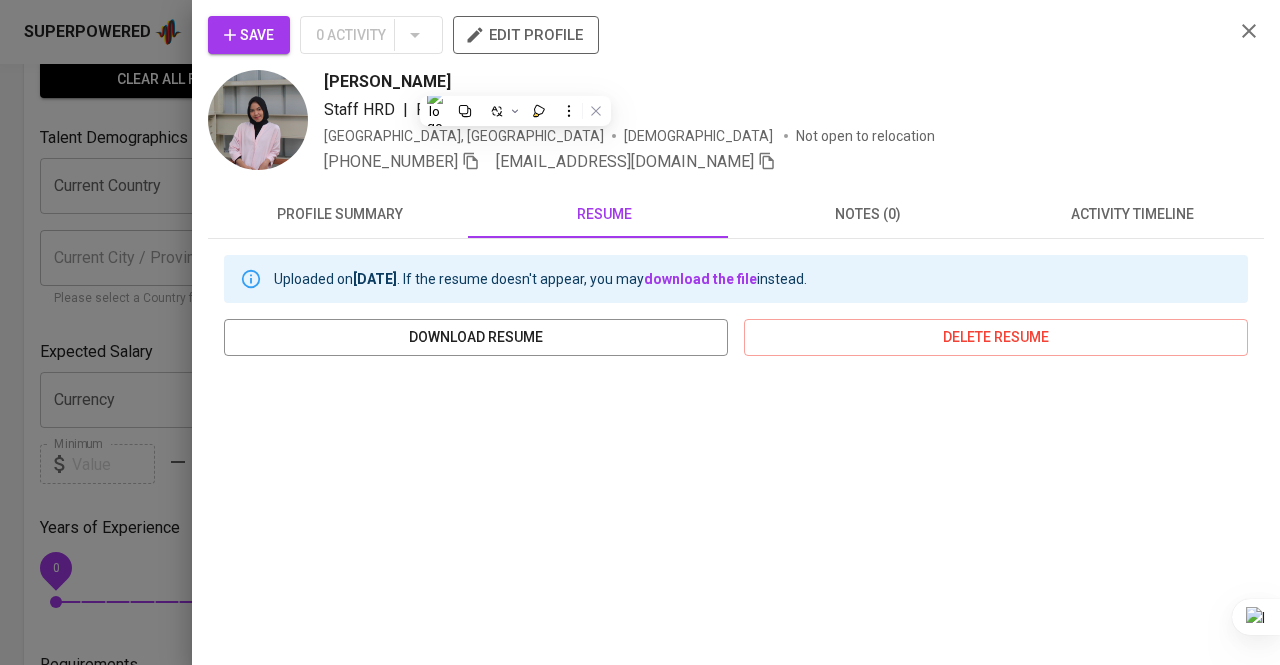 copy on "Ismah Rifdah Karimah" 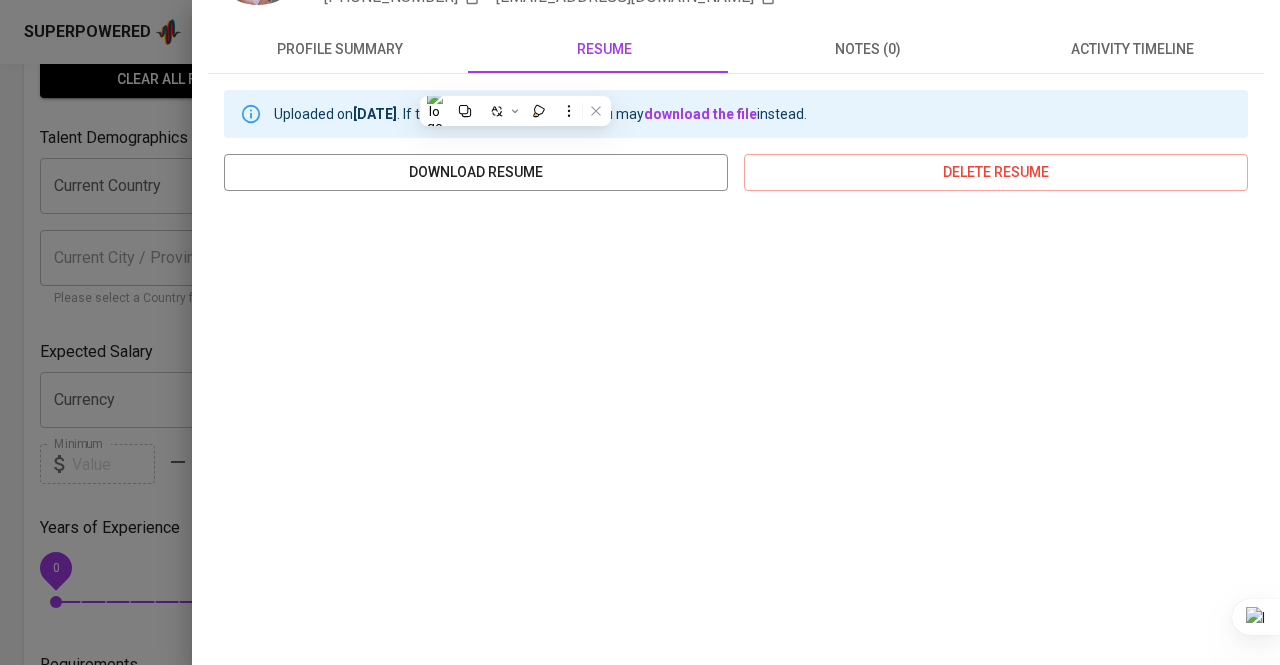 scroll, scrollTop: 171, scrollLeft: 0, axis: vertical 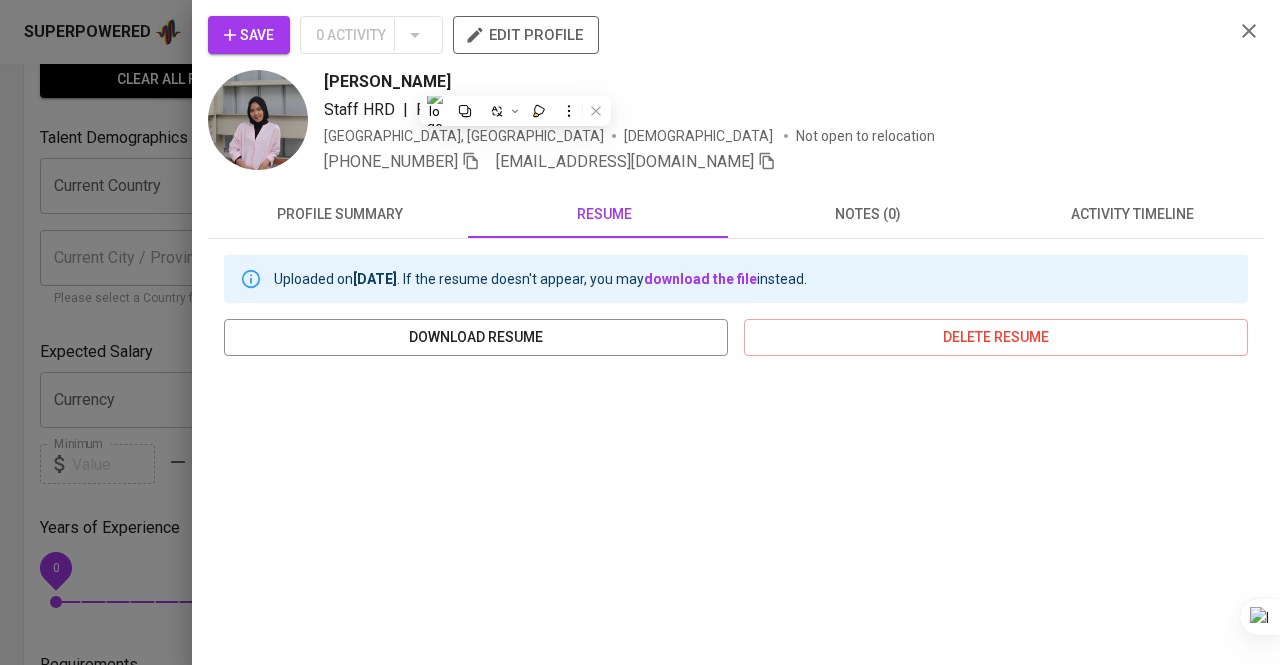 click 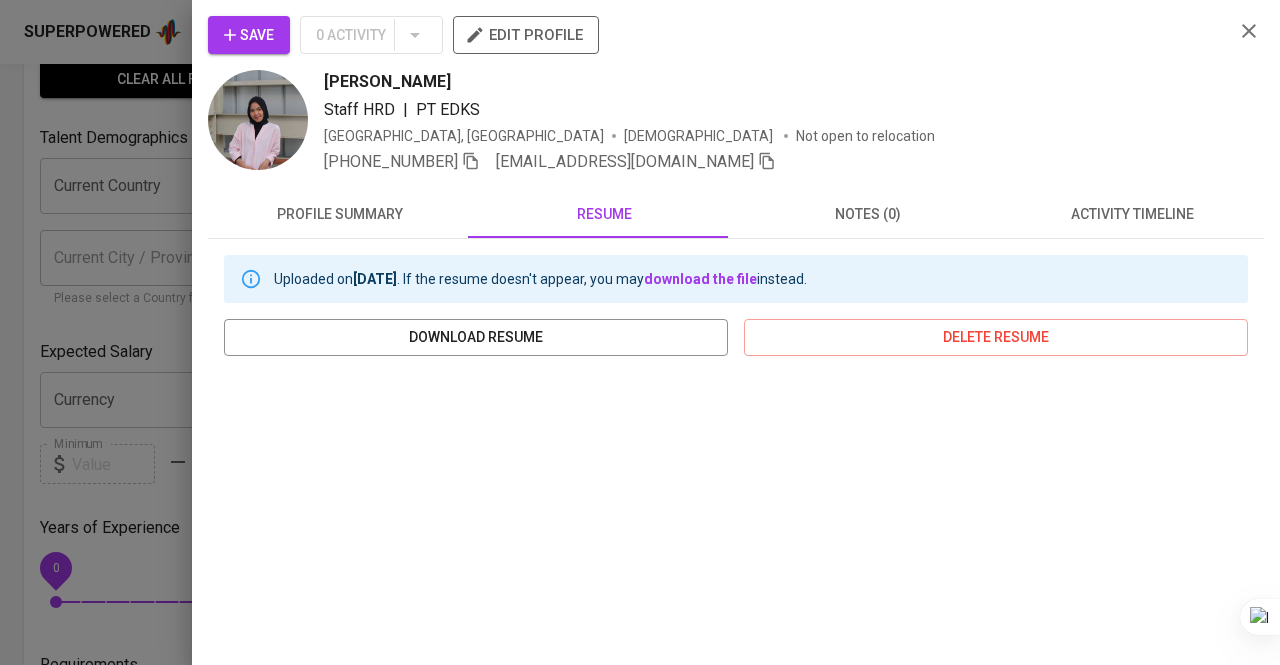 click at bounding box center [640, 332] 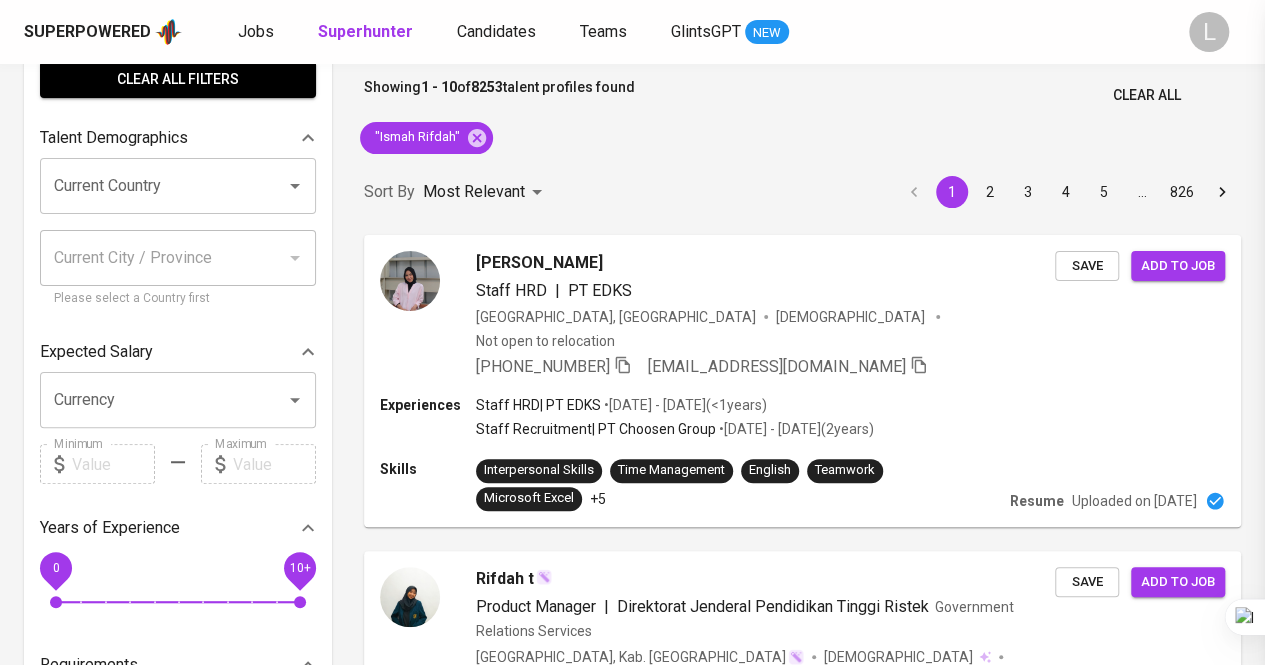 scroll, scrollTop: 0, scrollLeft: 0, axis: both 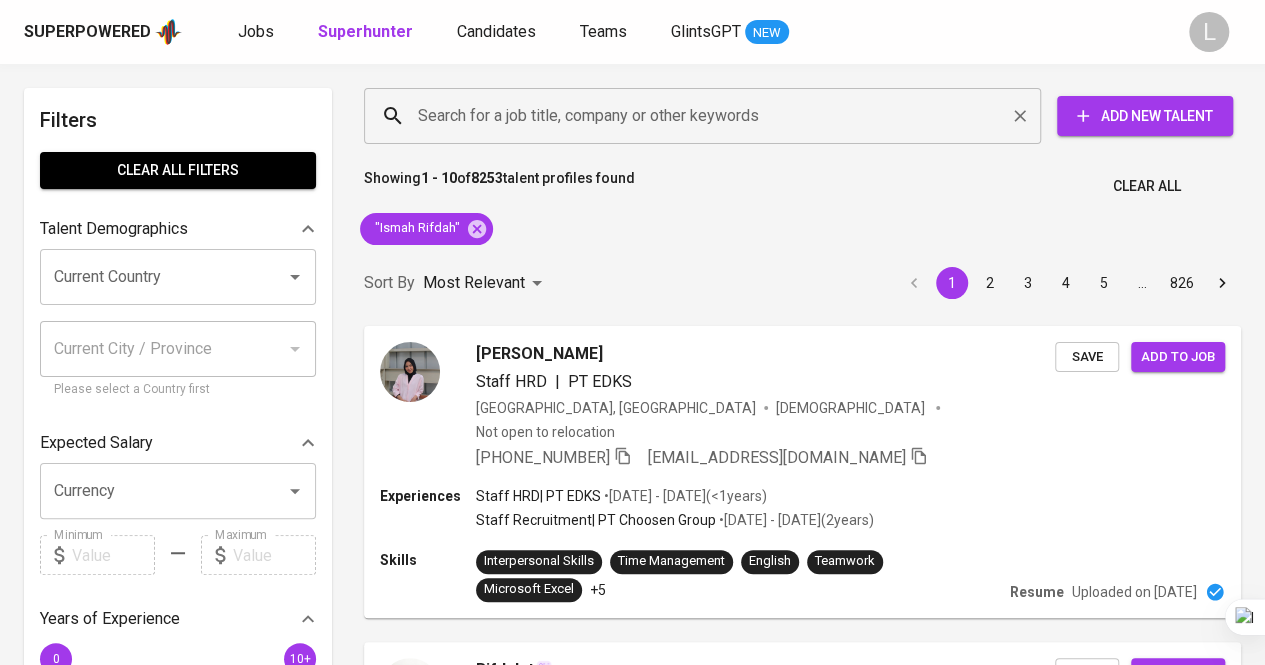 click on "Search for a job title, company or other keywords" at bounding box center (707, 116) 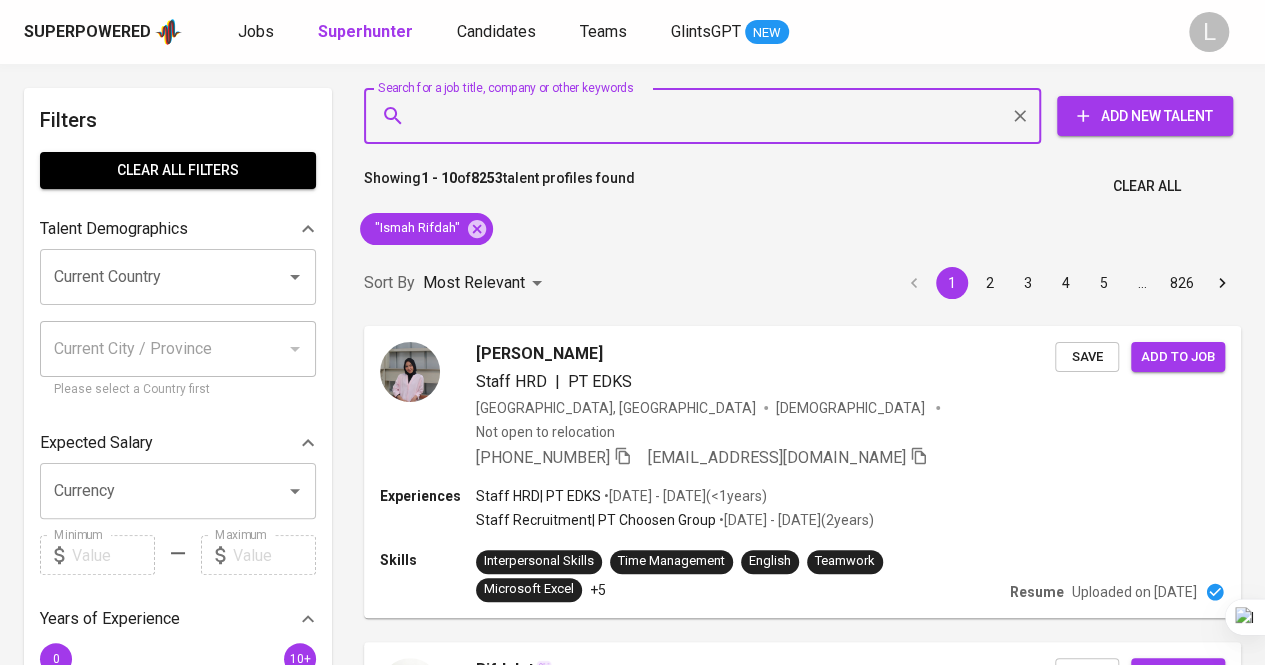 paste on "dienardini@gmail.com" 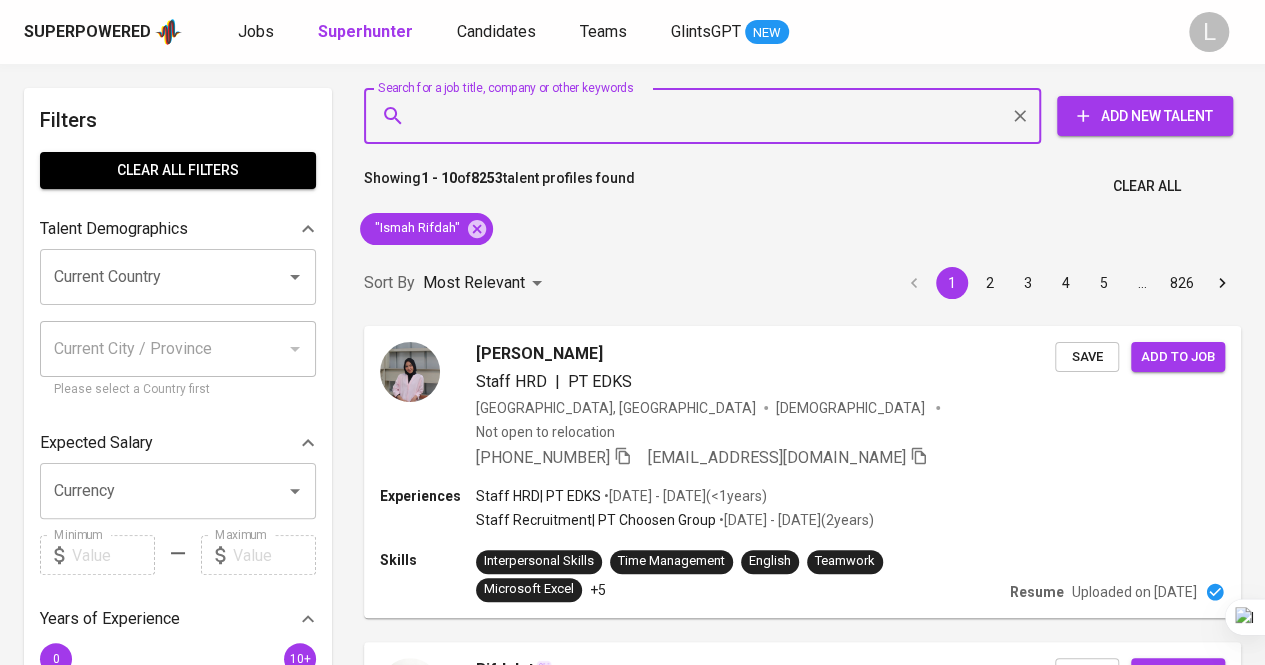 type on "dienardini@gmail.com" 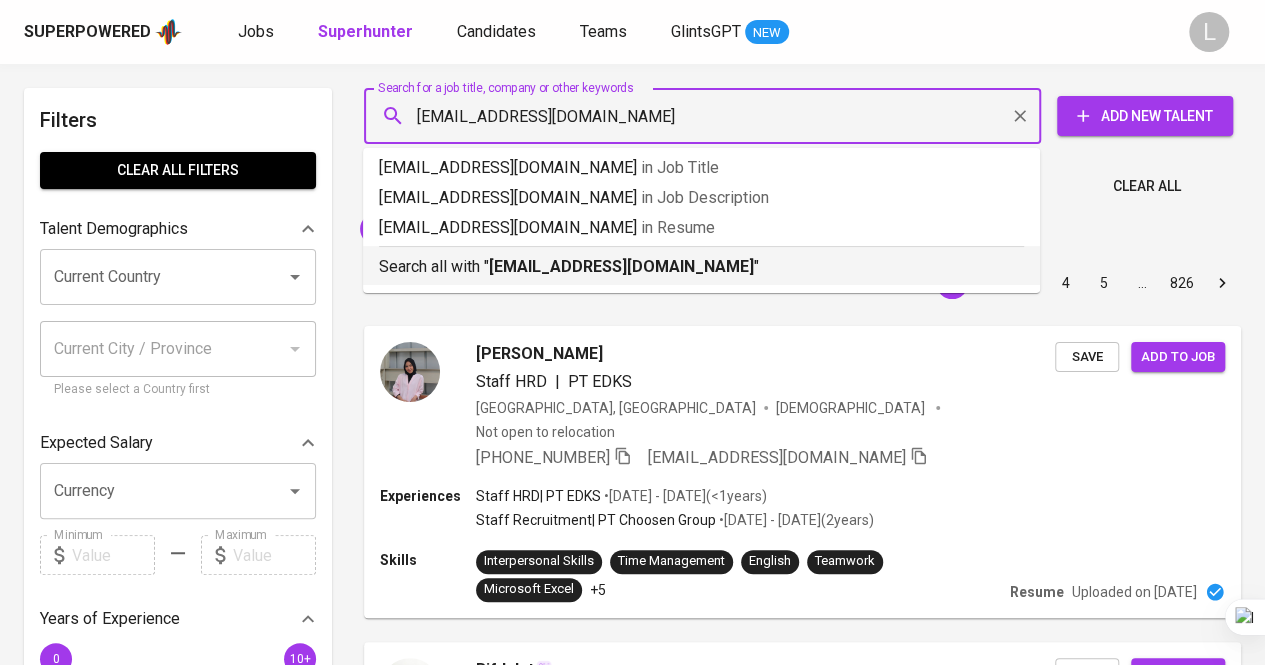 click on "dienardini@gmail.com" at bounding box center [621, 266] 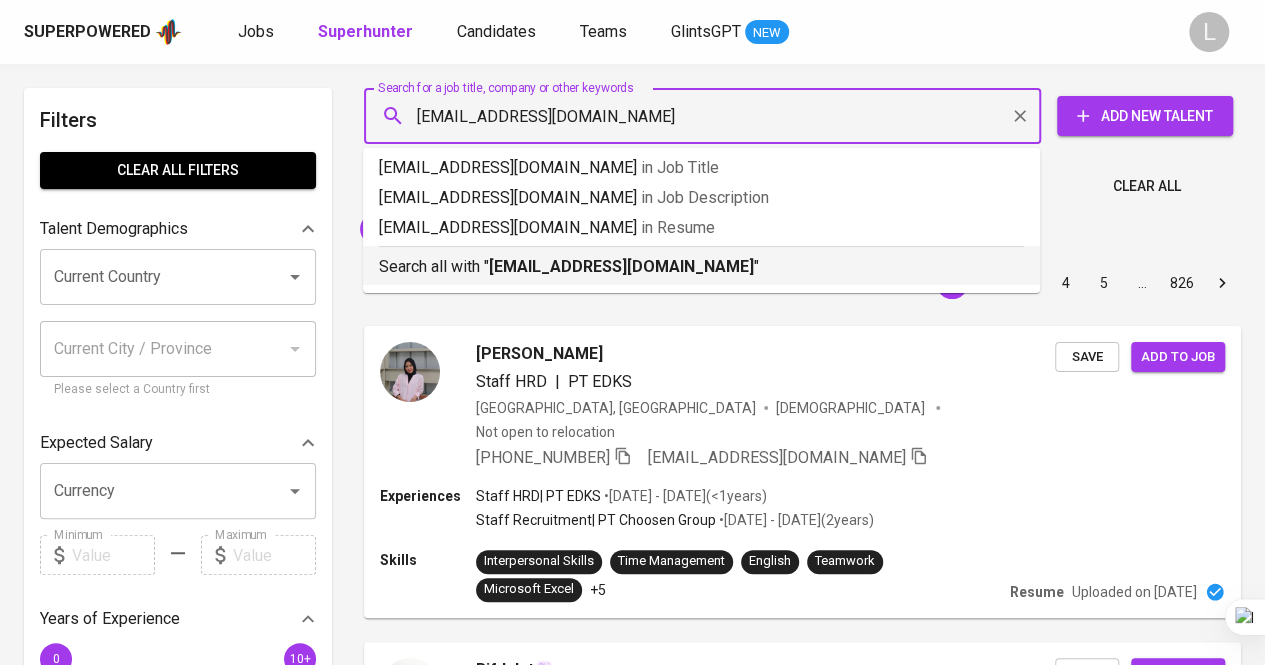 type 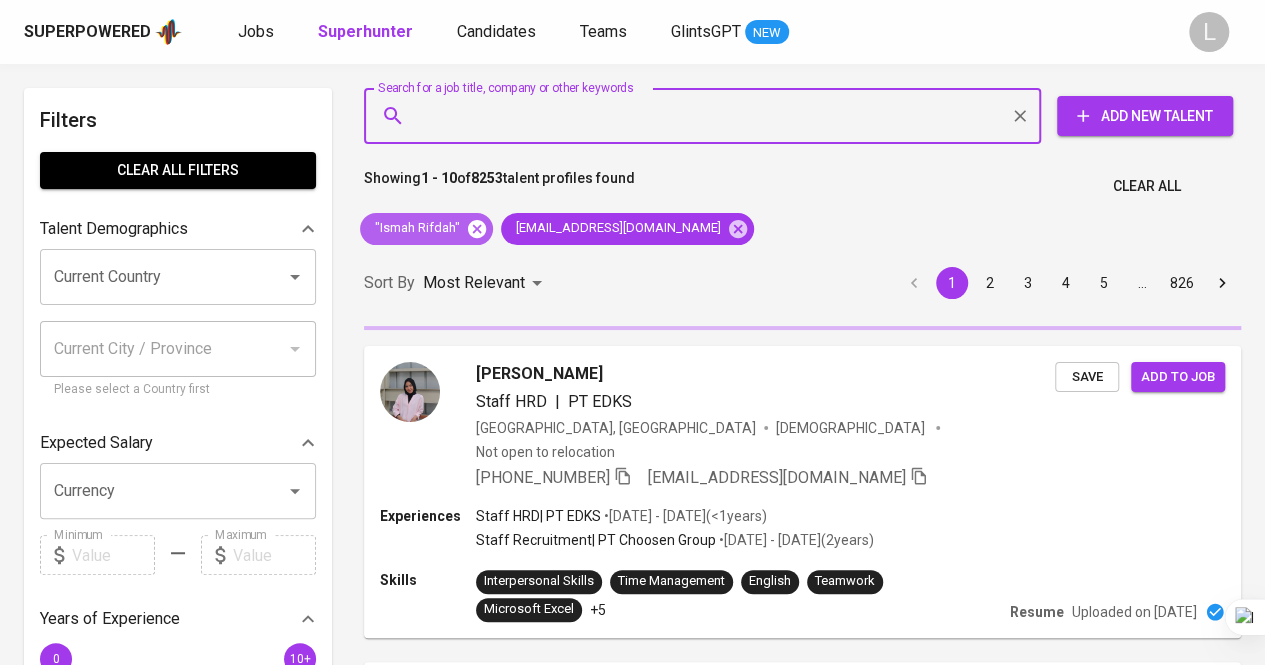 click 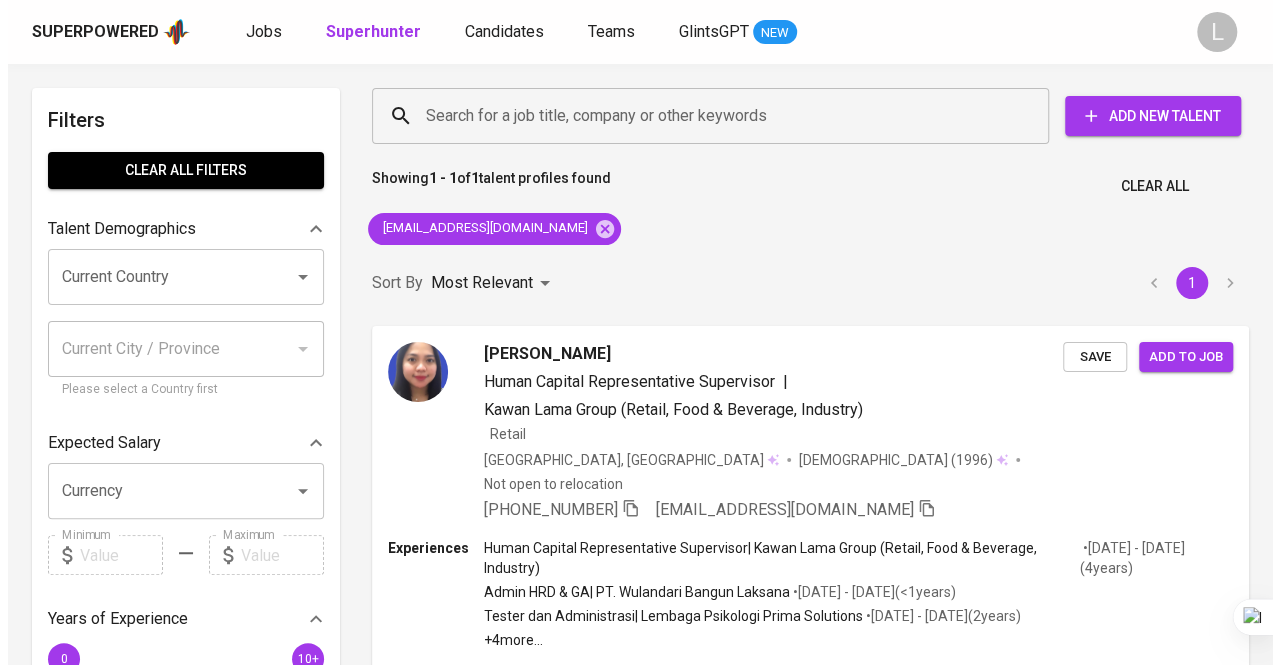 scroll, scrollTop: 52, scrollLeft: 0, axis: vertical 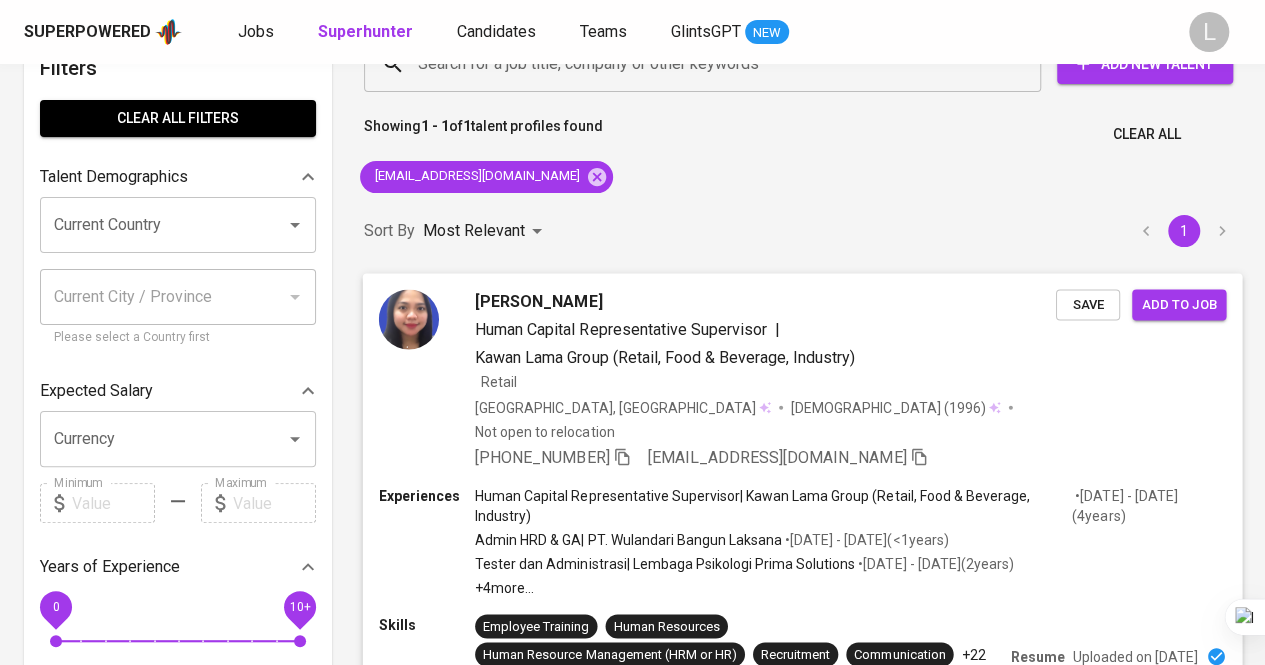 click on "Diena Ardini" at bounding box center (538, 301) 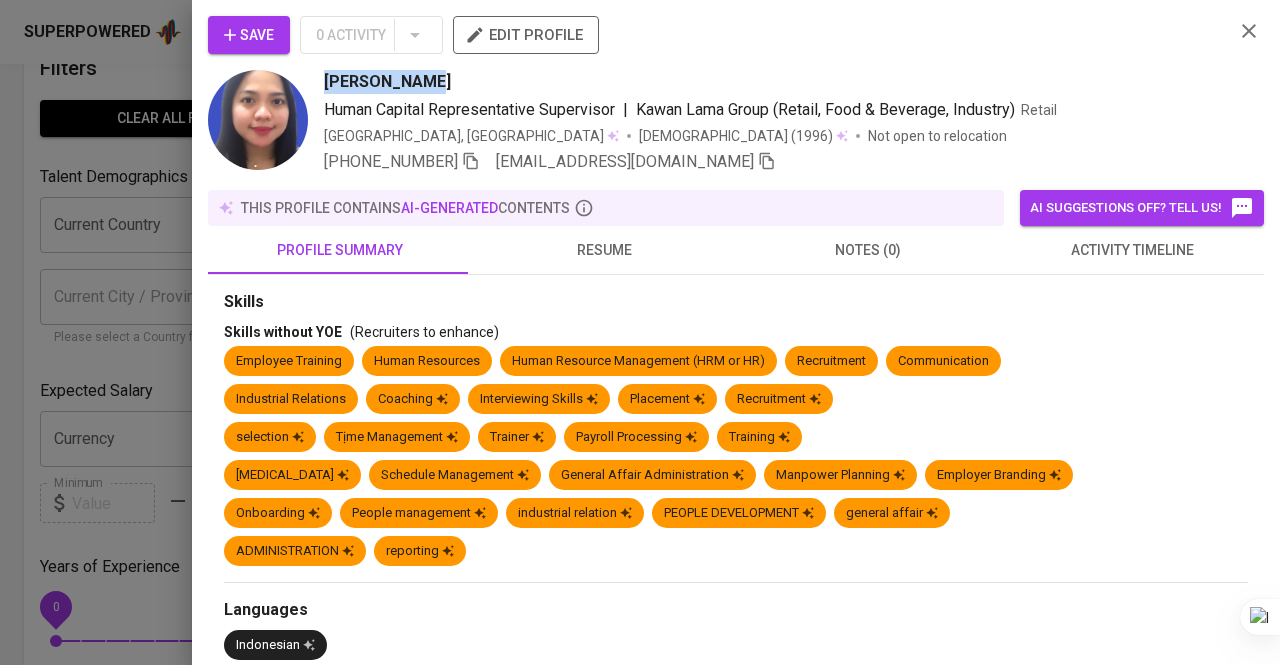 drag, startPoint x: 320, startPoint y: 80, endPoint x: 435, endPoint y: 75, distance: 115.10864 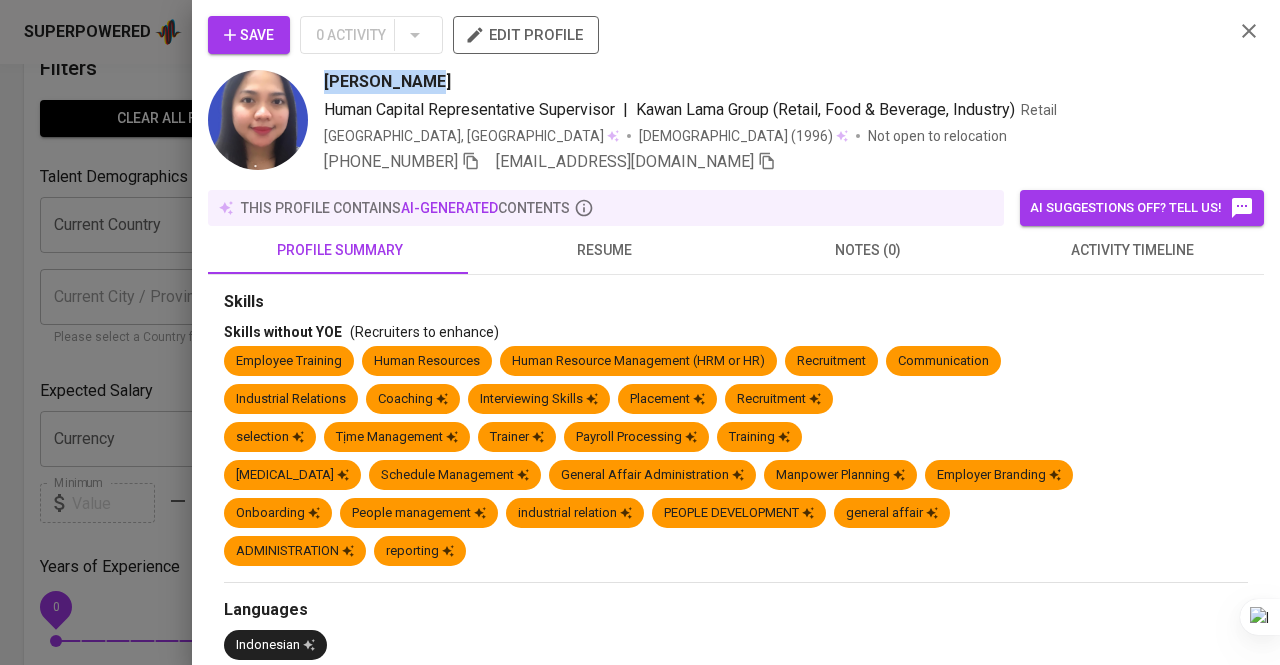 click on "Diena Ardini Human Capital Representative Supervisor | Kawan Lama Group (Retail, Food & Beverage, Industry) Retail Indonesia, Denpasar Female   (1996) Not open to relocation +62 821-4867-4453   dienardini@gmail.com" at bounding box center (713, 122) 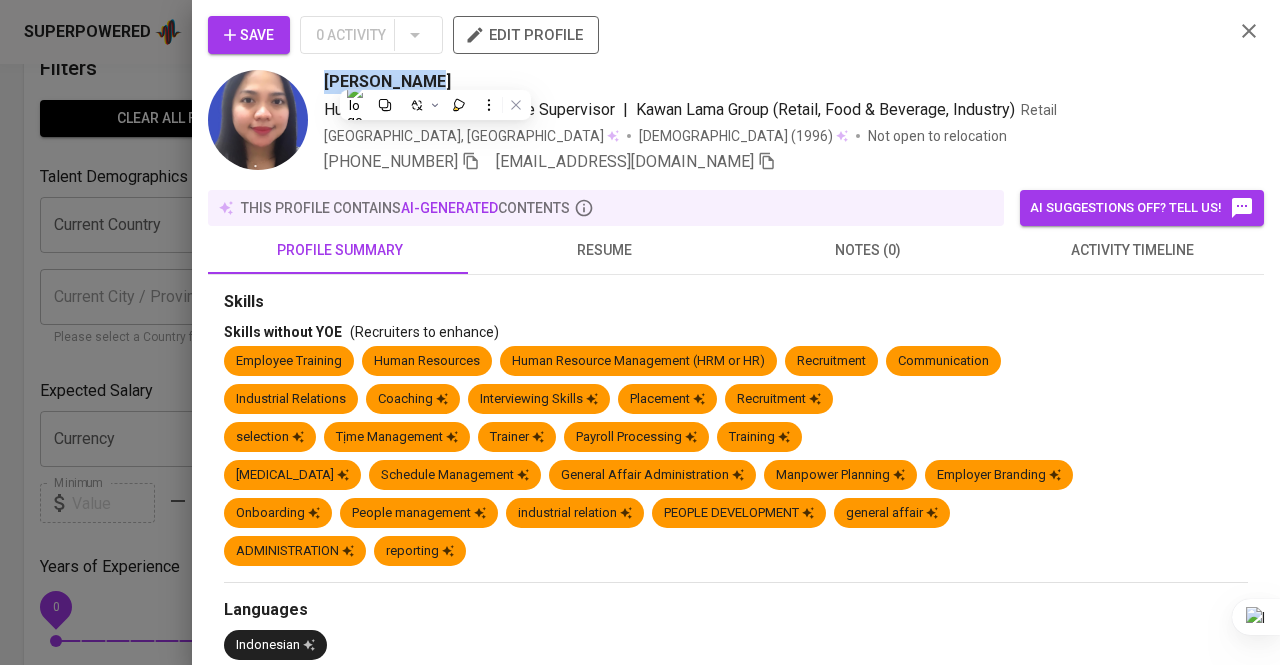 copy on "Diena Ardini" 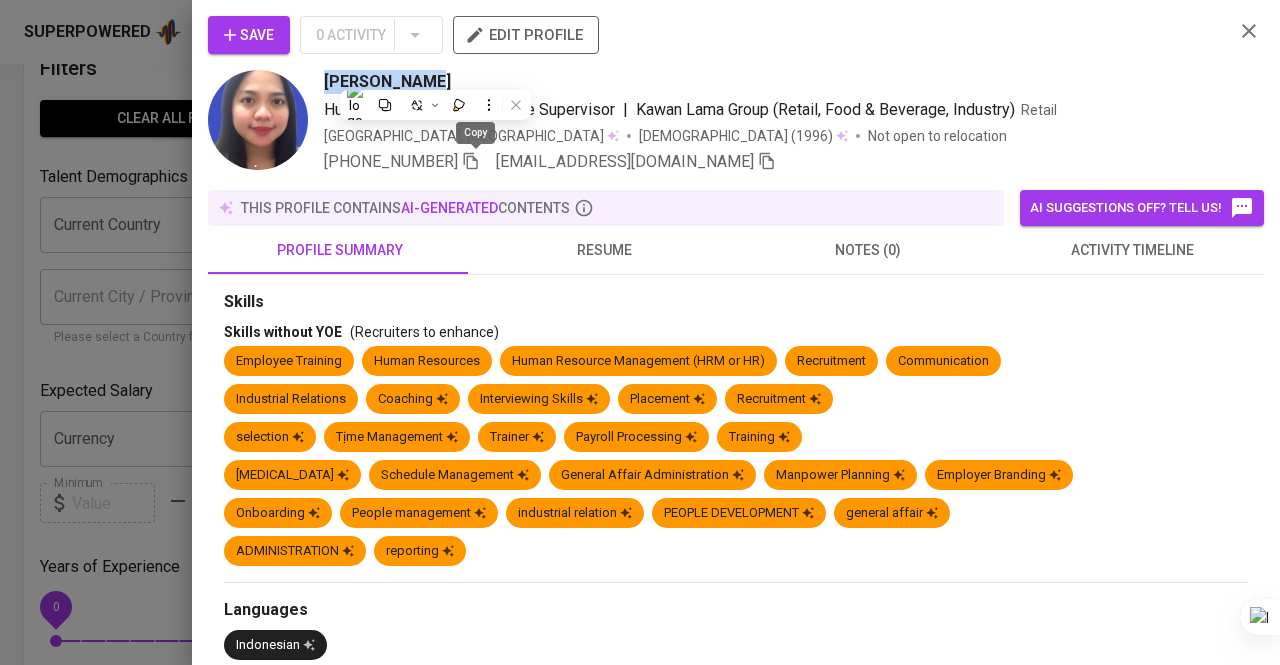click 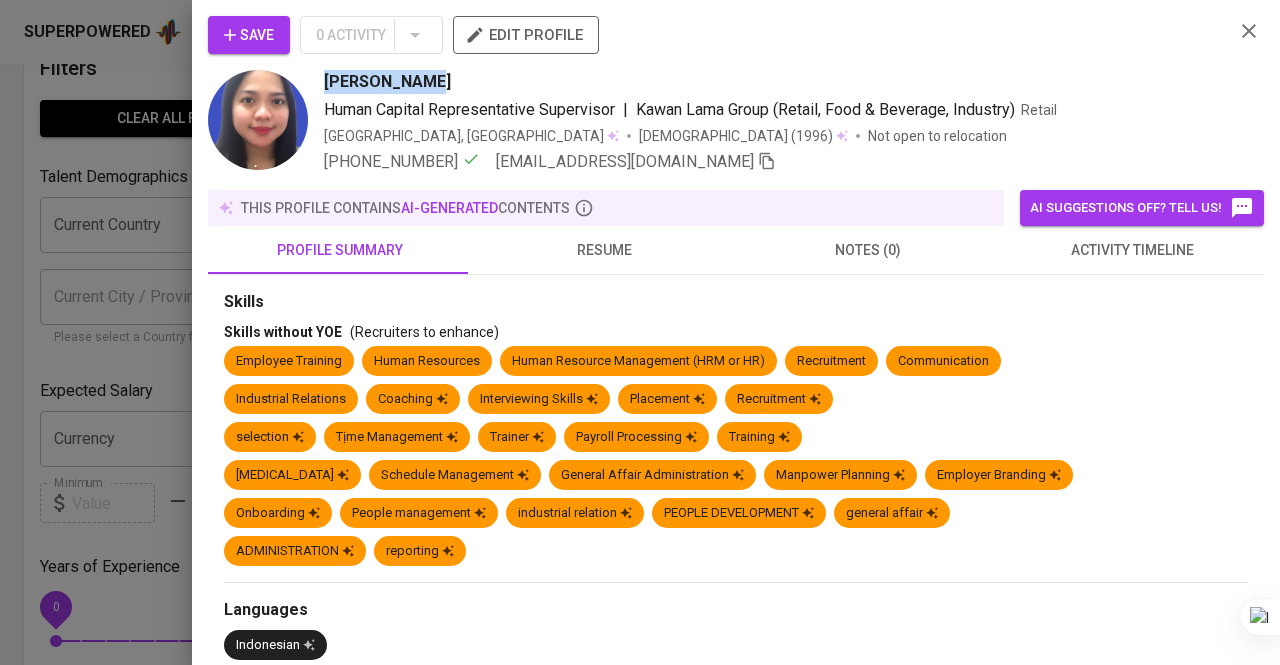 click on "resume" at bounding box center [604, 250] 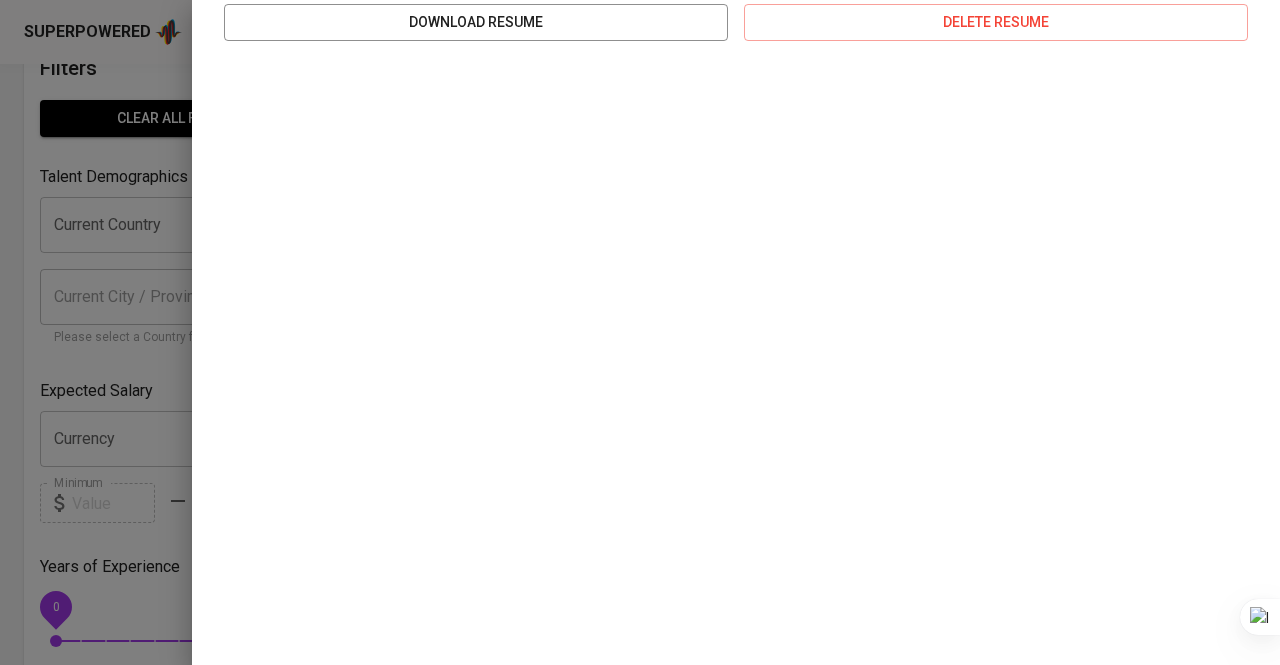 scroll, scrollTop: 352, scrollLeft: 0, axis: vertical 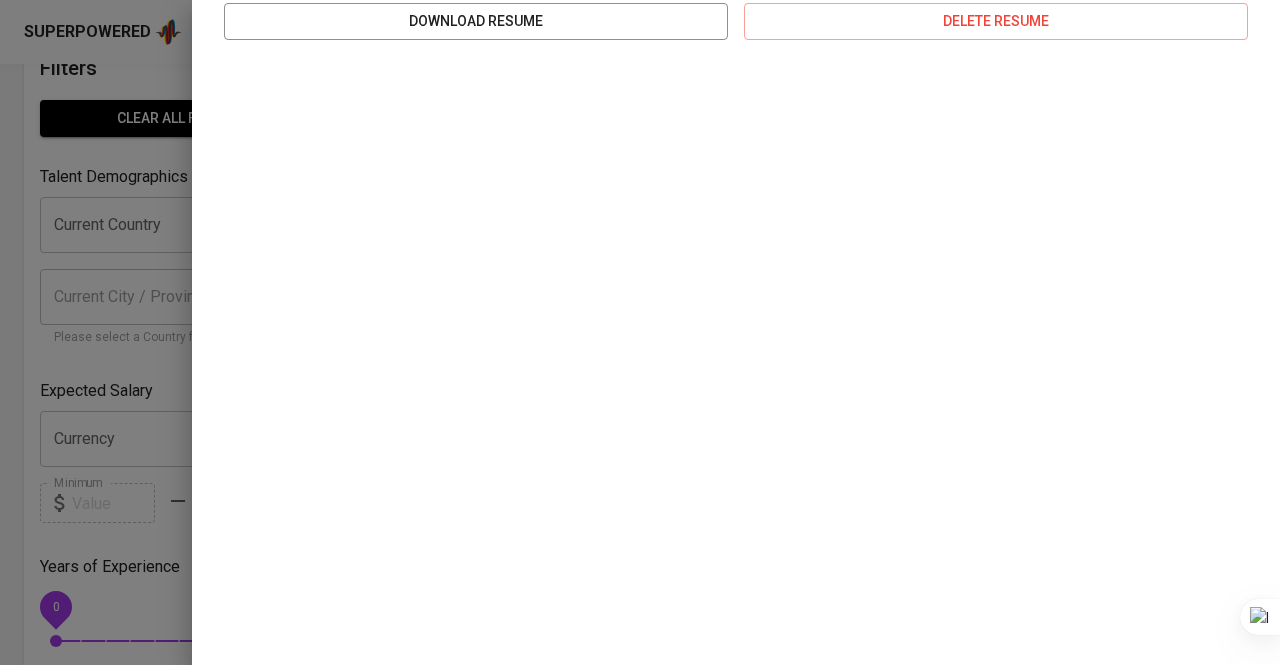 click at bounding box center (640, 332) 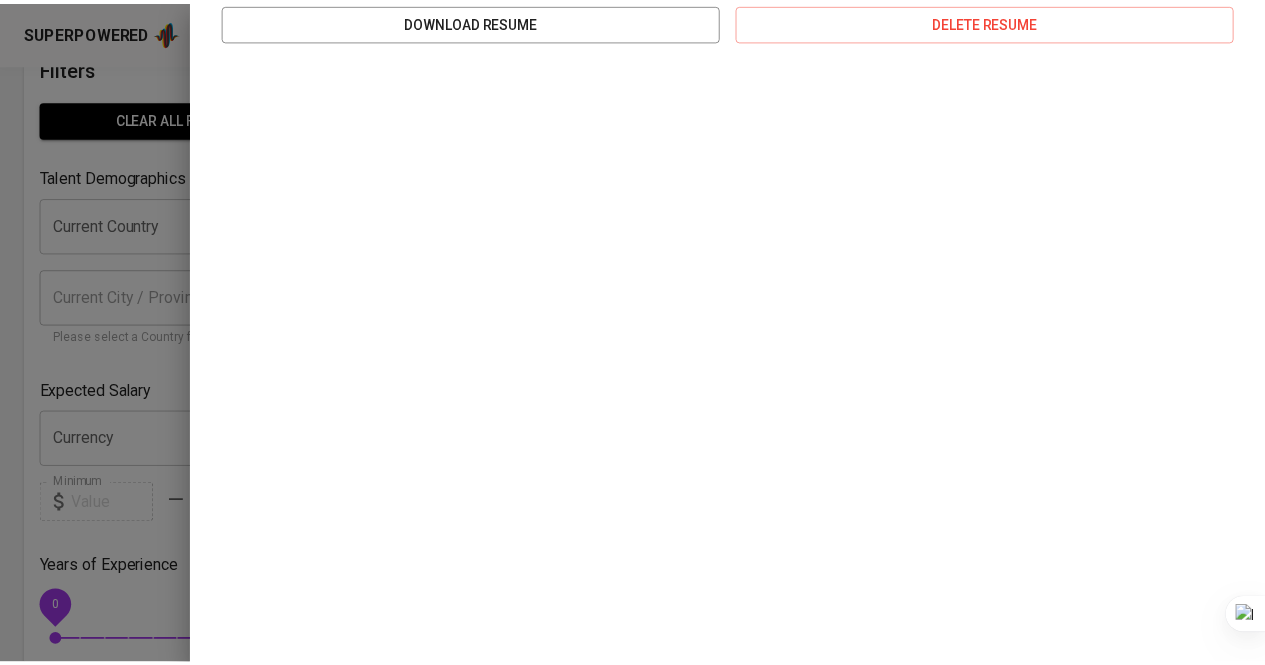 scroll, scrollTop: 120, scrollLeft: 0, axis: vertical 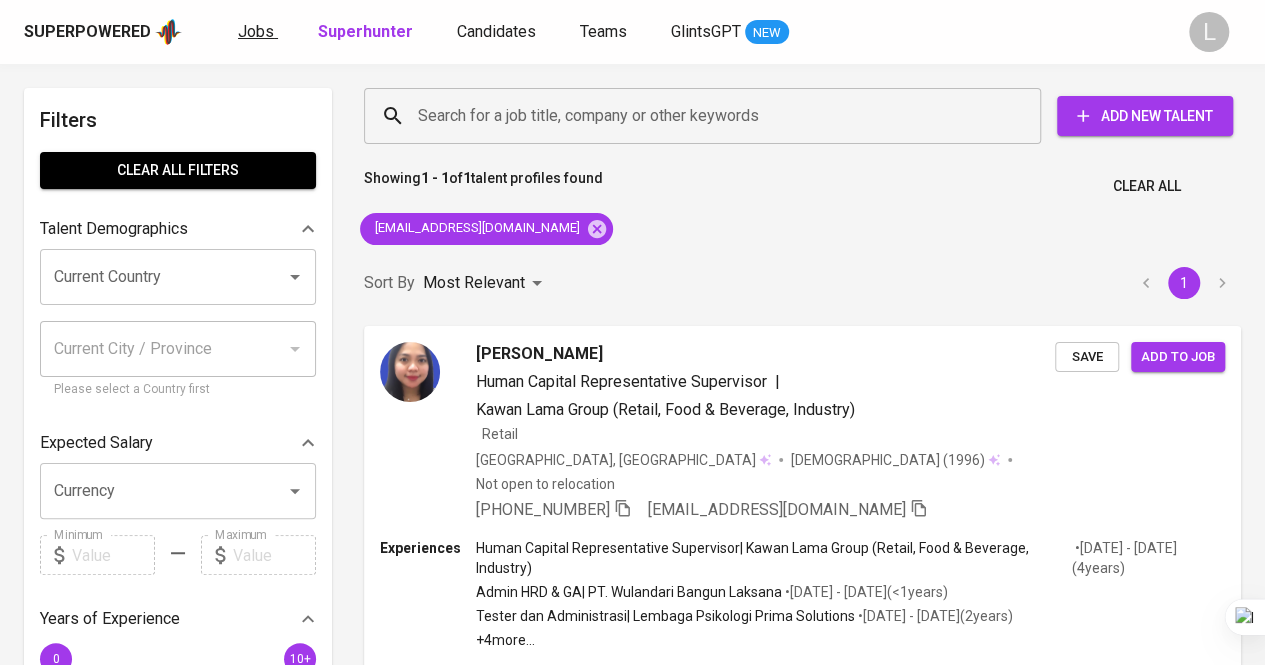 click on "Jobs" at bounding box center [258, 32] 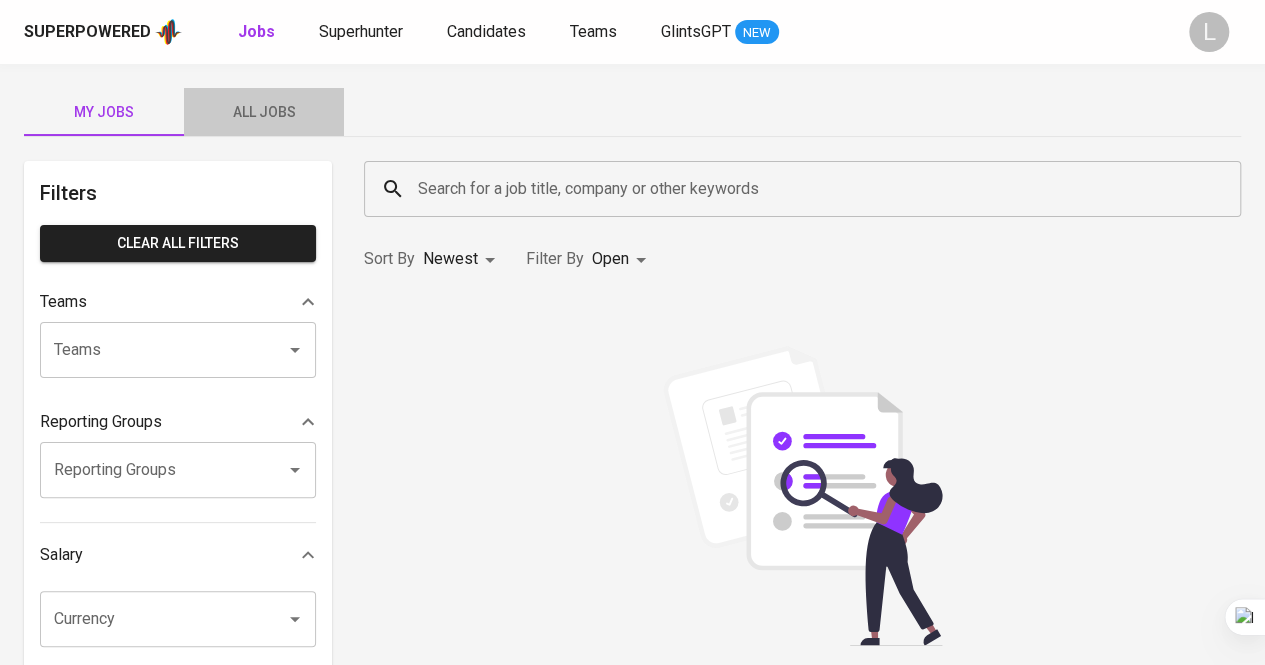 click on "All Jobs" at bounding box center (264, 112) 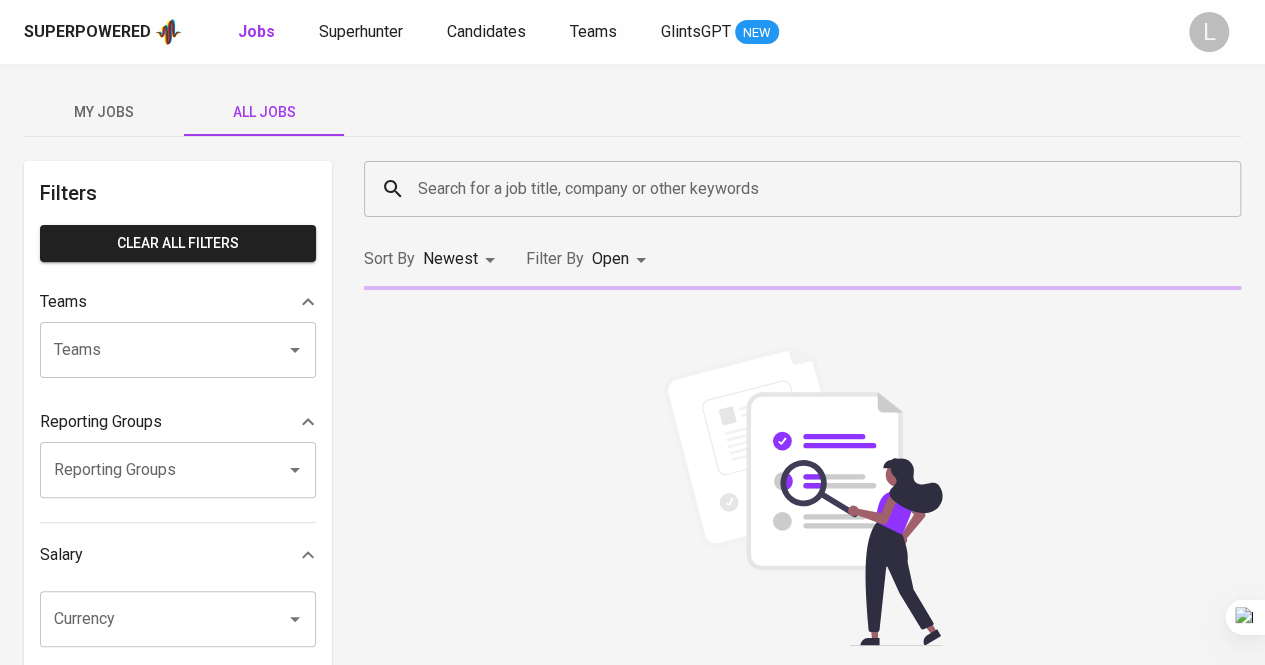 click on "Search for a job title, company or other keywords" at bounding box center (807, 189) 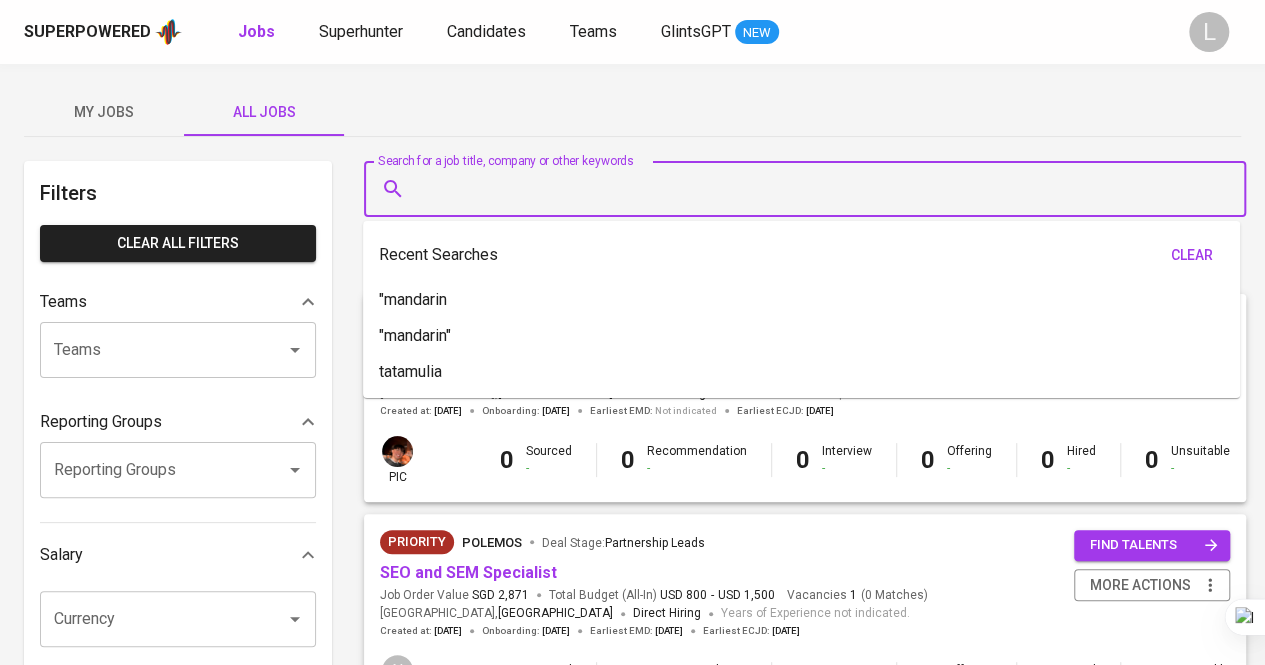 paste on ".NET Manager" 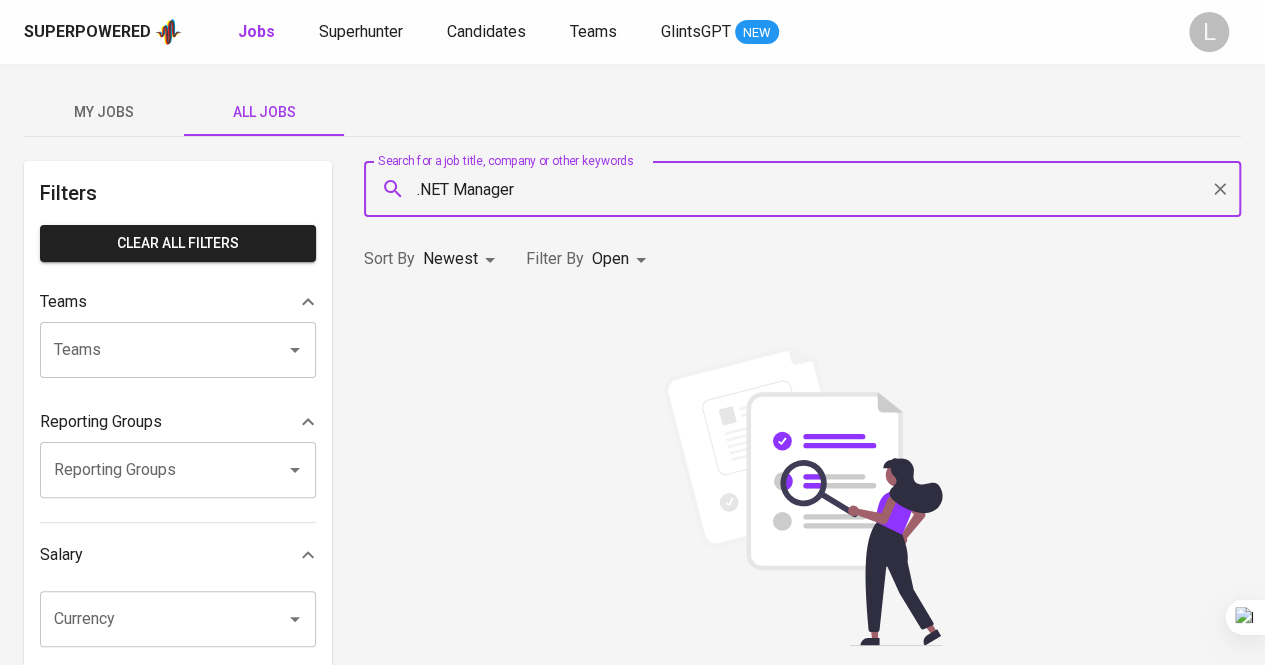 click on ".NET Manager" at bounding box center (807, 189) 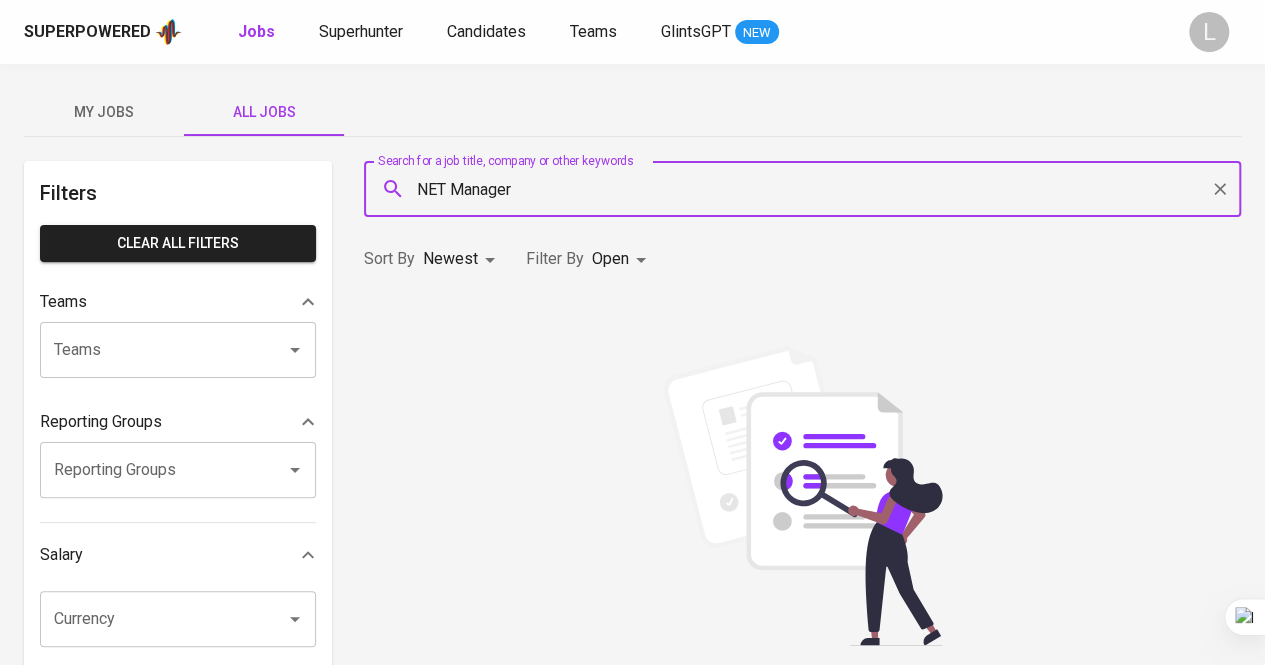 click on "NET Manager" at bounding box center [807, 189] 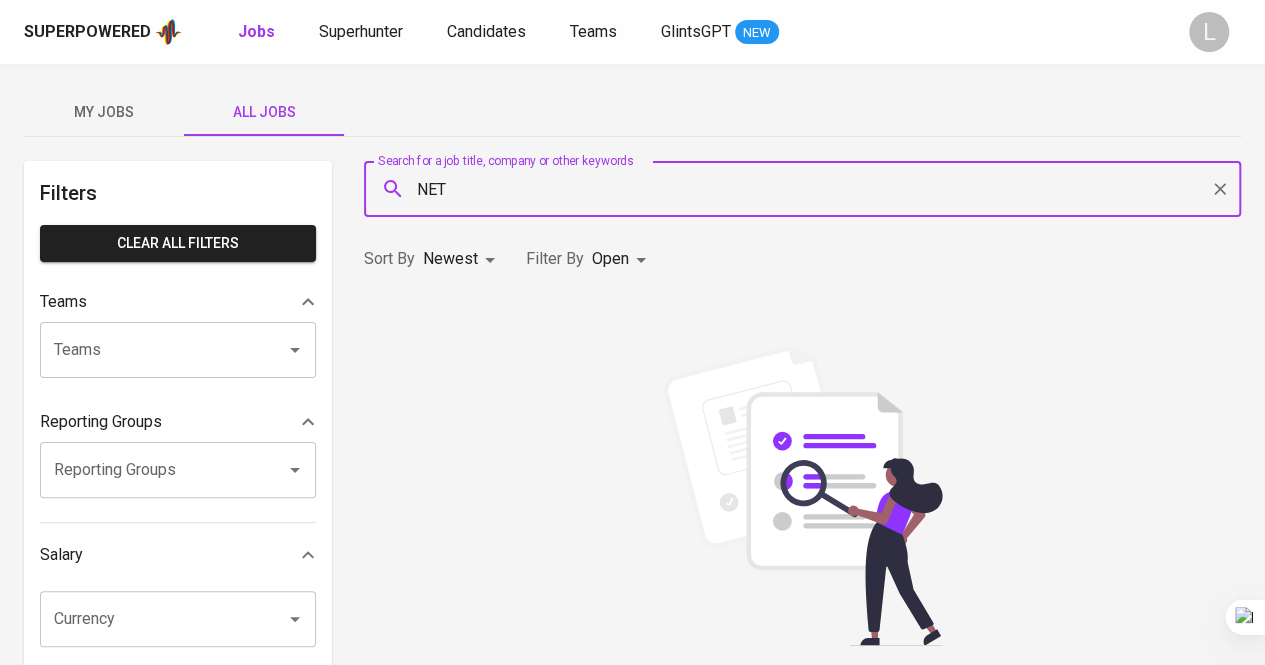 type on "NET" 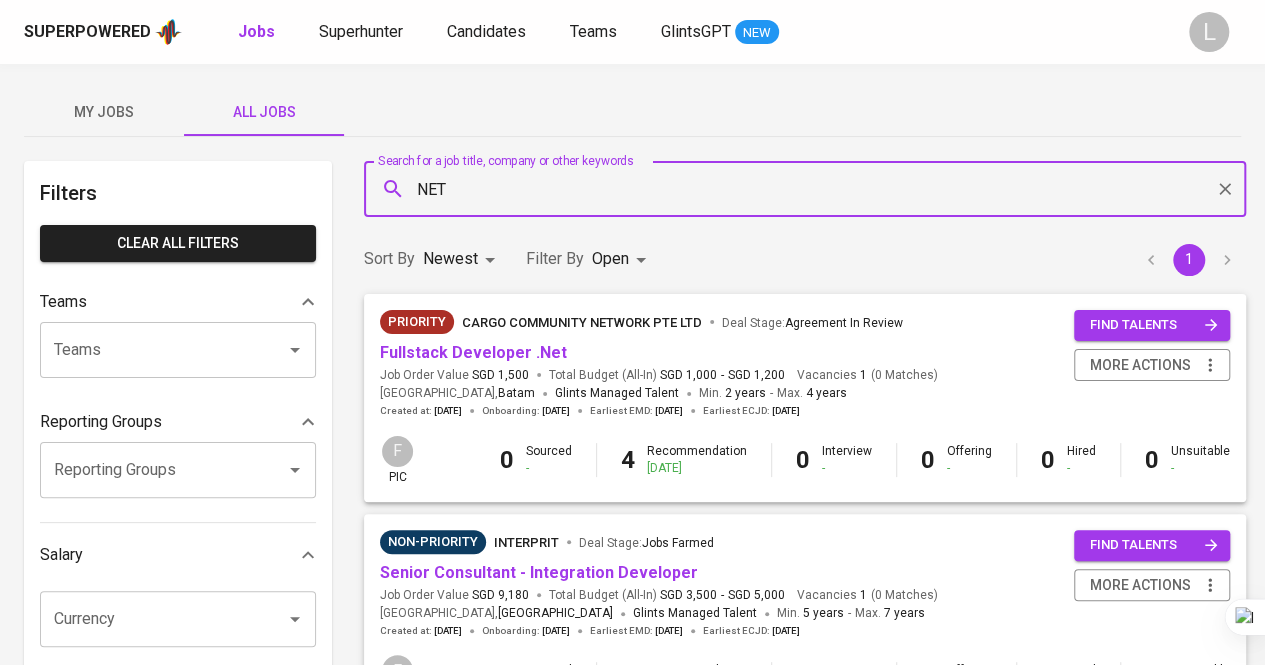 click on "Superpowered Jobs   Superhunter   Candidates   Teams   GlintsGPT   NEW L My Jobs All Jobs Filters Clear All filters Teams Teams Teams Reporting Groups Reporting Groups Reporting Groups Salary Currency Currency Minimum Minimum Maximum Maximum Years of Experience 0 10+ Roles Roles Roles Skills Skills Skills Candidates Sourced by me Referred by me Search for a job title, company or other keywords NET Search for a job title, company or other keywords Sort By Newest NEWEST Filter By Open OPEN 1 Priority cargo community network pte ltd Deal Stage :  Agreement In Review Fullstack Developer .Net Job Order Value   SGD 1,500 Total Budget (All-In)   SGD 1,000 - SGD 1,200 Vacancies   1 ( 0   Matches ) Indonesia ,  Batam Glints Managed Talent Min.   2 years - Max.   4 years Created at :   Jun 27, 2025 Onboarding :   Jul 01, 2025 Earliest EMD :   Jul 31, 2025 Earliest ECJD :   Aug 31, 2025 find talents more actions F pic 0 Sourced - 4 Recommendation 1 day ago 0 Interview - 0 Offering - 0 Hired - 0 - :" at bounding box center [632, 682] 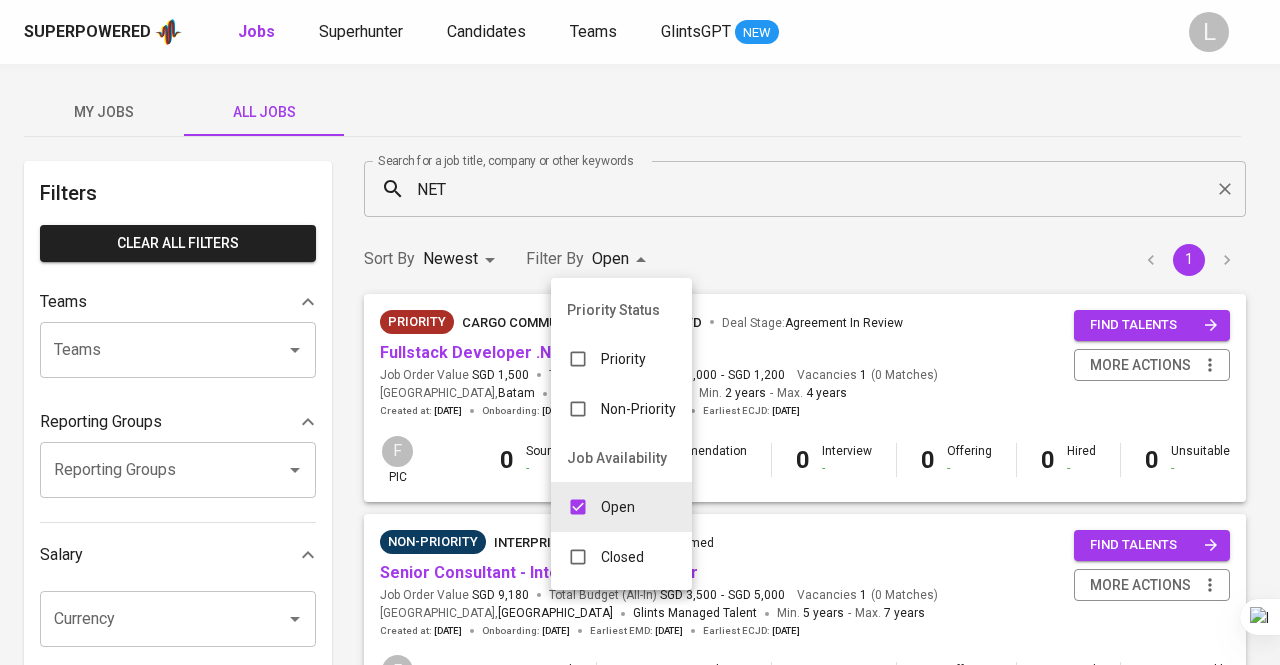 click on "Closed" at bounding box center (622, 557) 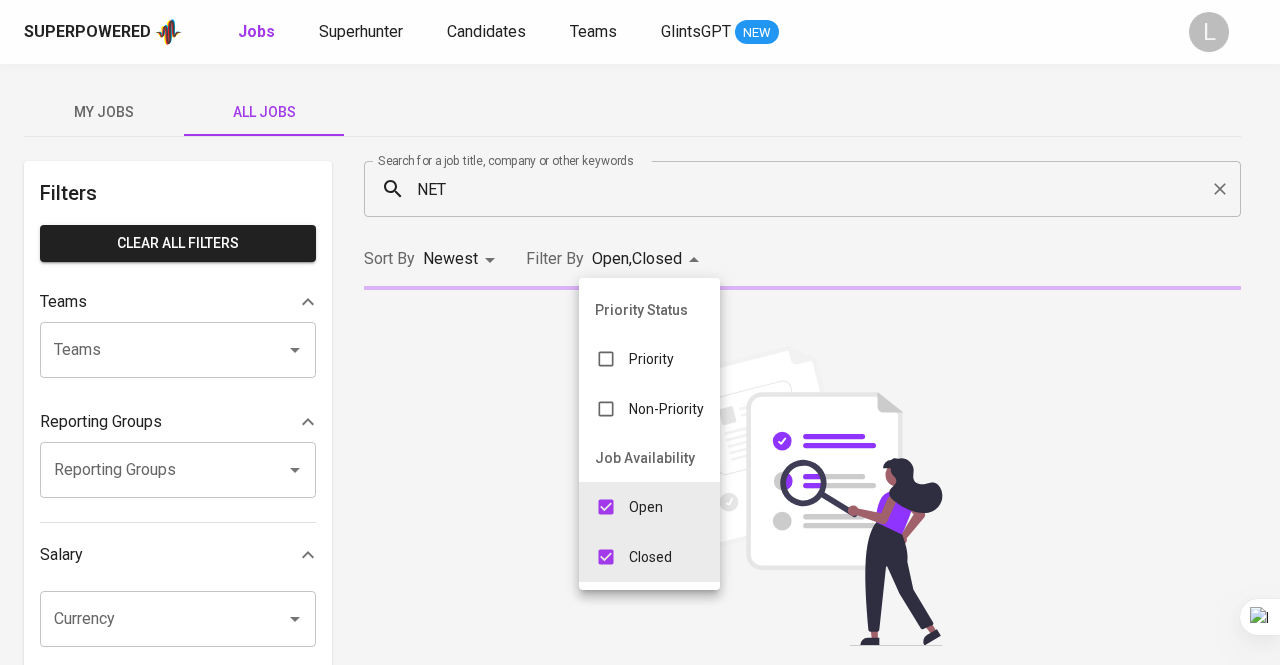 click at bounding box center [640, 332] 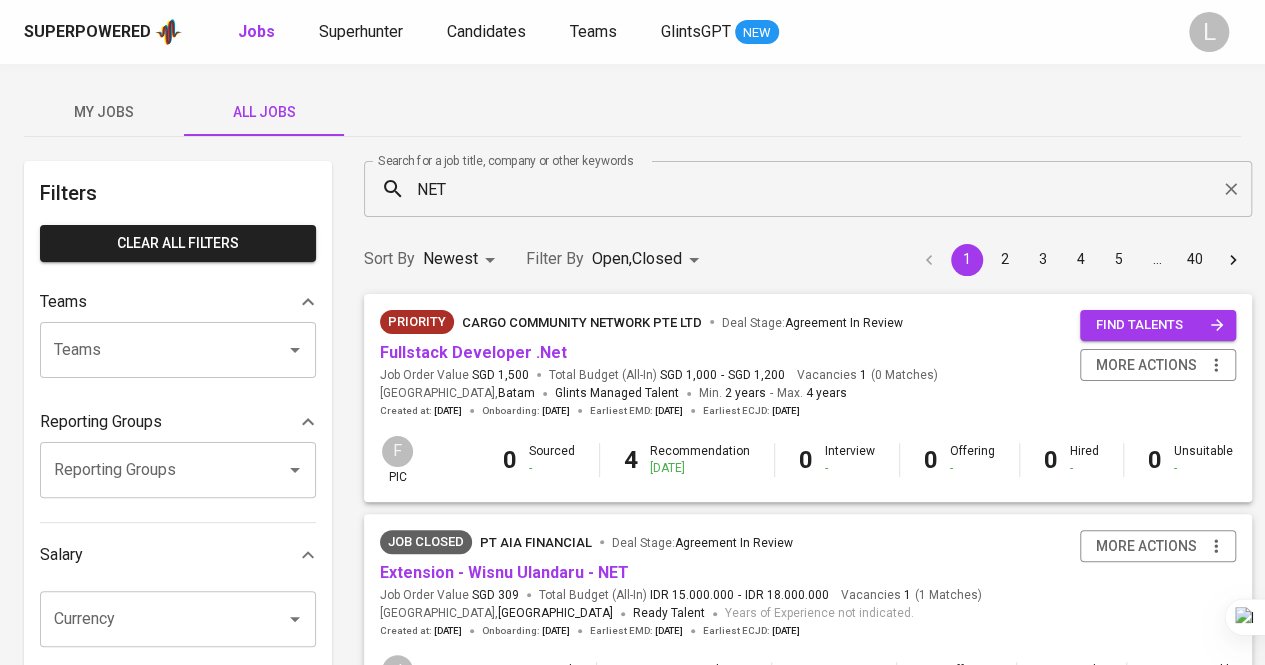 click on "NET" at bounding box center (813, 189) 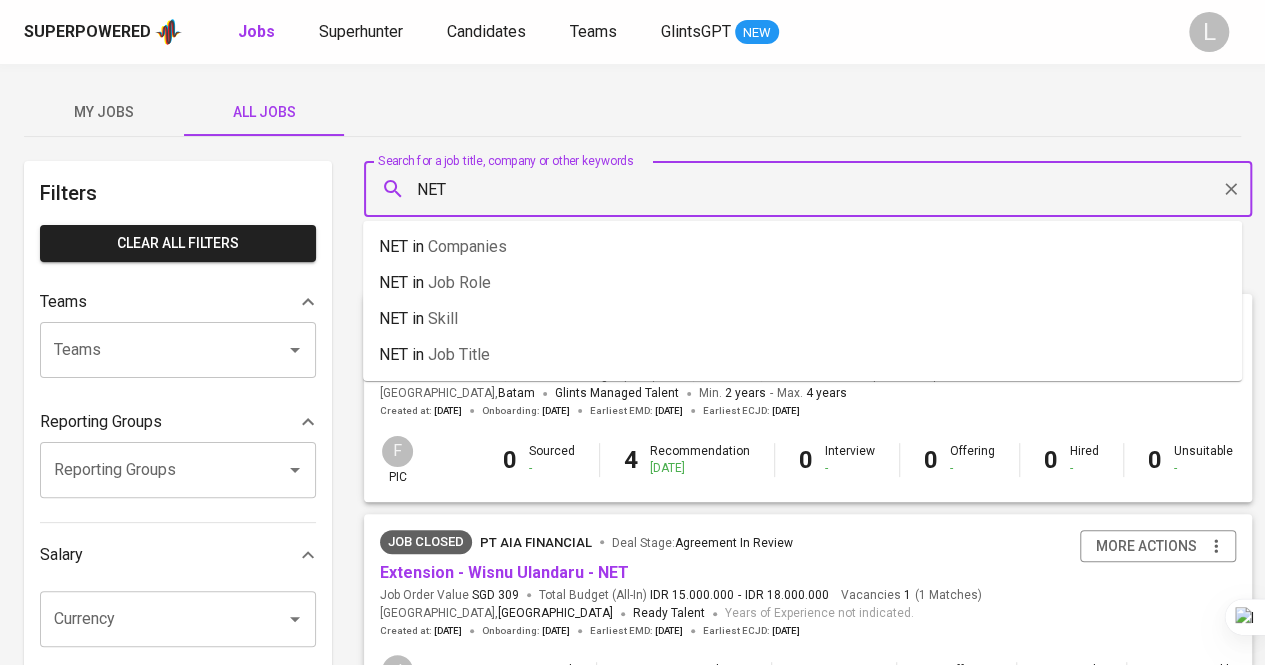 drag, startPoint x: 468, startPoint y: 185, endPoint x: 354, endPoint y: 194, distance: 114.35471 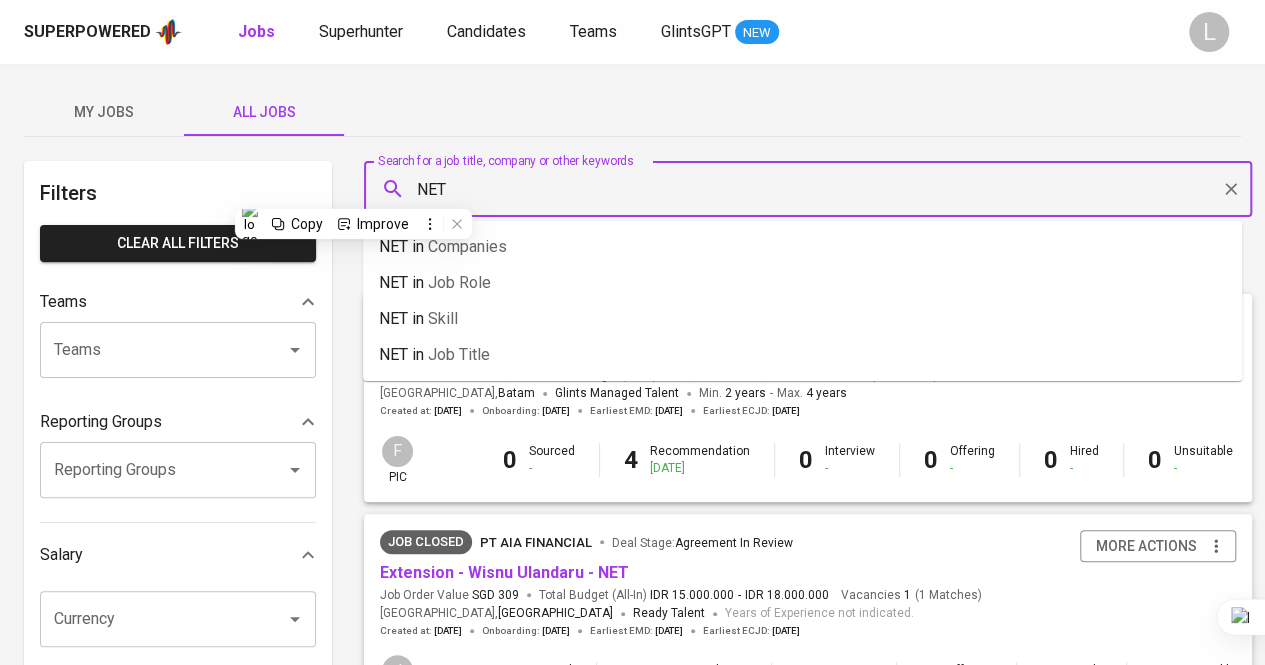 paste on ".NET Manager" 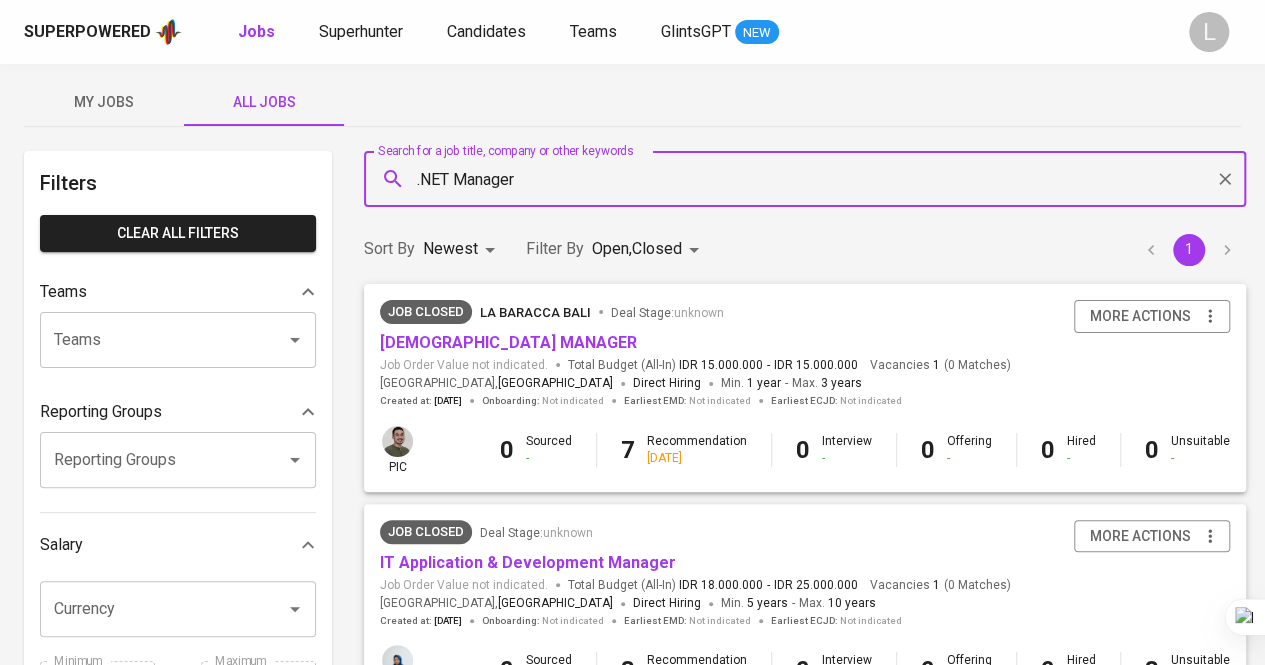 scroll, scrollTop: 8, scrollLeft: 0, axis: vertical 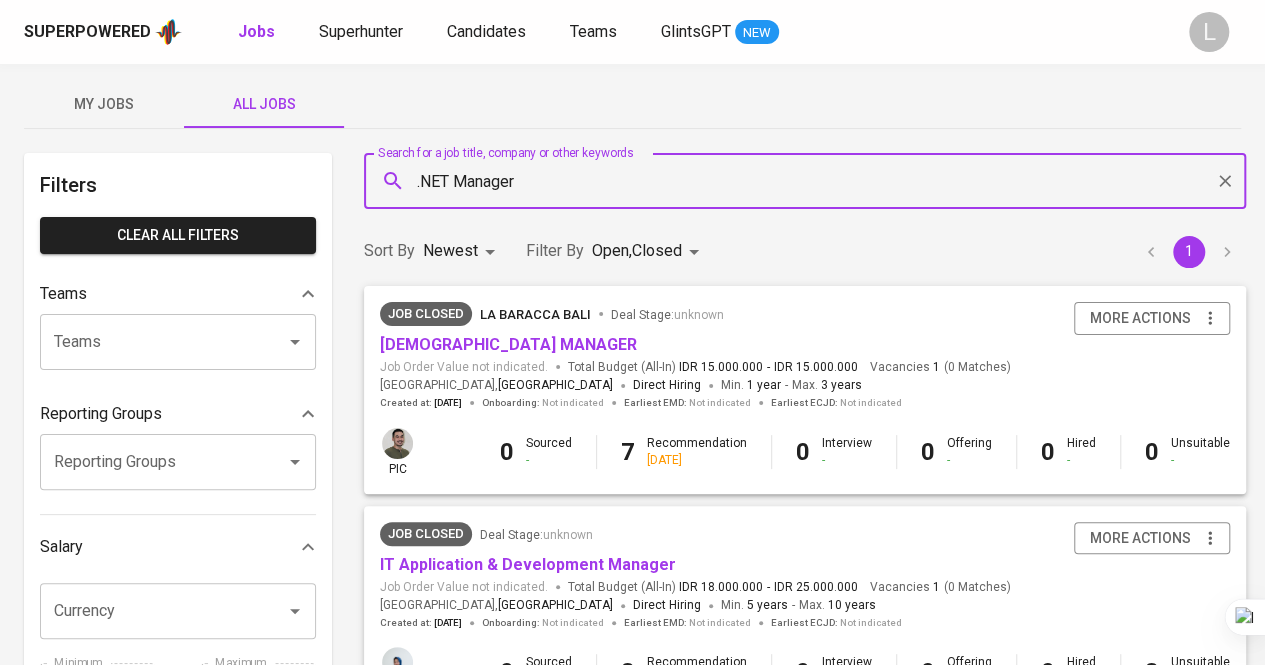 click on ".NET Manager" at bounding box center (810, 181) 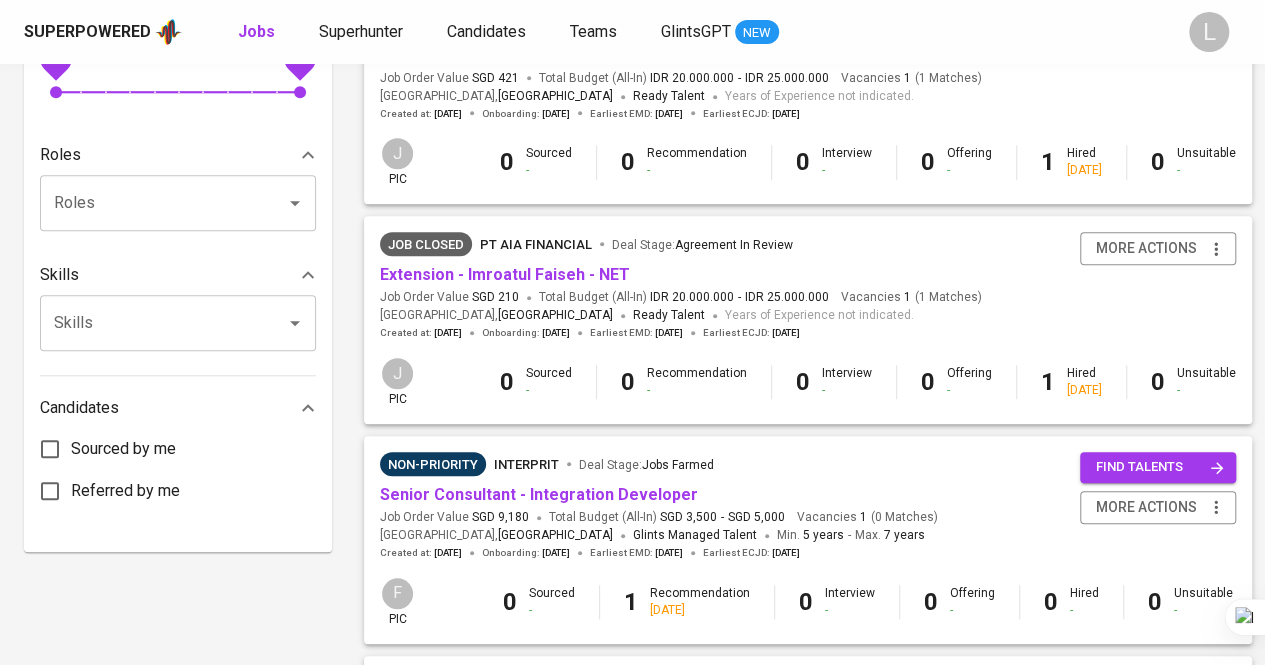 scroll, scrollTop: 745, scrollLeft: 0, axis: vertical 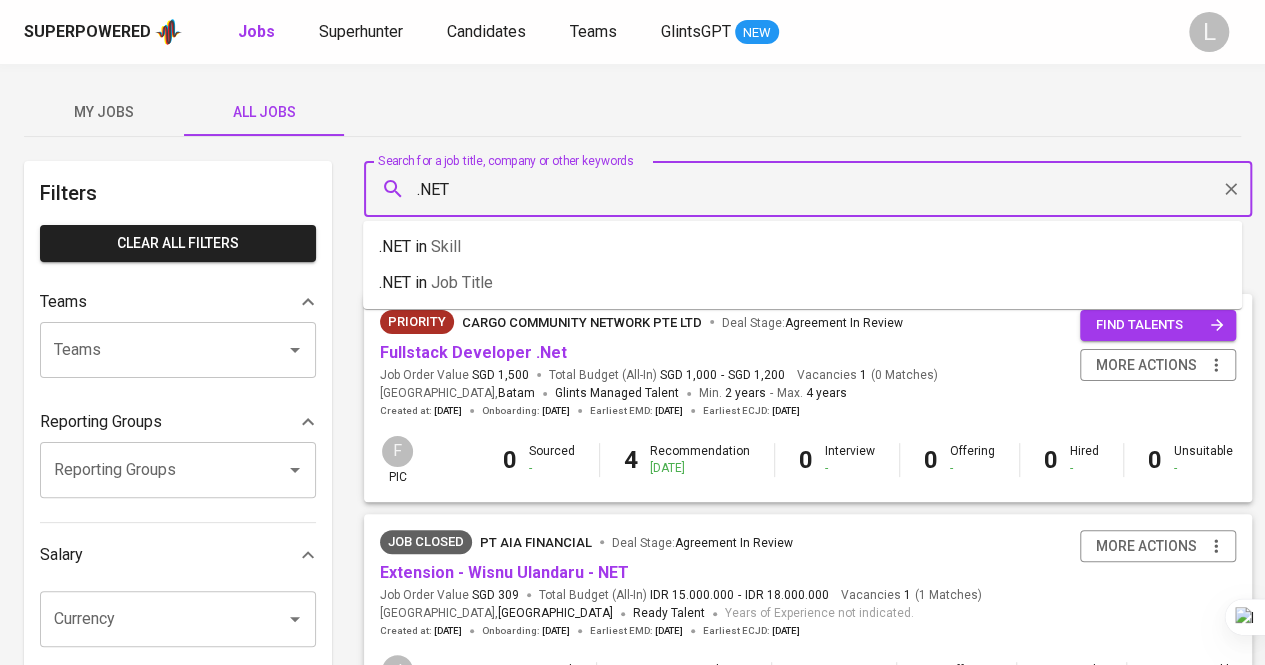 click on ".NET" at bounding box center [813, 189] 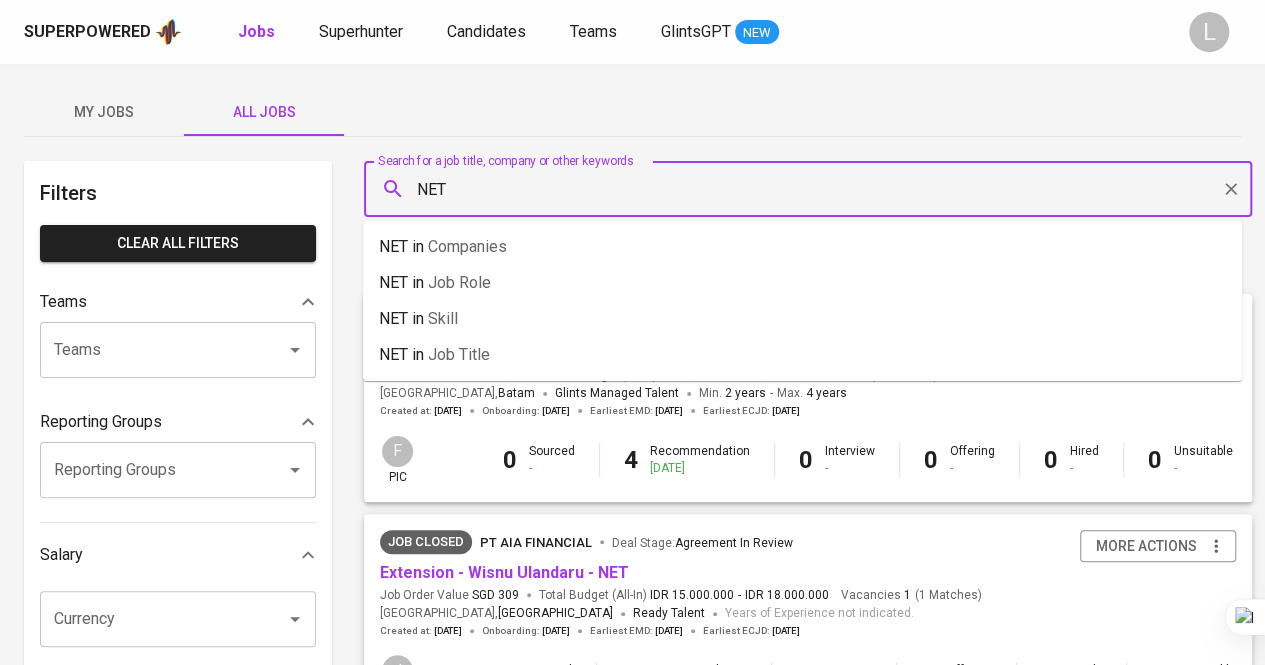 click on "NET" at bounding box center [813, 189] 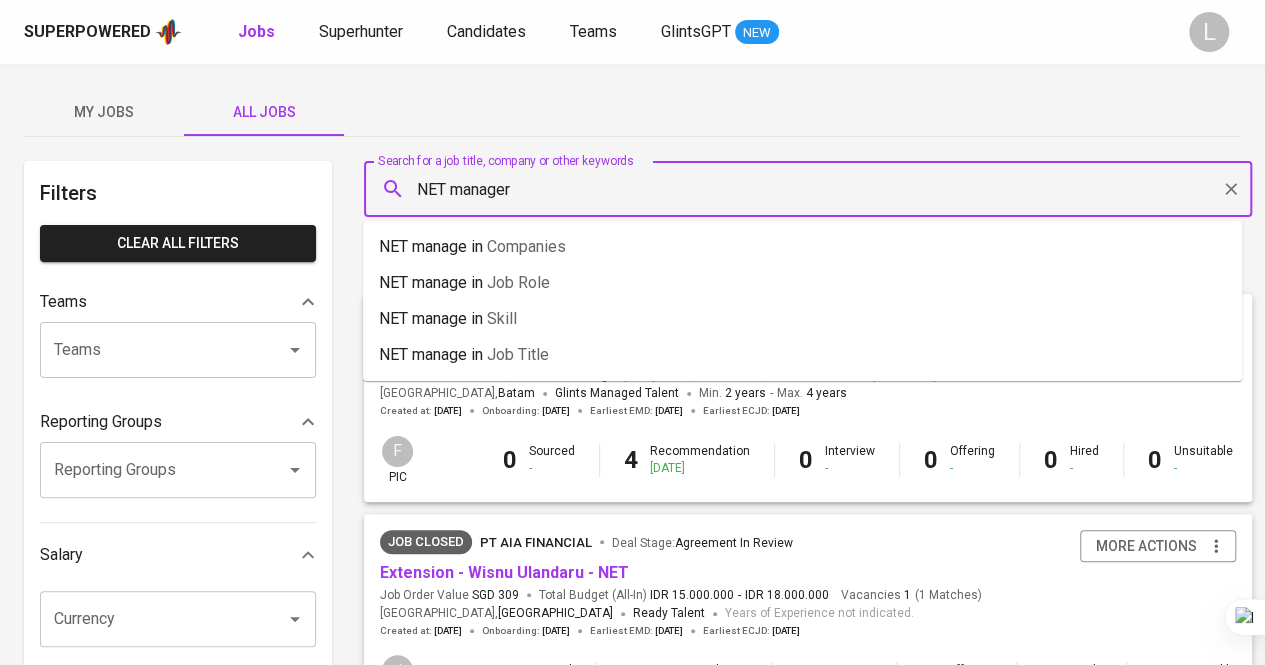 type on "NET manager" 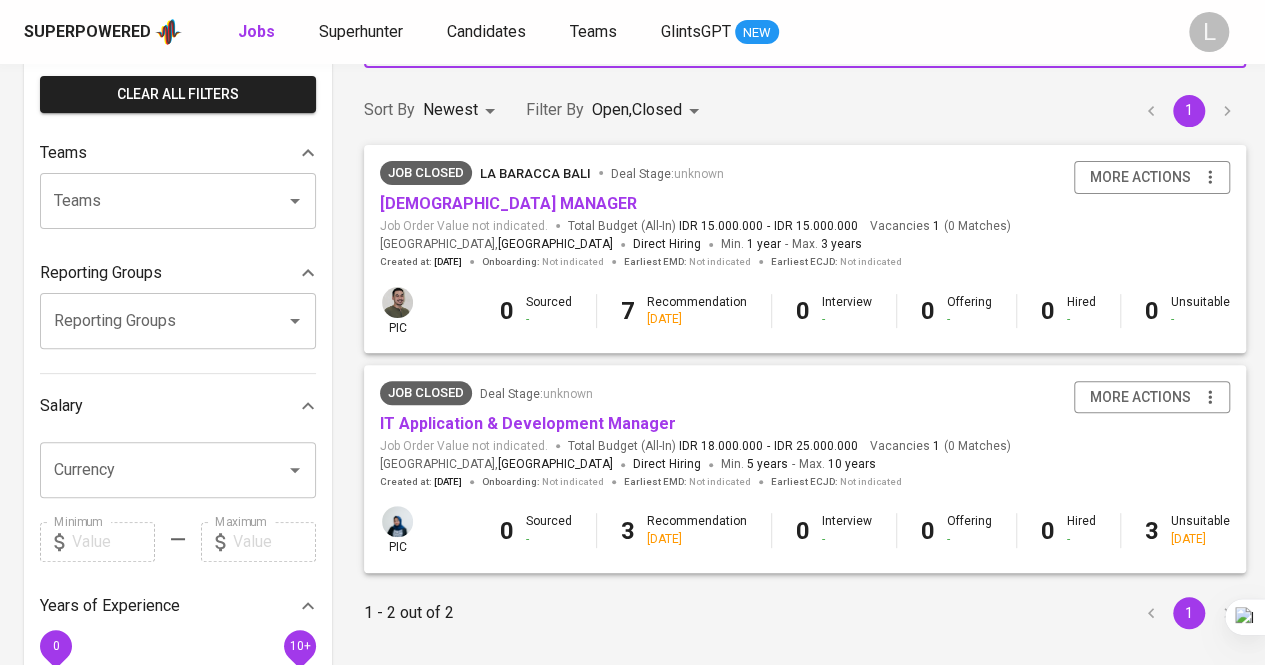 scroll, scrollTop: 0, scrollLeft: 0, axis: both 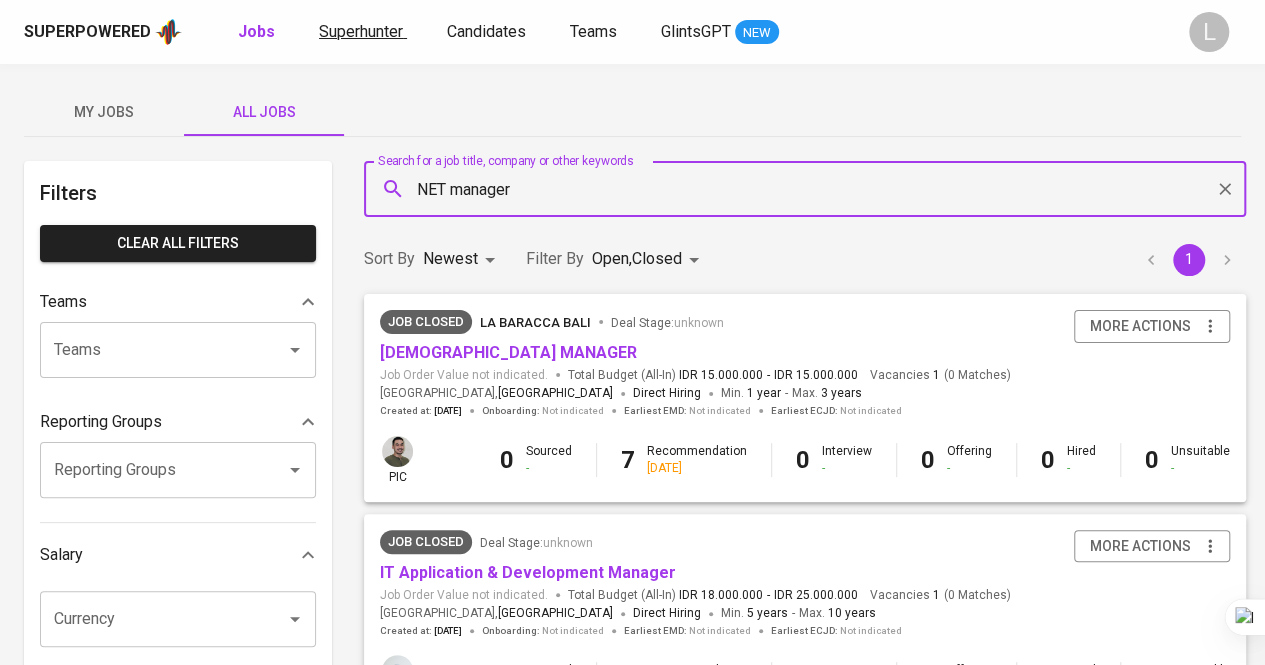 click on "Superhunter" at bounding box center [361, 31] 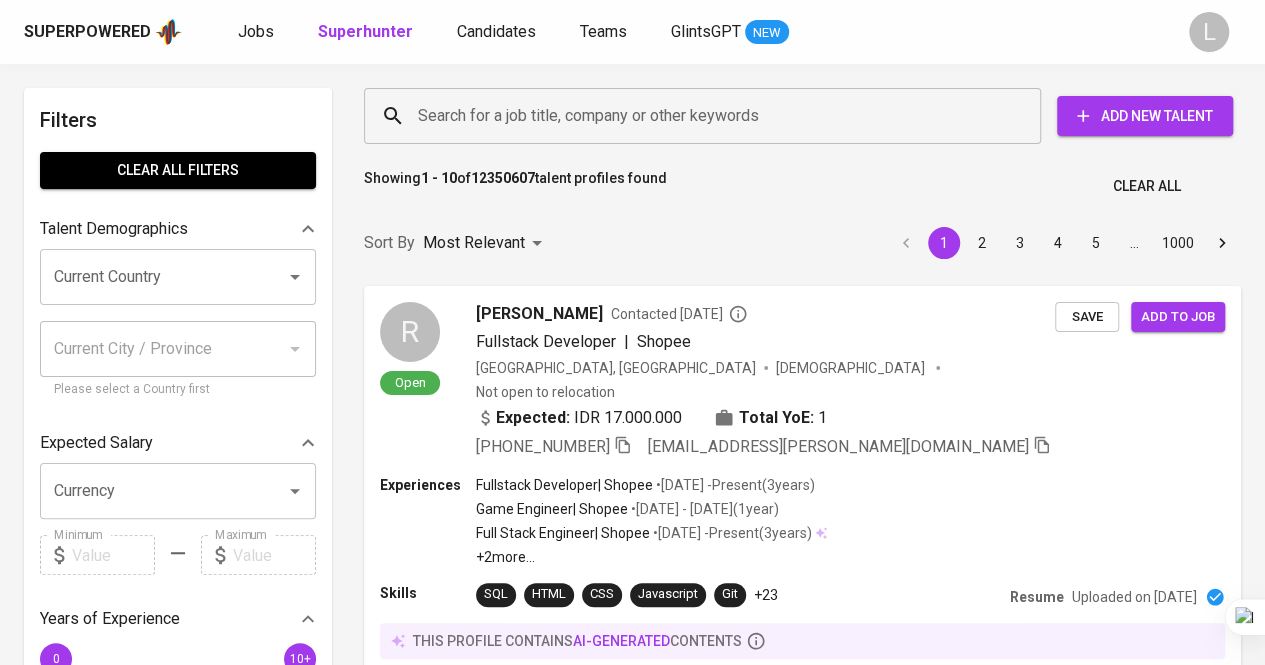 click on "Search for a job title, company or other keywords" at bounding box center (707, 116) 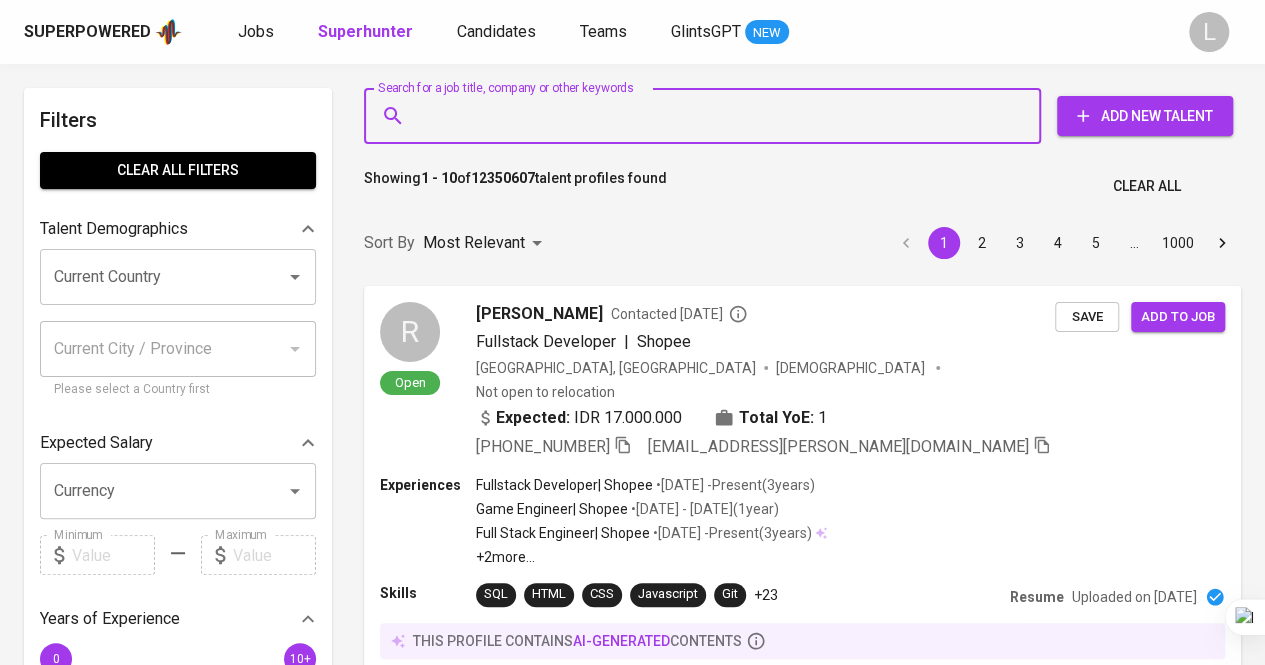 paste on "rifkiazzahrawani80@outlook.com" 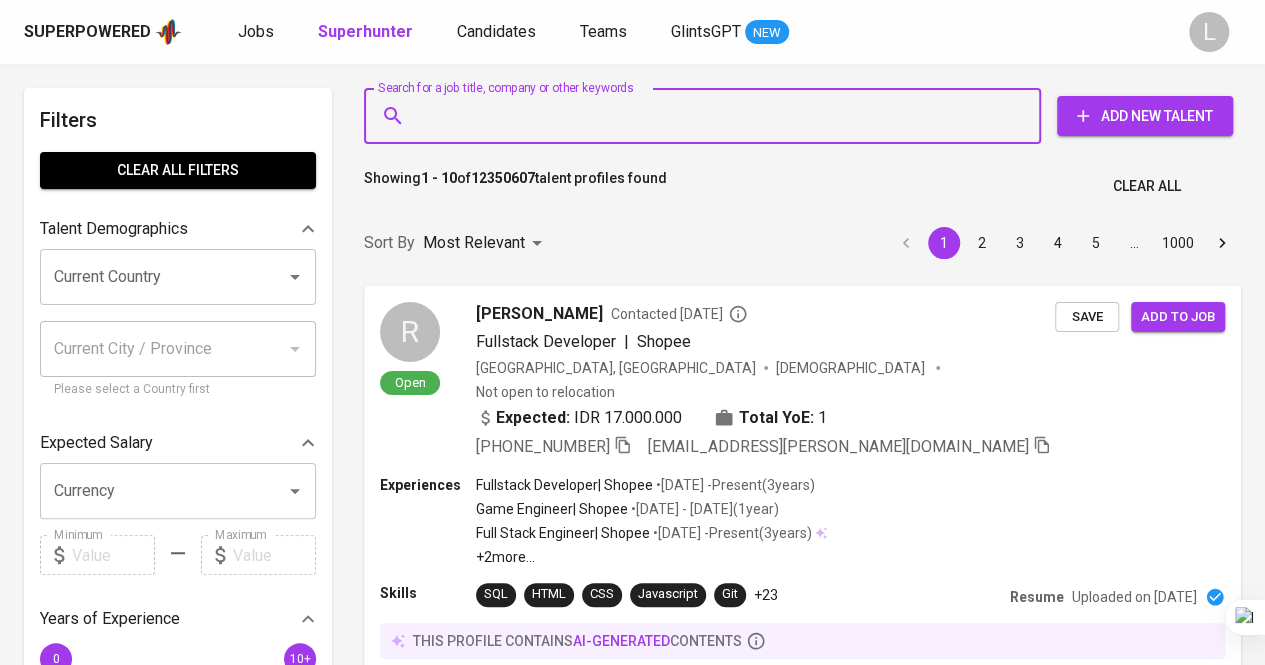 type on "rifkiazzahrawani80@outlook.com" 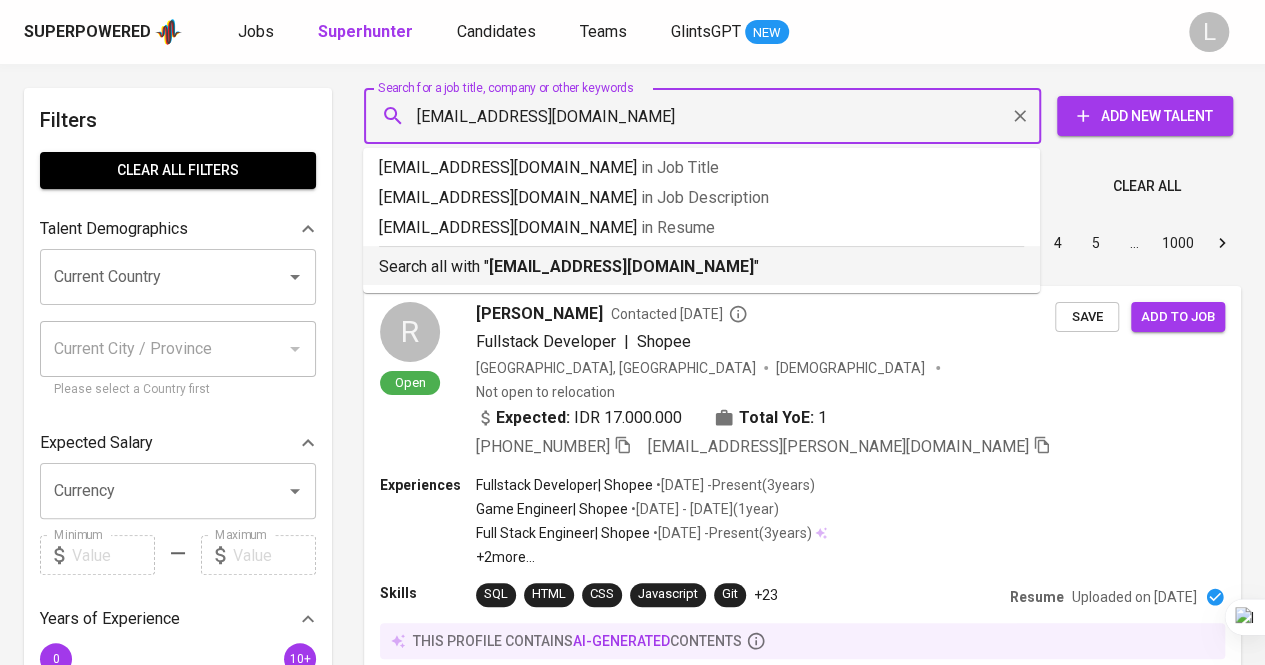 click on "Search all with " rifkiazzahrawani80@outlook.com "" at bounding box center [701, 267] 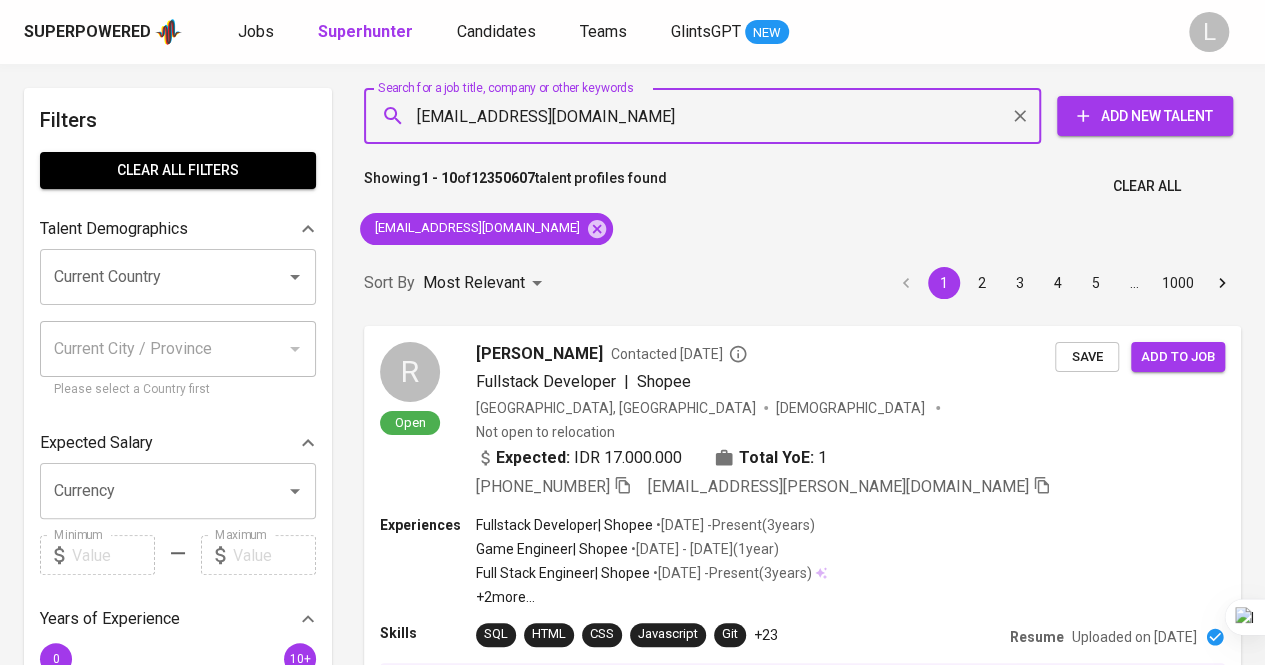 type 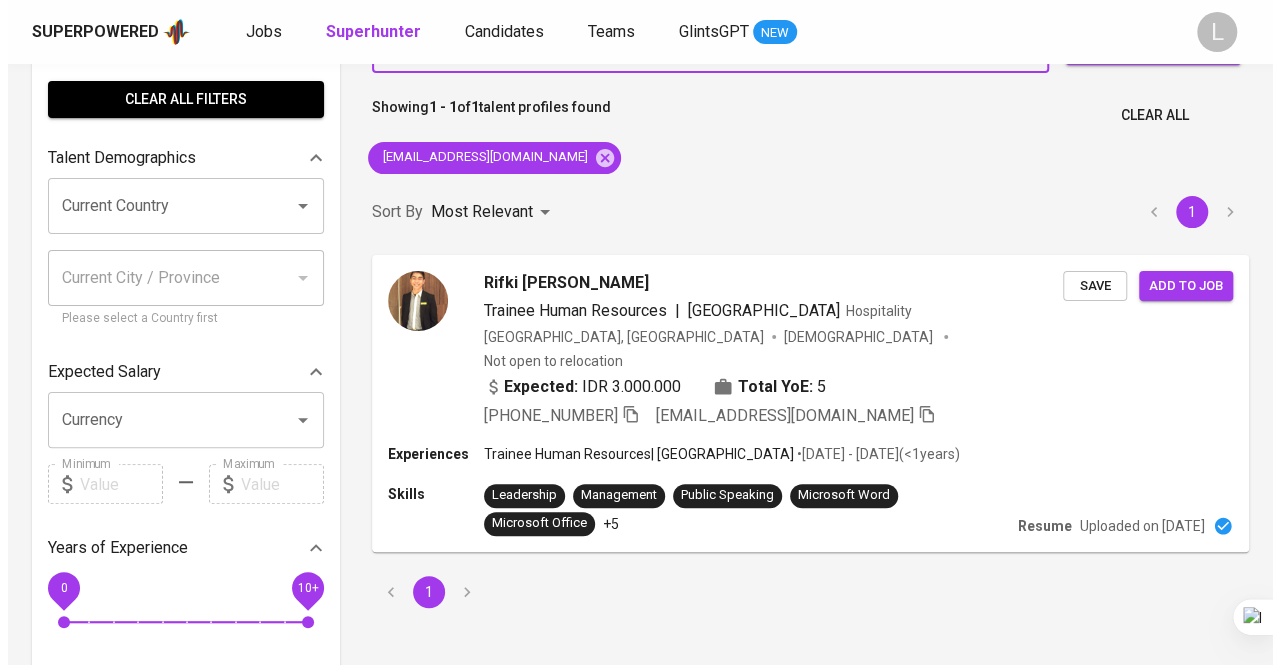 scroll, scrollTop: 72, scrollLeft: 0, axis: vertical 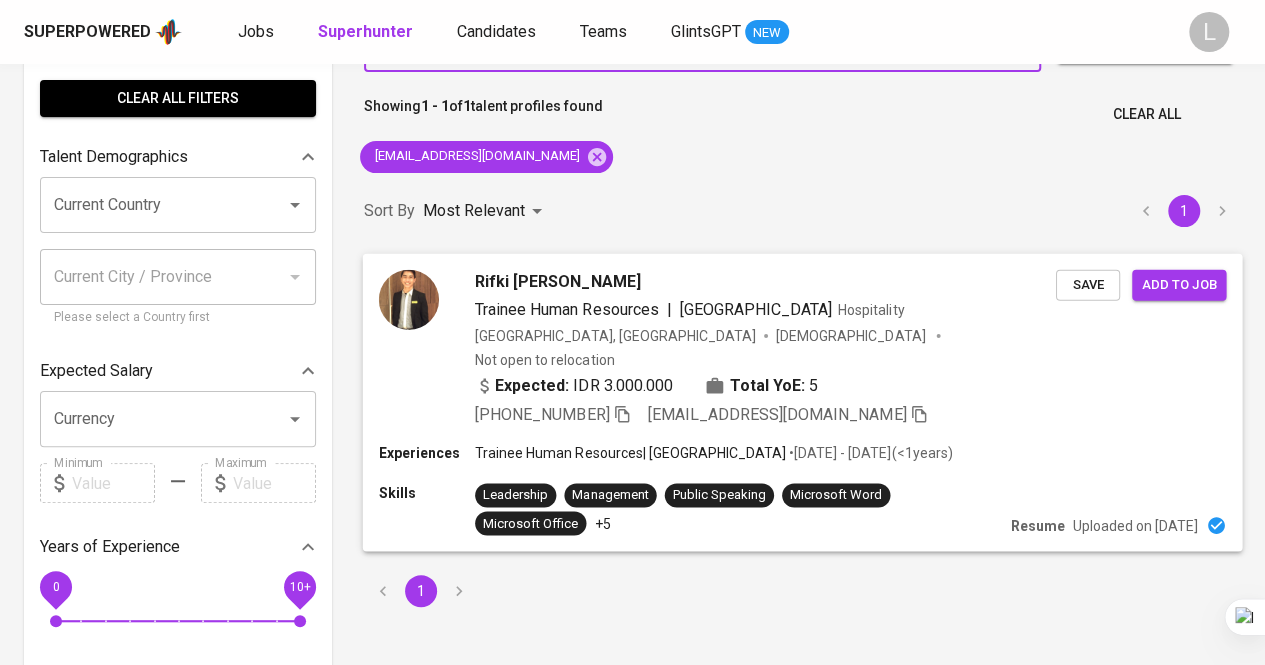 click on "Rifki A. Putra" at bounding box center (557, 281) 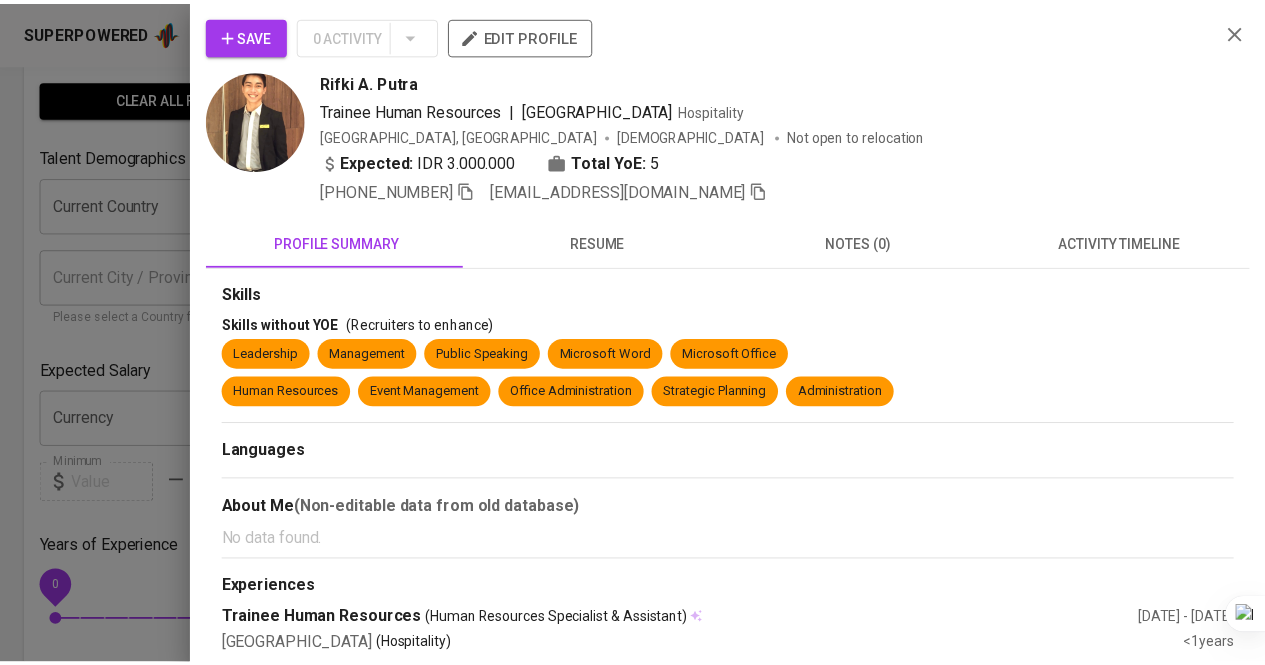 scroll, scrollTop: 72, scrollLeft: 0, axis: vertical 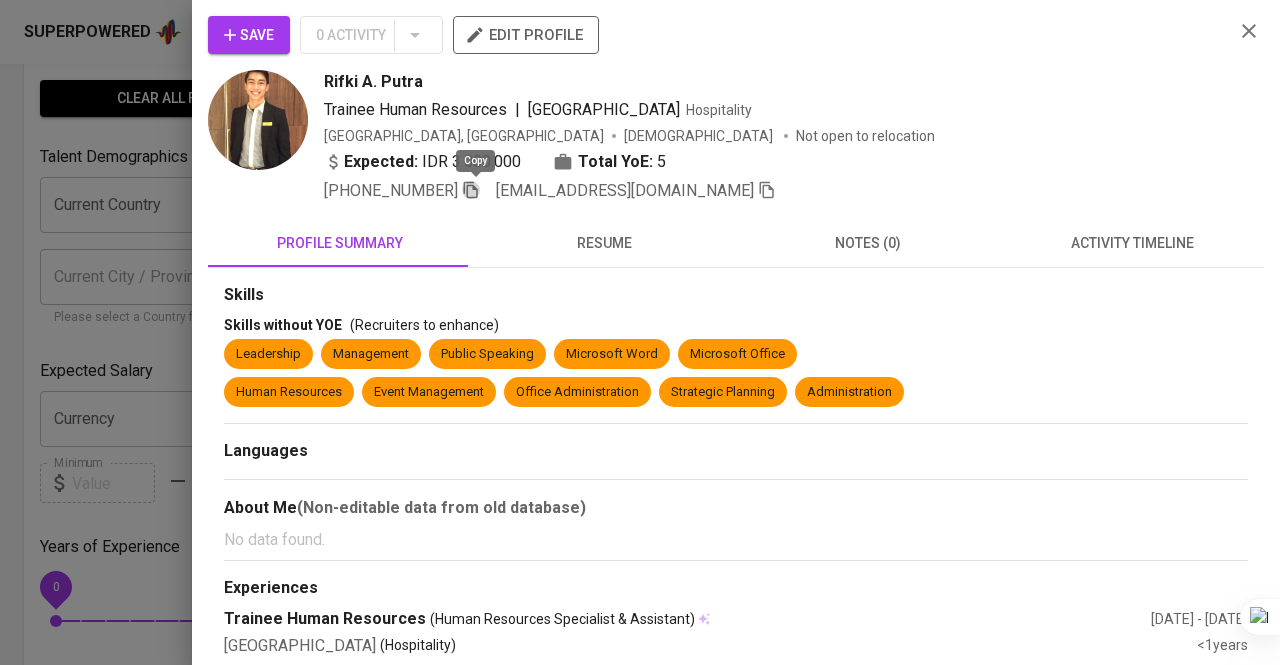 click 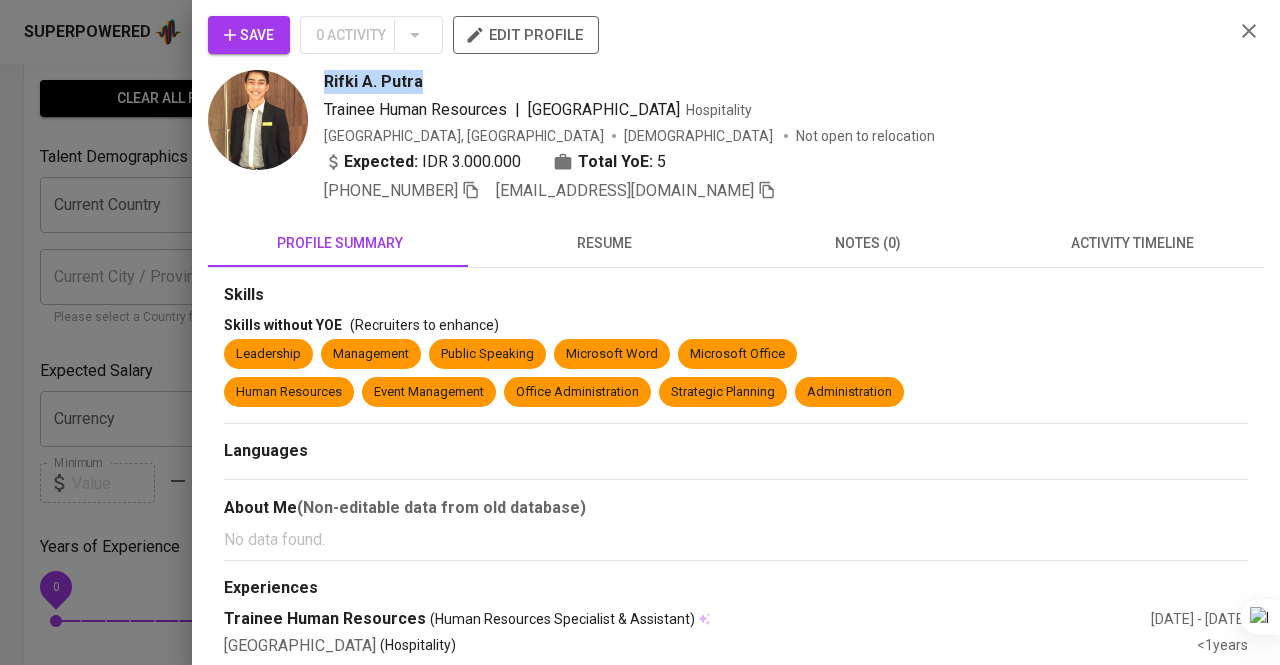 drag, startPoint x: 320, startPoint y: 81, endPoint x: 475, endPoint y: 88, distance: 155.15799 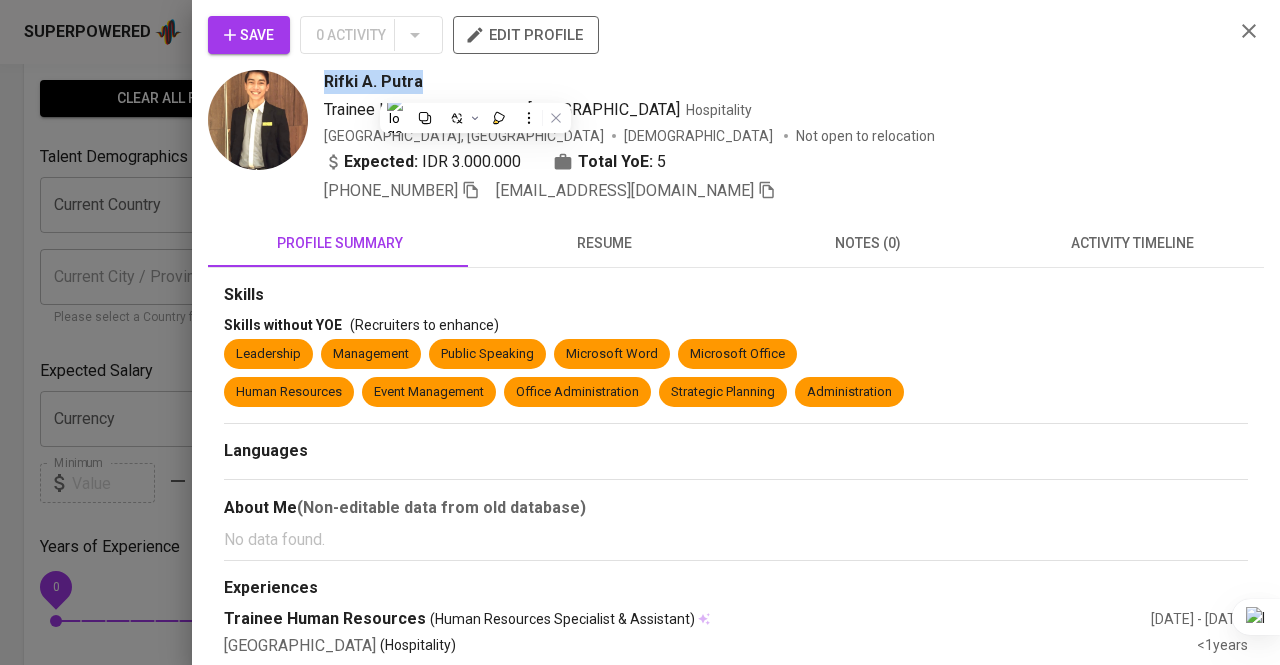 copy on "Rifki A. Putra" 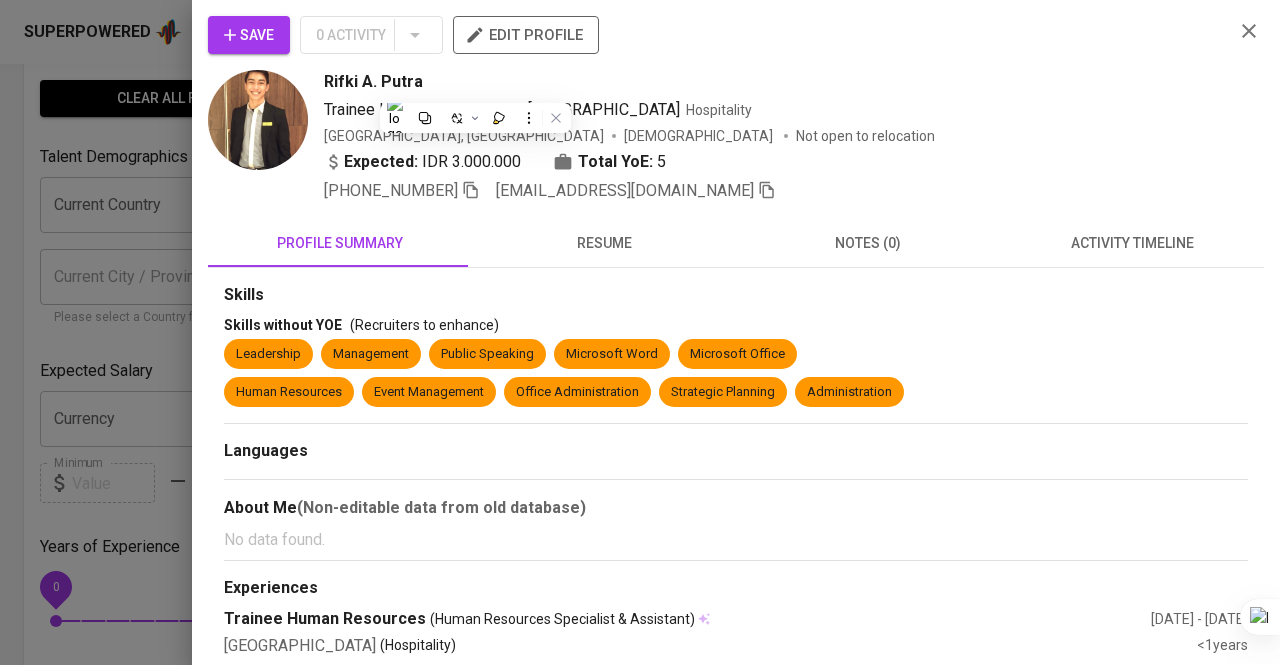 click at bounding box center (640, 332) 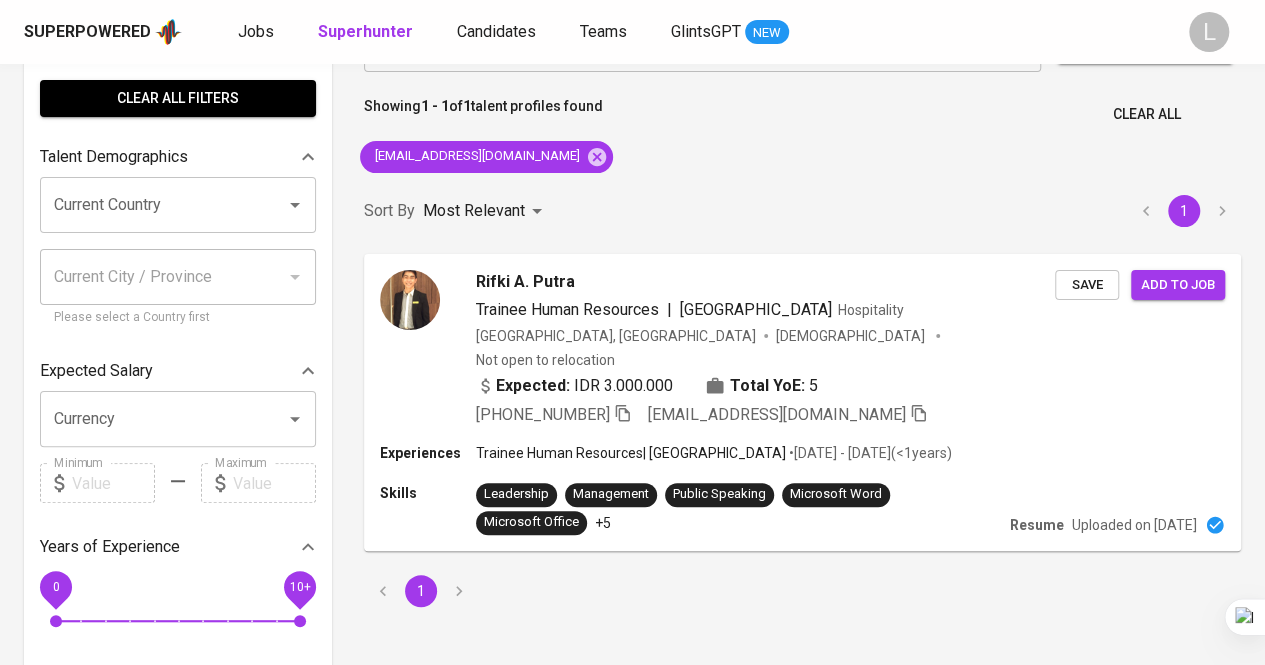 scroll, scrollTop: 0, scrollLeft: 0, axis: both 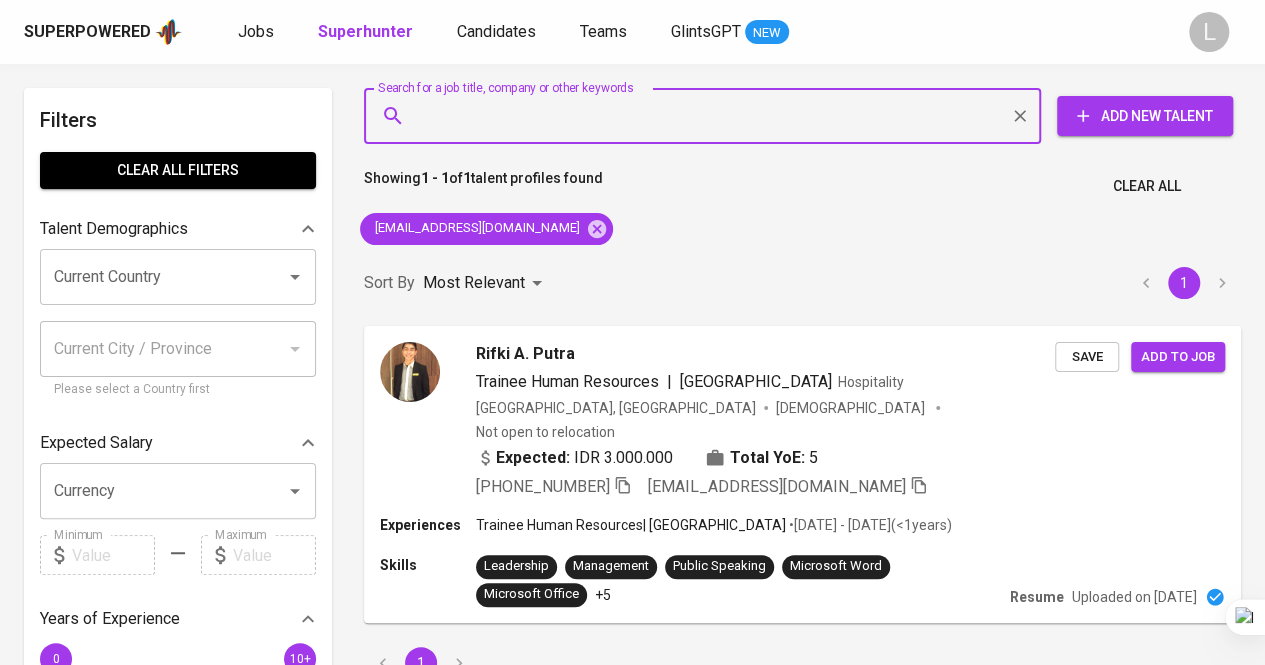 click on "Search for a job title, company or other keywords" at bounding box center [707, 116] 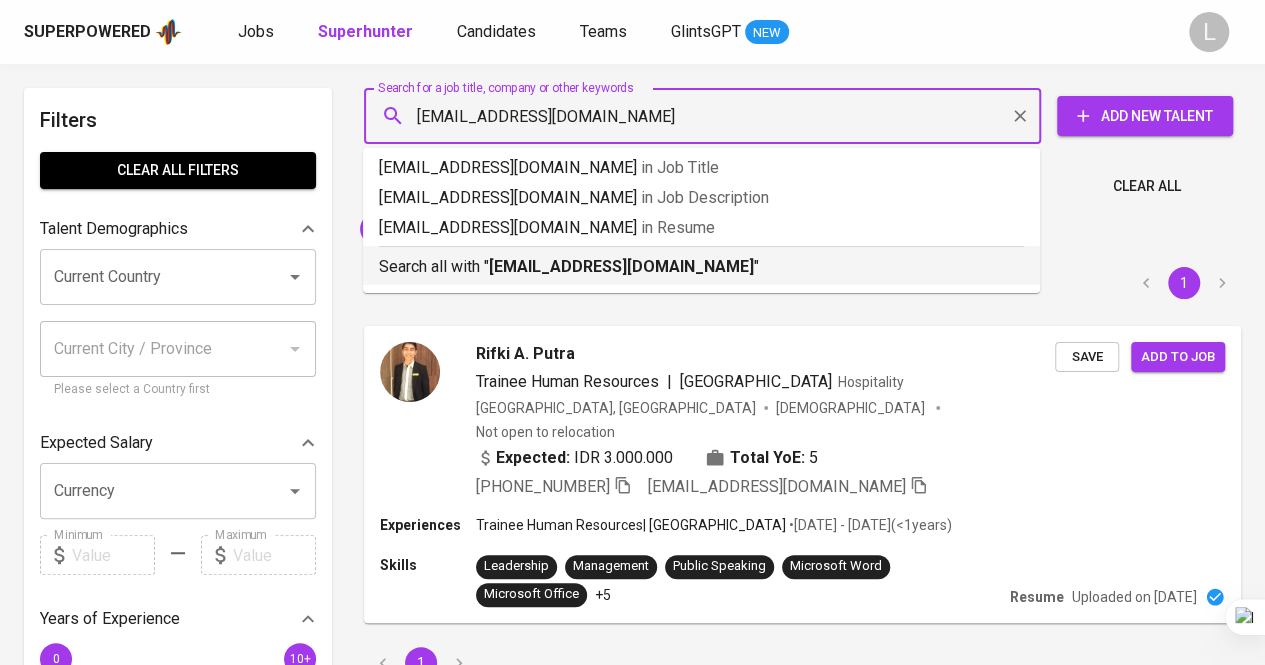 click on "ni_ez@yahoo.com" at bounding box center (621, 266) 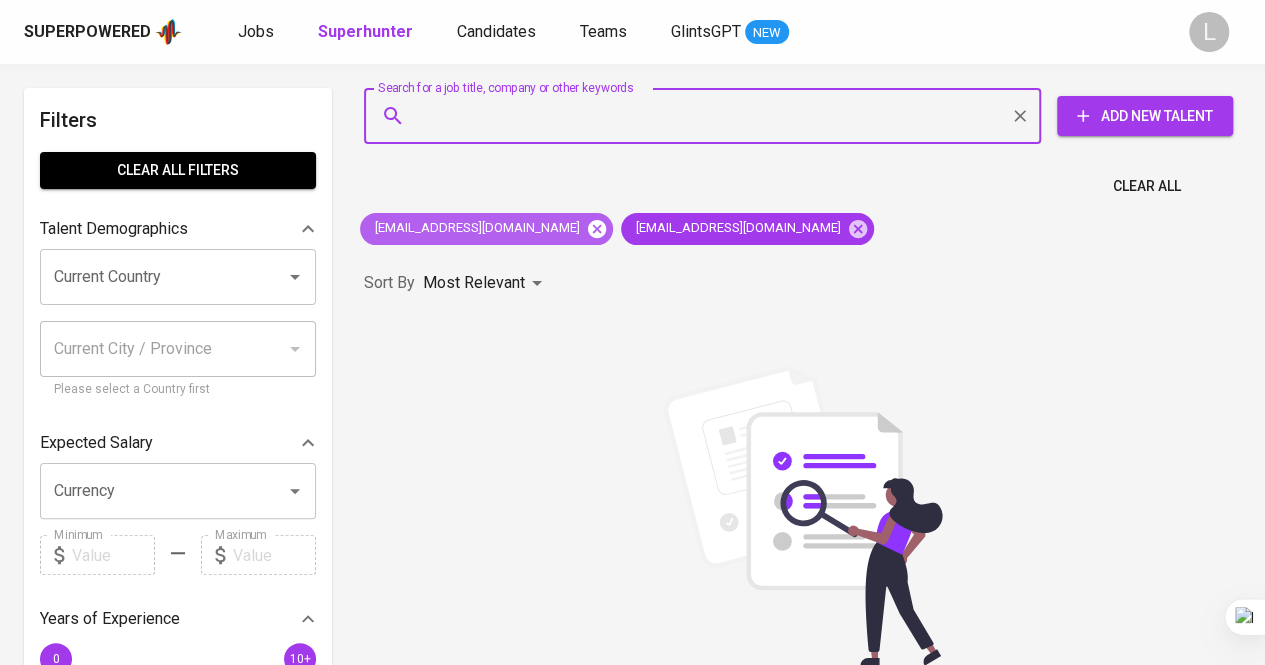 click 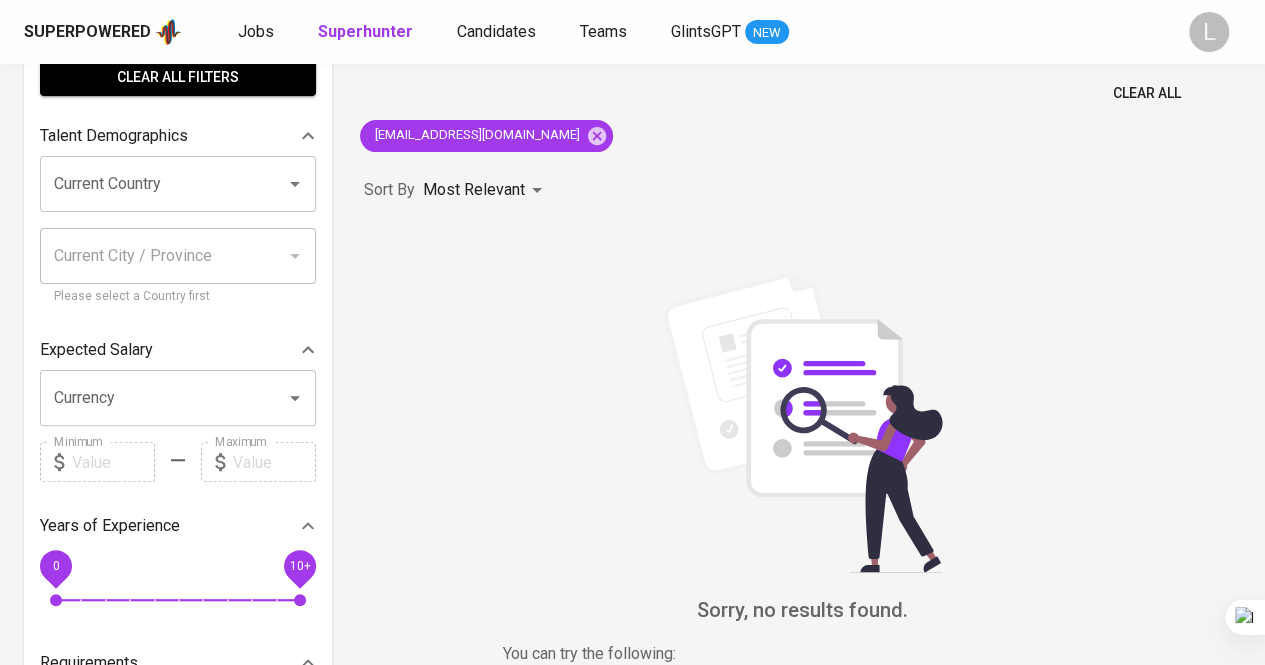 scroll, scrollTop: 0, scrollLeft: 0, axis: both 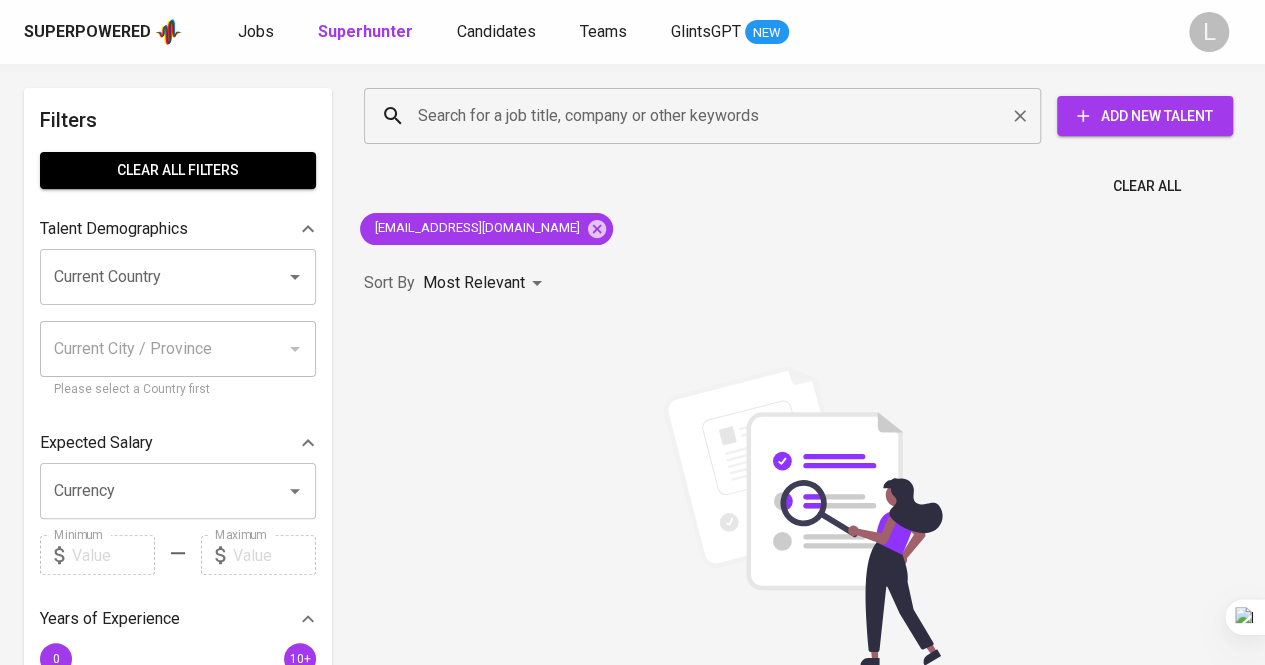 click on "Search for a job title, company or other keywords" at bounding box center (707, 116) 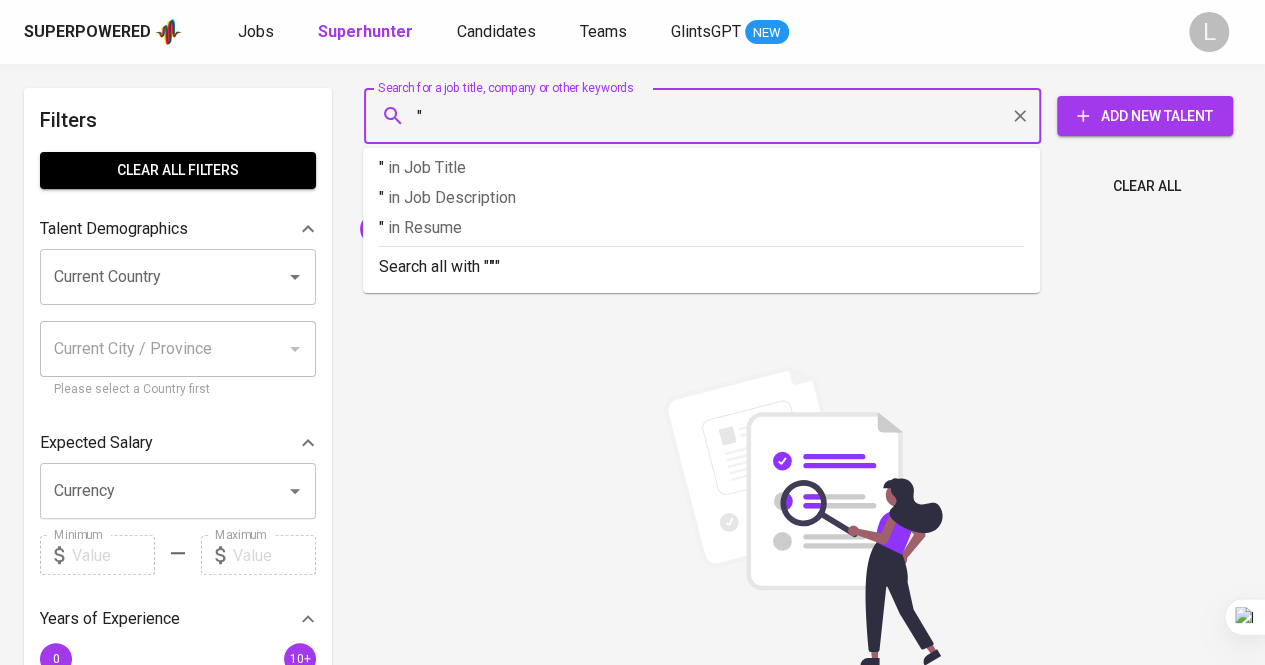 paste on "Isnaini Gustina" 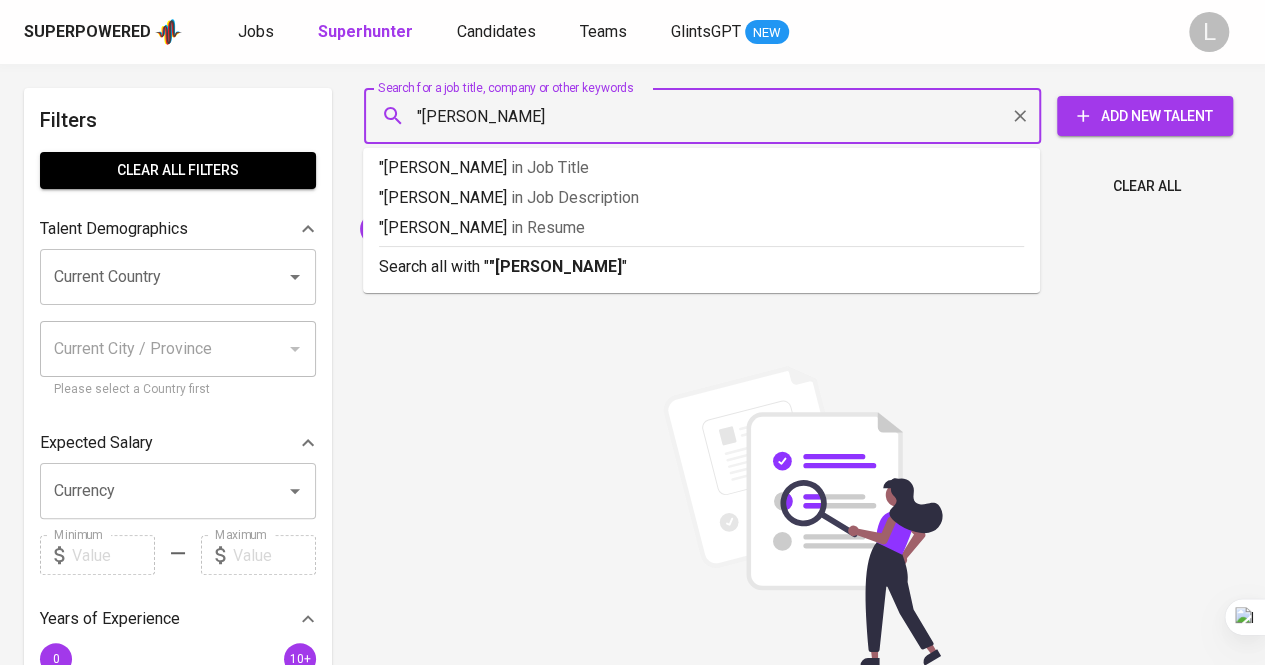 type on ""Isnaini Gustina"" 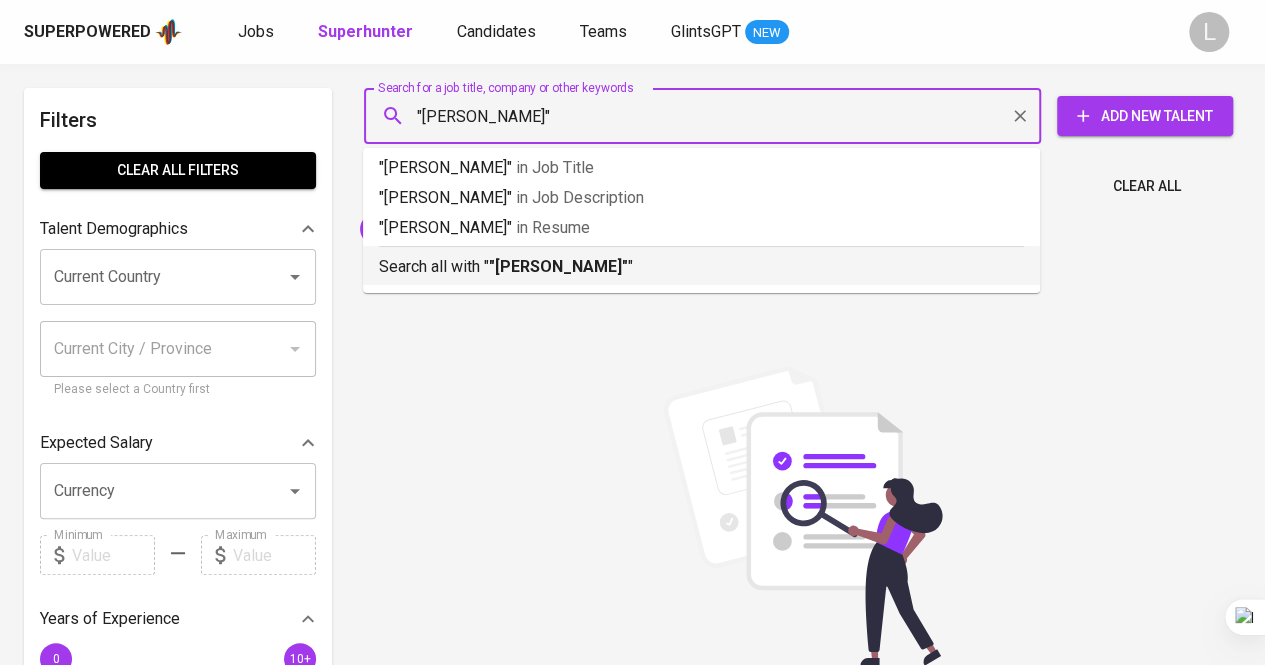 click on ""Isnaini Gustina"" at bounding box center [558, 266] 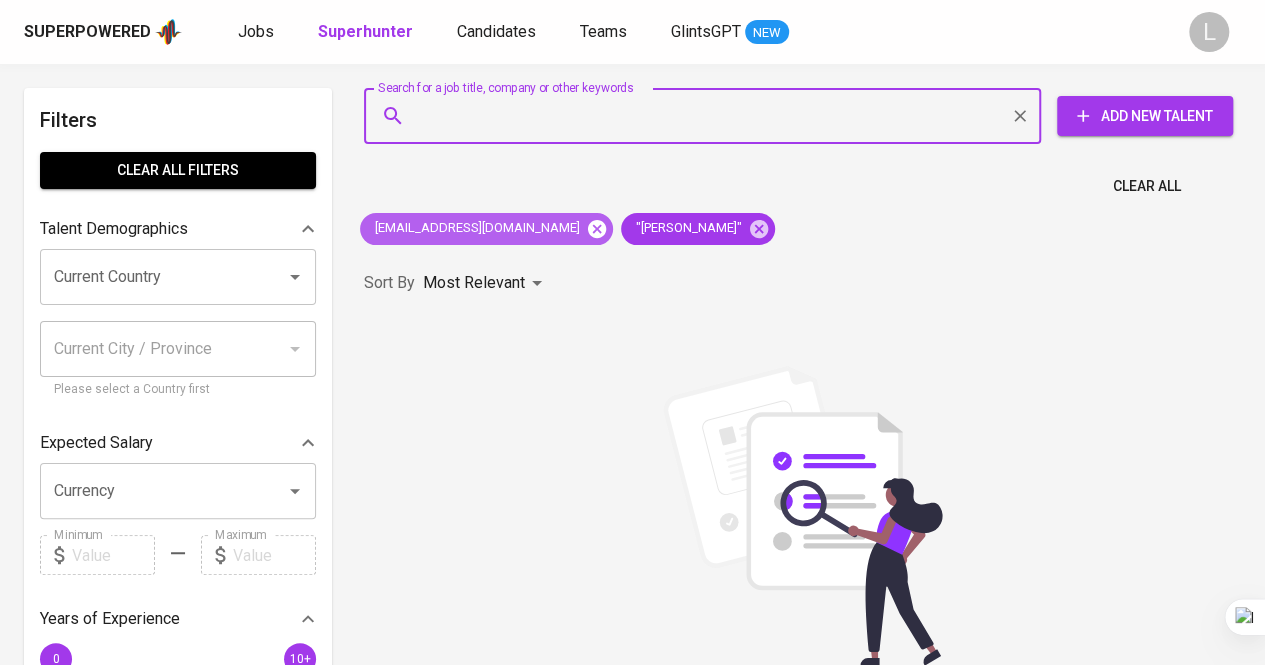 click 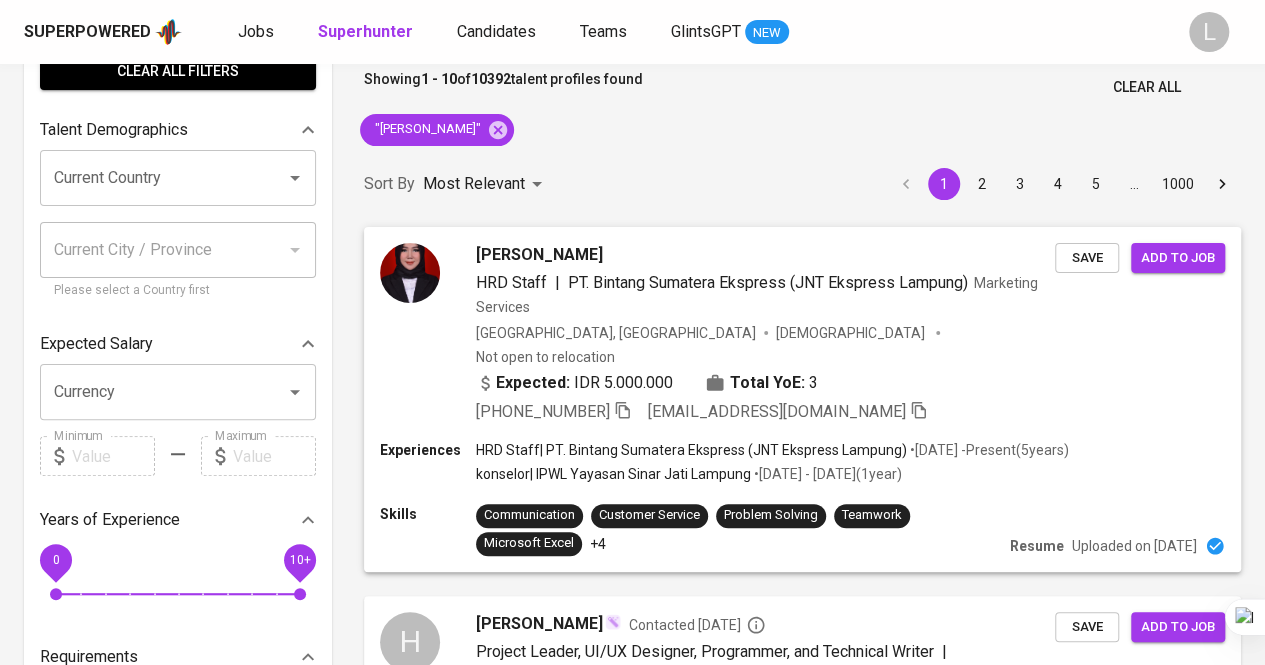 scroll, scrollTop: 100, scrollLeft: 0, axis: vertical 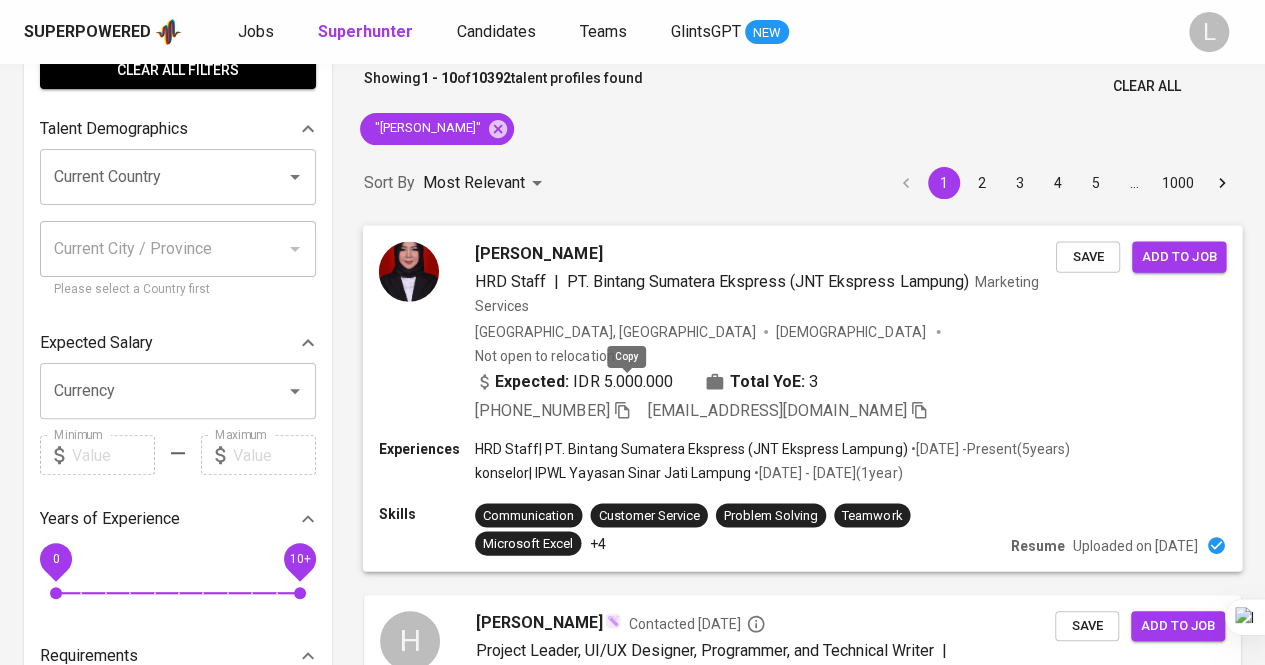 click 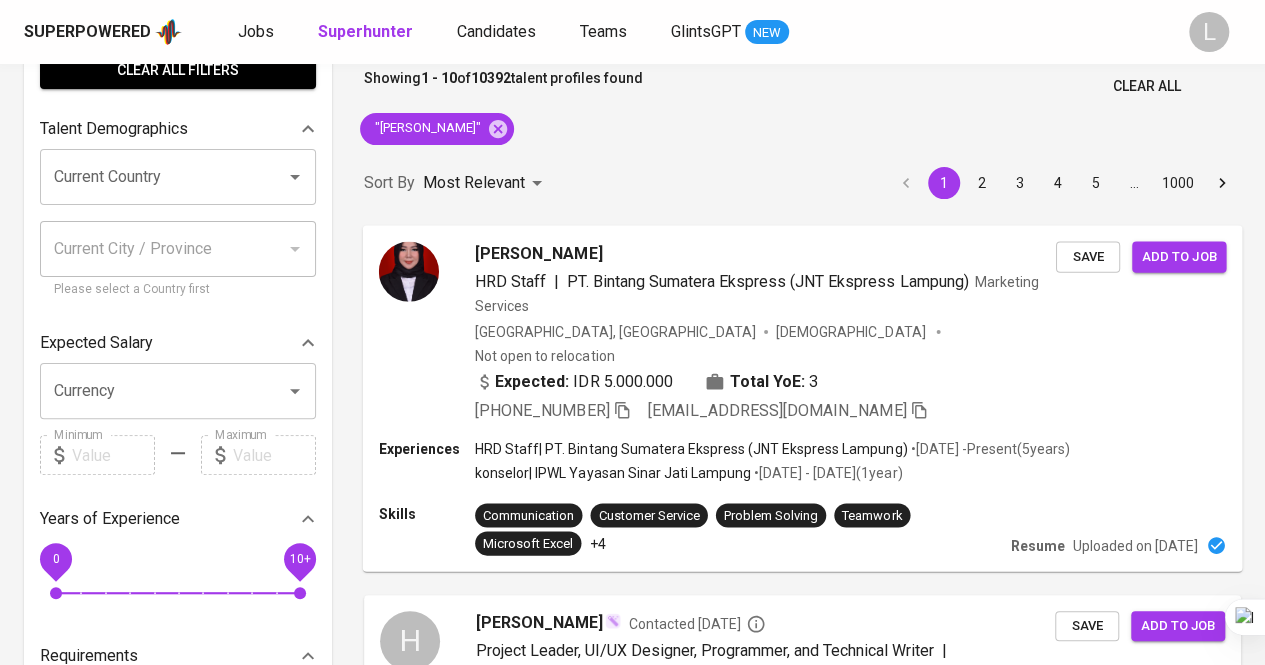 scroll, scrollTop: 0, scrollLeft: 0, axis: both 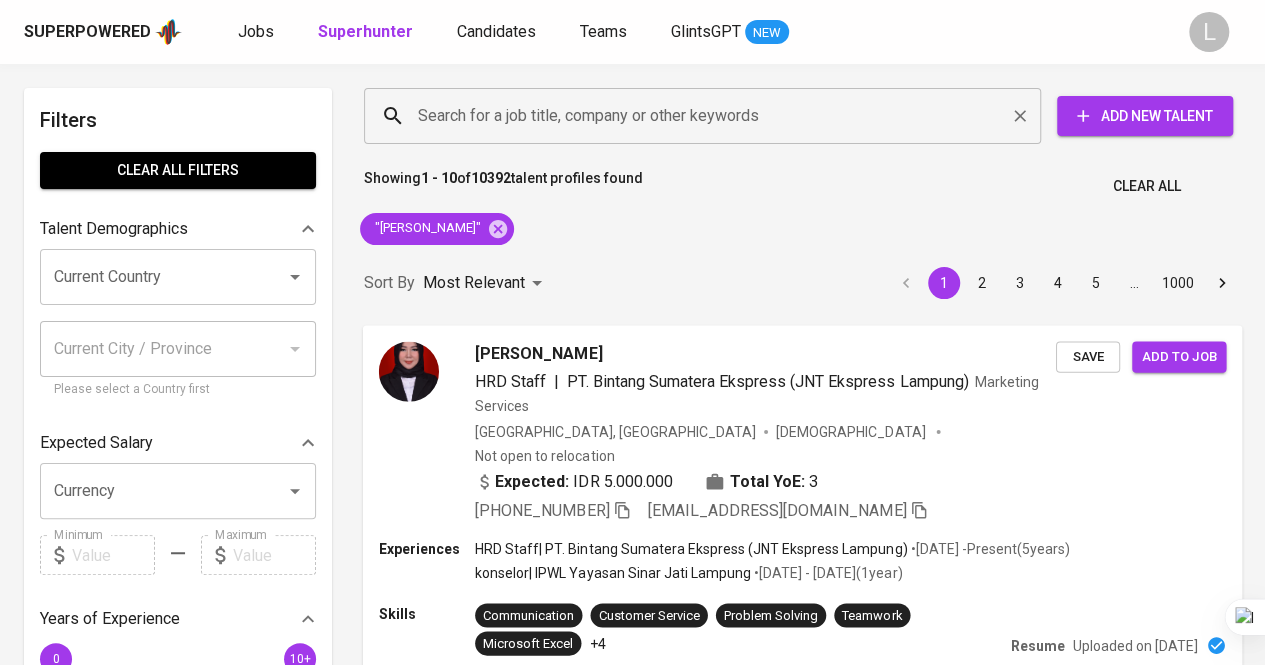 click on "Search for a job title, company or other keywords" at bounding box center [707, 116] 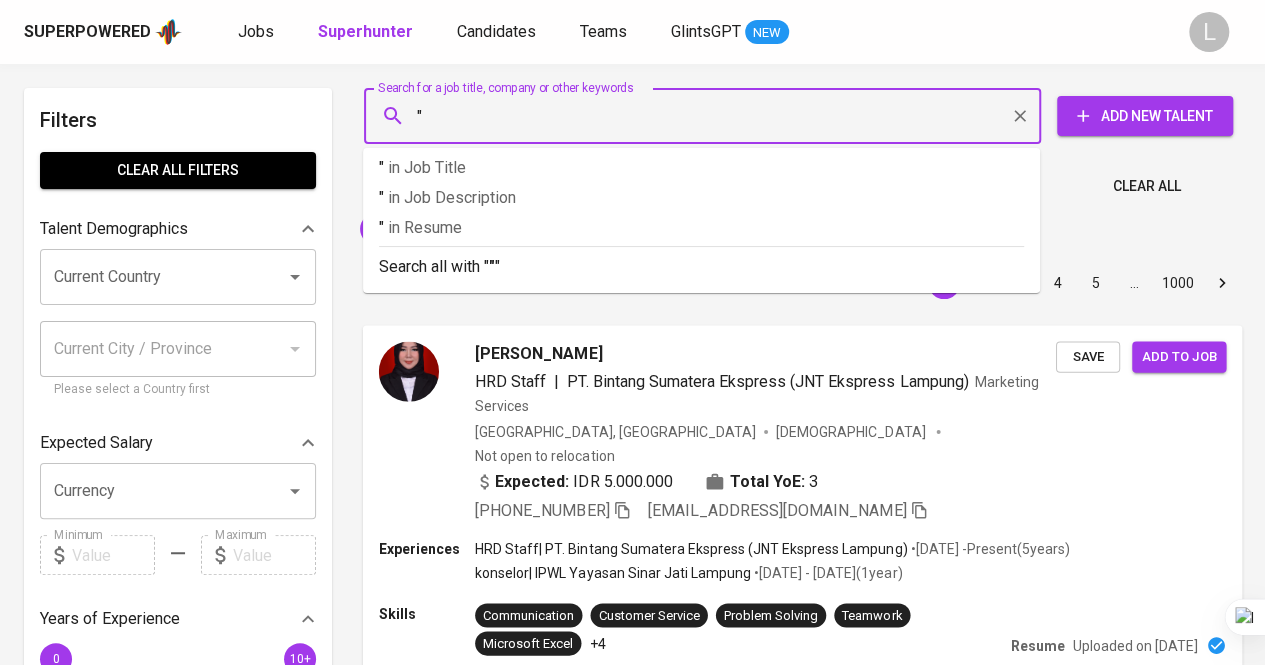 paste on """ 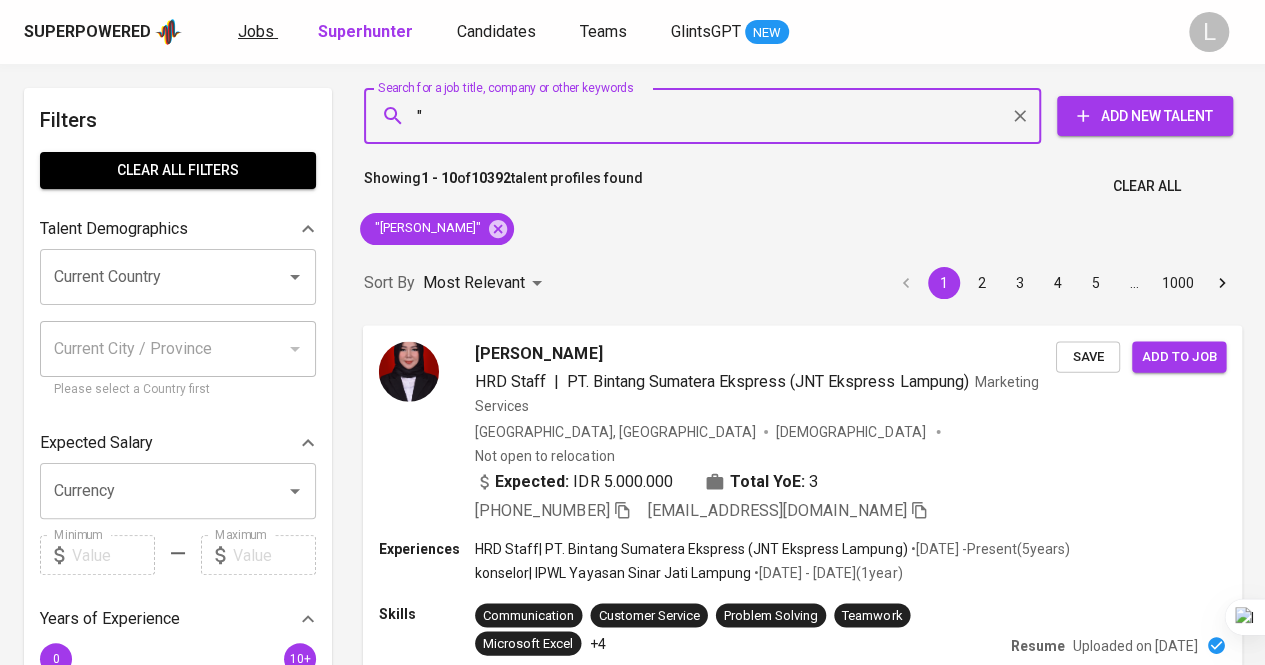 click on "Jobs" at bounding box center [256, 31] 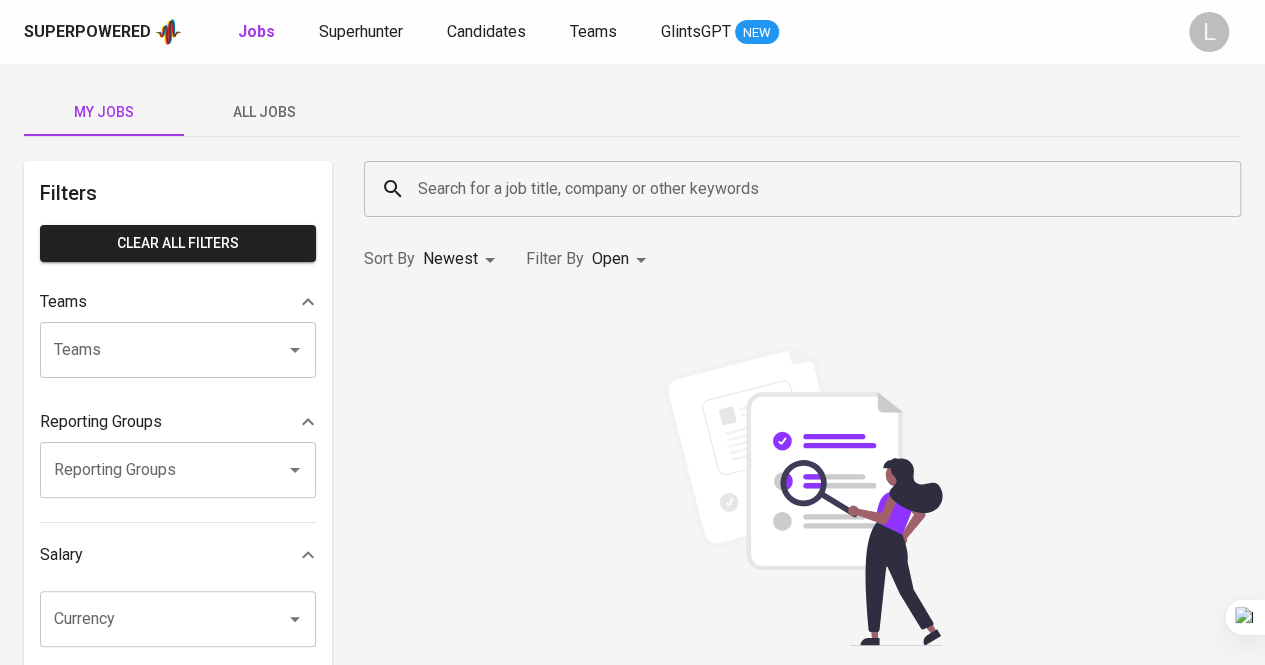 click on "Search for a job title, company or other keywords" at bounding box center (807, 189) 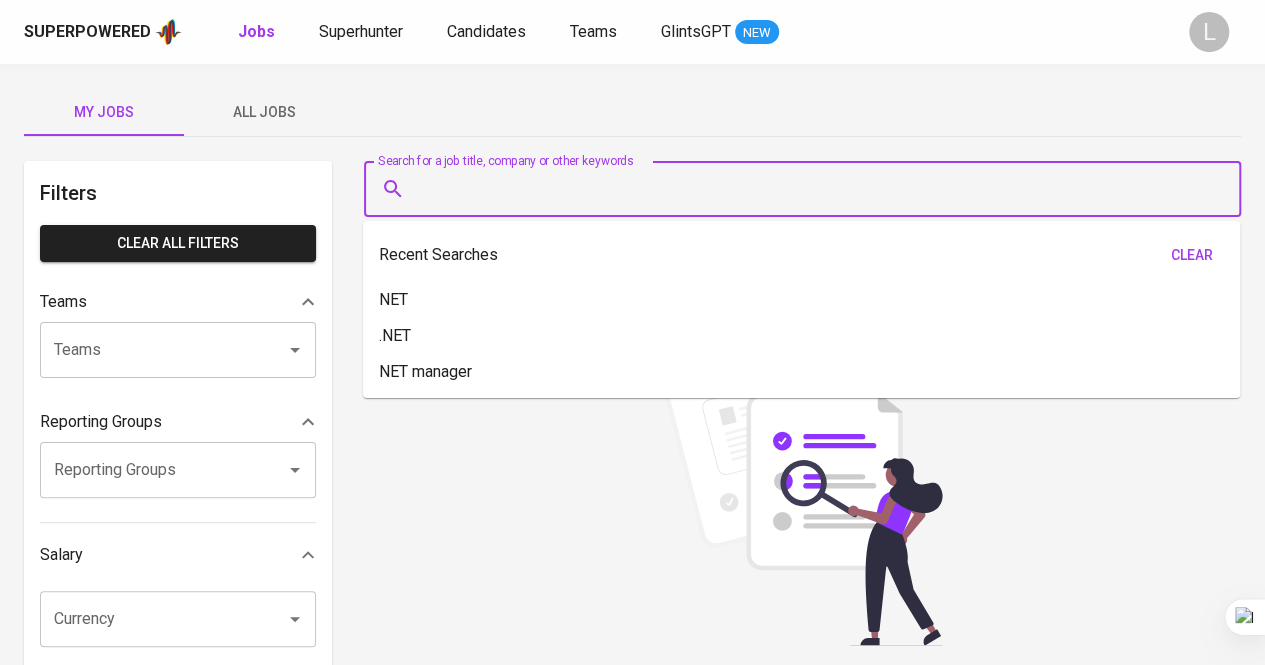 click on "All Jobs" at bounding box center [264, 112] 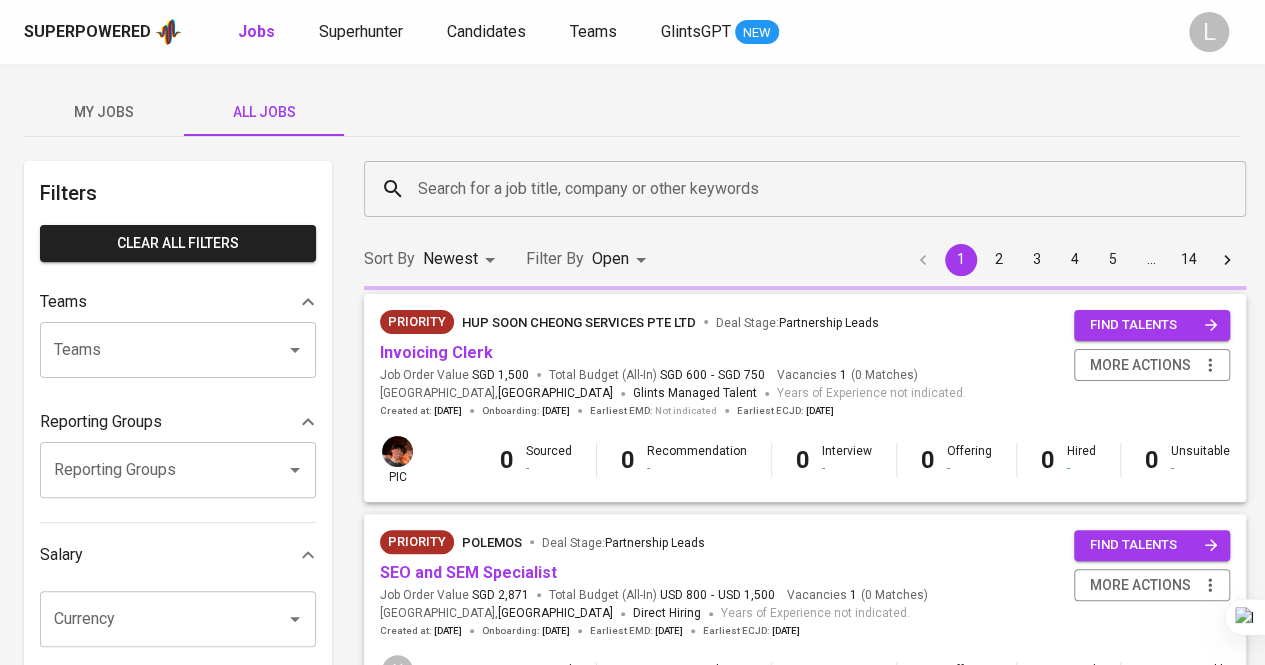 click on "Superpowered Jobs   Superhunter   Candidates   Teams   GlintsGPT   NEW L My Jobs All Jobs Filters Clear All filters Teams Teams Teams Reporting Groups Reporting Groups Reporting Groups Salary Currency Currency Minimum Minimum Maximum Maximum Years of Experience 0 10+ Roles Roles Roles Skills Skills Skills Candidates Sourced by me Referred by me Search for a job title, company or other keywords Search for a job title, company or other keywords Sort By Newest NEWEST Filter By Open OPEN 1 2 3 4 5 … 14 Priority Hup Soon Cheong Services Pte Ltd Deal Stage :  Partnership Leads Invoicing Clerk Job Order Value   SGD 1,500 Total Budget (All-In)   SGD 600 - SGD 750 Vacancies   1 ( 0   Matches ) Philippines ,  Manila Glints Managed Talent Years of Experience not indicated. Created at :   Jul 02, 2025 Onboarding :   Jul 01, 2025 Earliest EMD :   Not indicated Earliest ECJD :   Aug 01, 2025 find talents more actions pic 0 Sourced - 0 Recommendation - 0 Interview - 0 Offering - 0 Hired - 0 Unsuitable -" at bounding box center (632, 1306) 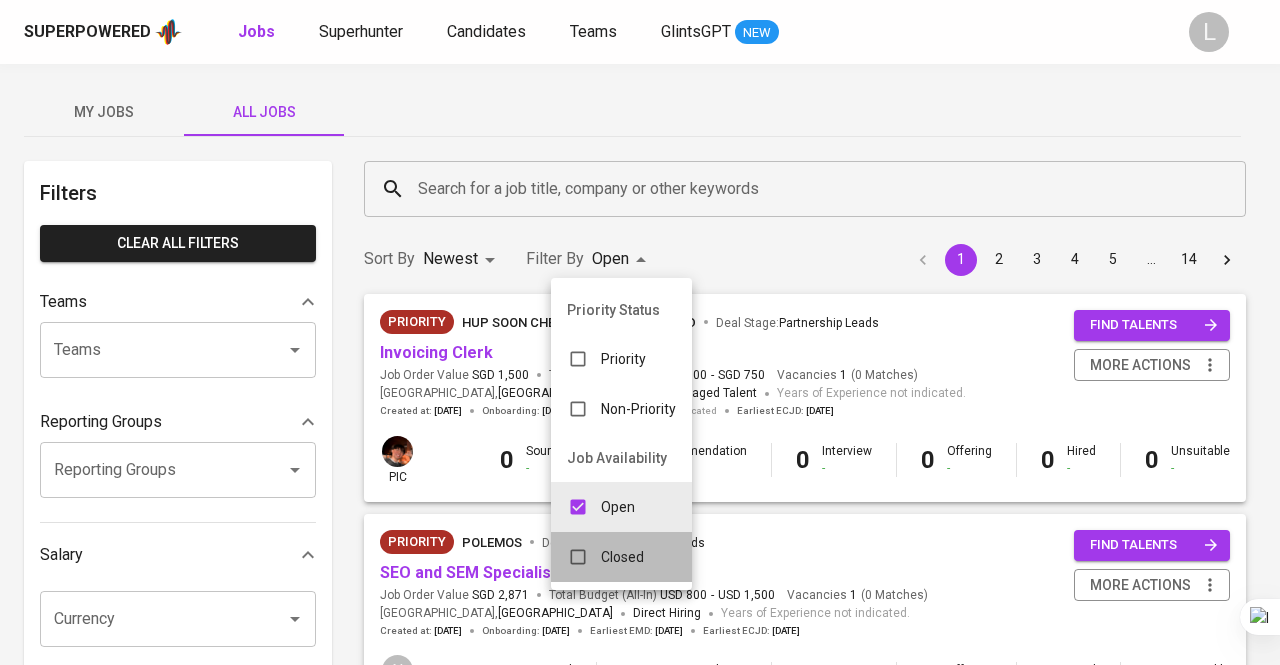 click on "Closed" at bounding box center [622, 557] 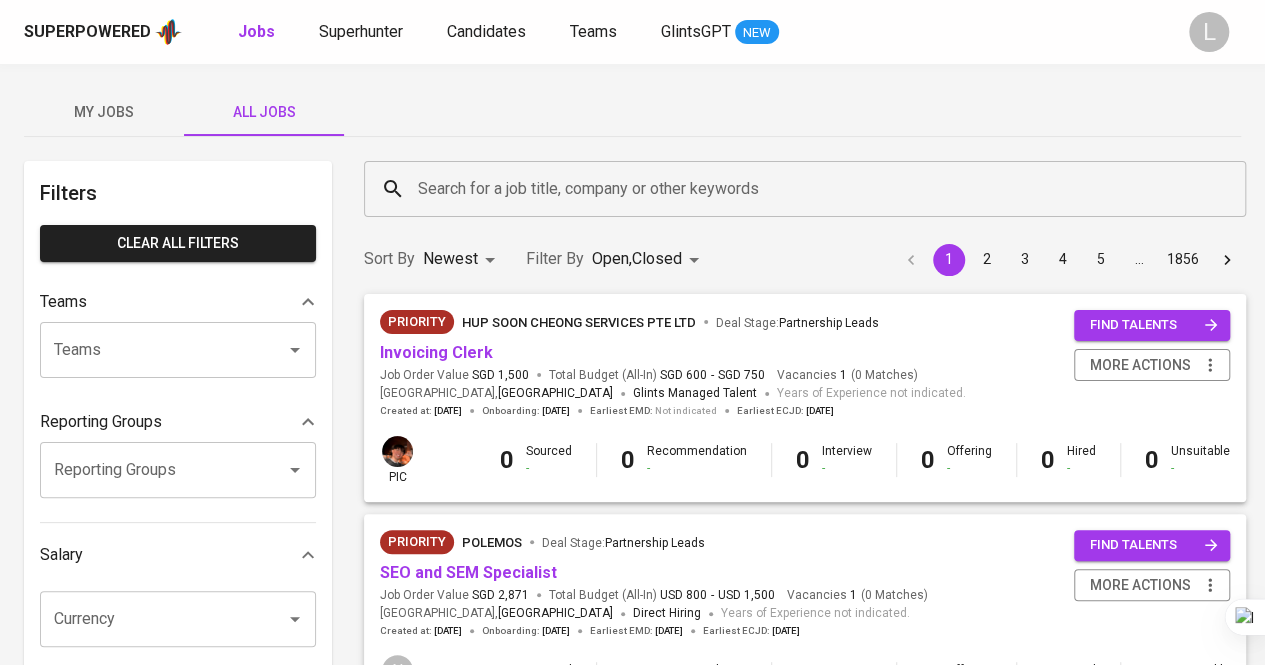 click on "Search for a job title, company or other keywords" at bounding box center [810, 189] 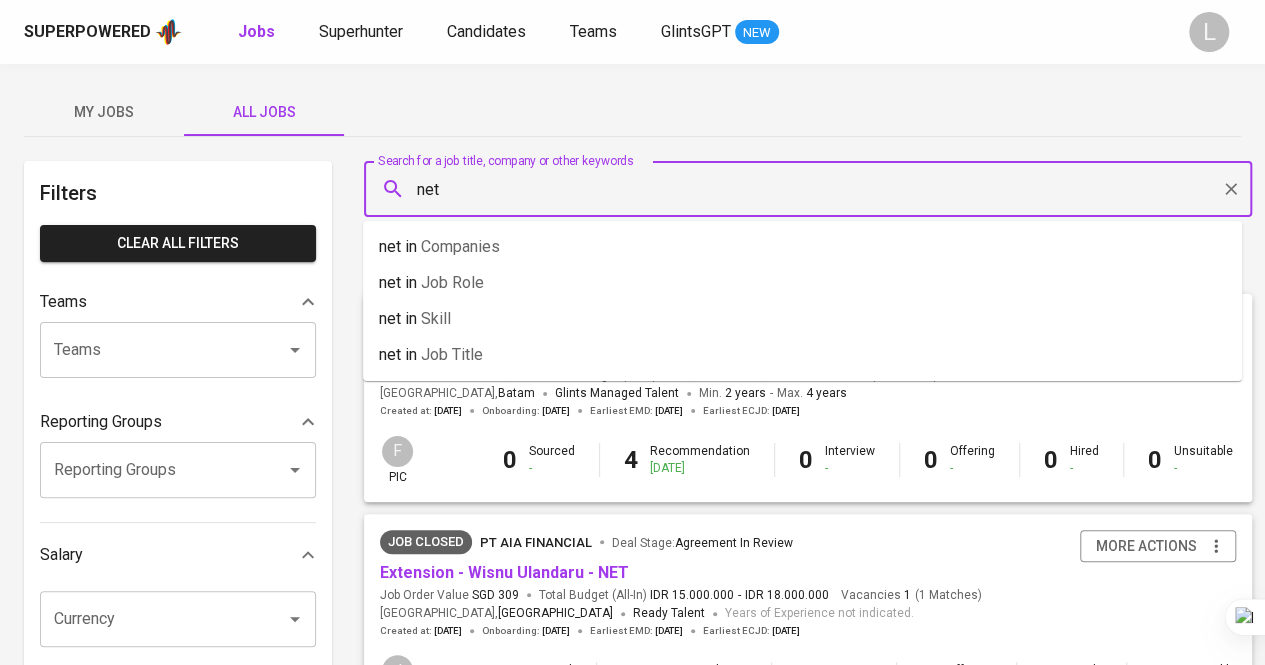 drag, startPoint x: 572, startPoint y: 189, endPoint x: 406, endPoint y: 187, distance: 166.01205 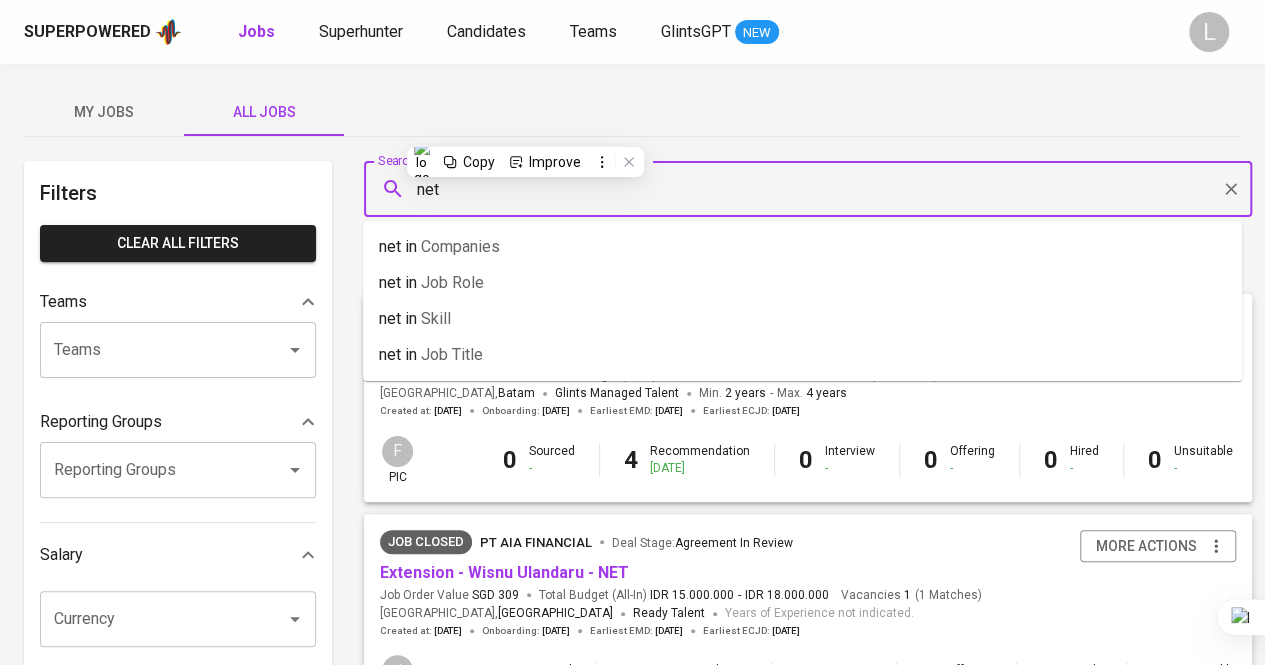 paste on ".NET Developer" 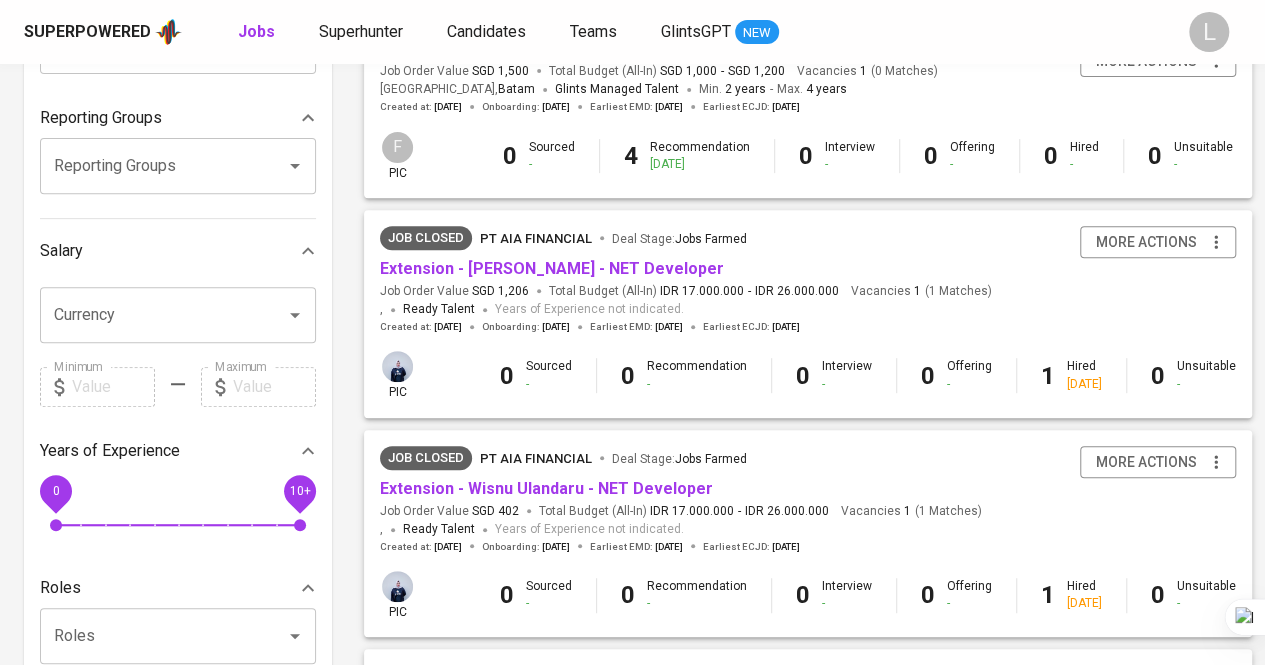 scroll, scrollTop: 0, scrollLeft: 0, axis: both 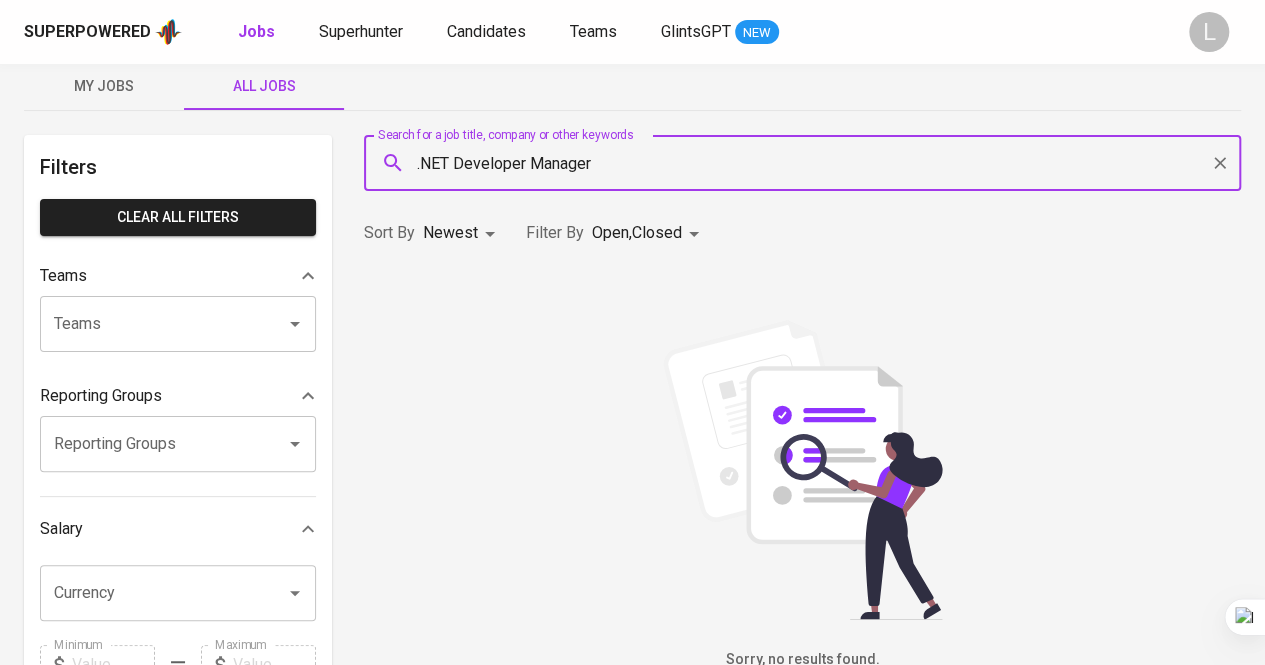click on ".NET Developer Manager" at bounding box center (807, 163) 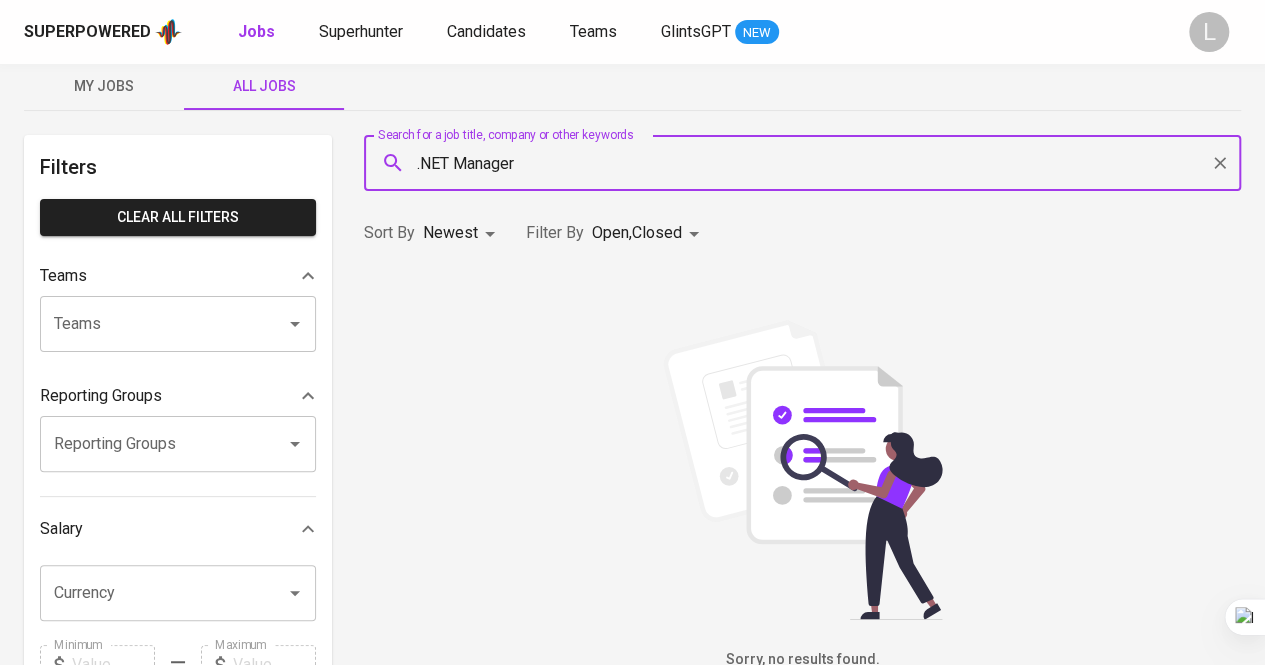 type on ".NET Manager" 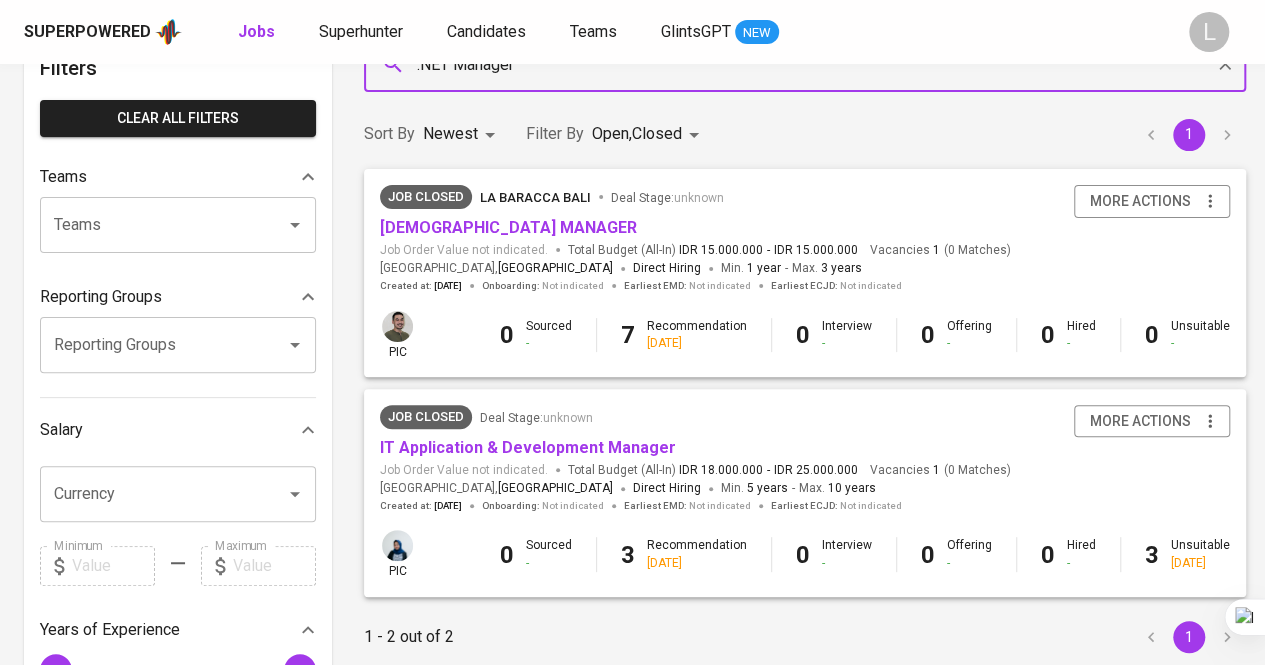 scroll, scrollTop: 126, scrollLeft: 0, axis: vertical 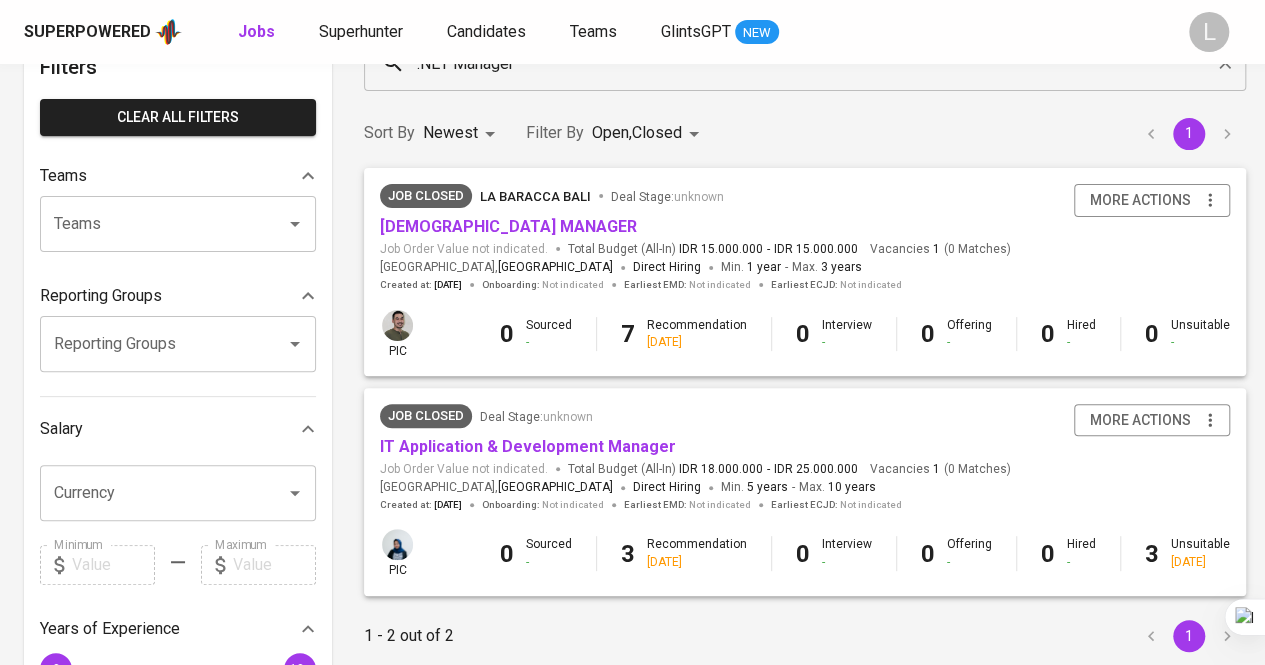 click on "Job Closed La Baracca Bali Deal Stage :  unknown INDONESIAN MANAGER Job Order Value not indicated. Total Budget (All-In)   IDR 15.000.000 - IDR 15.000.000 Vacancies   1 ( 0   Matches ) Indonesia ,  Denpasar Direct Hiring Min.   1 year - Max.   3 years Created at :   Sep 07, 2023 Onboarding :   Not indicated Earliest EMD :   Not indicated Earliest ECJD :   Not indicated more actions" at bounding box center (805, 238) 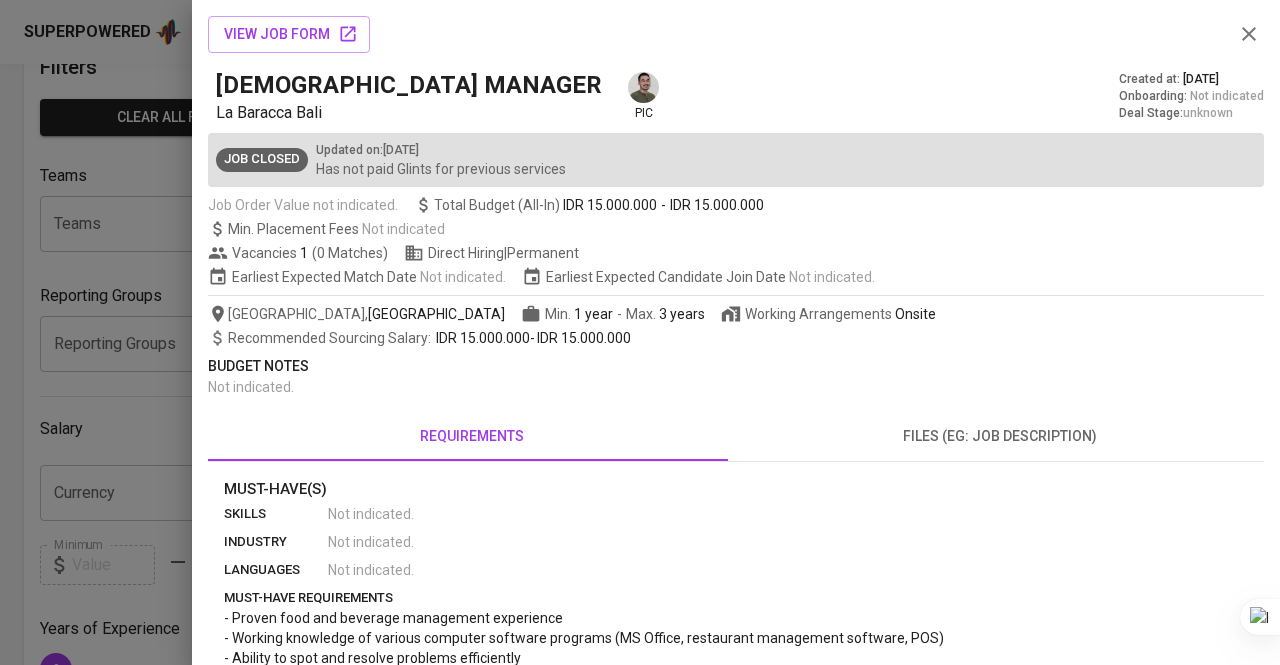 click on "files (eg: job description)" at bounding box center [1000, 436] 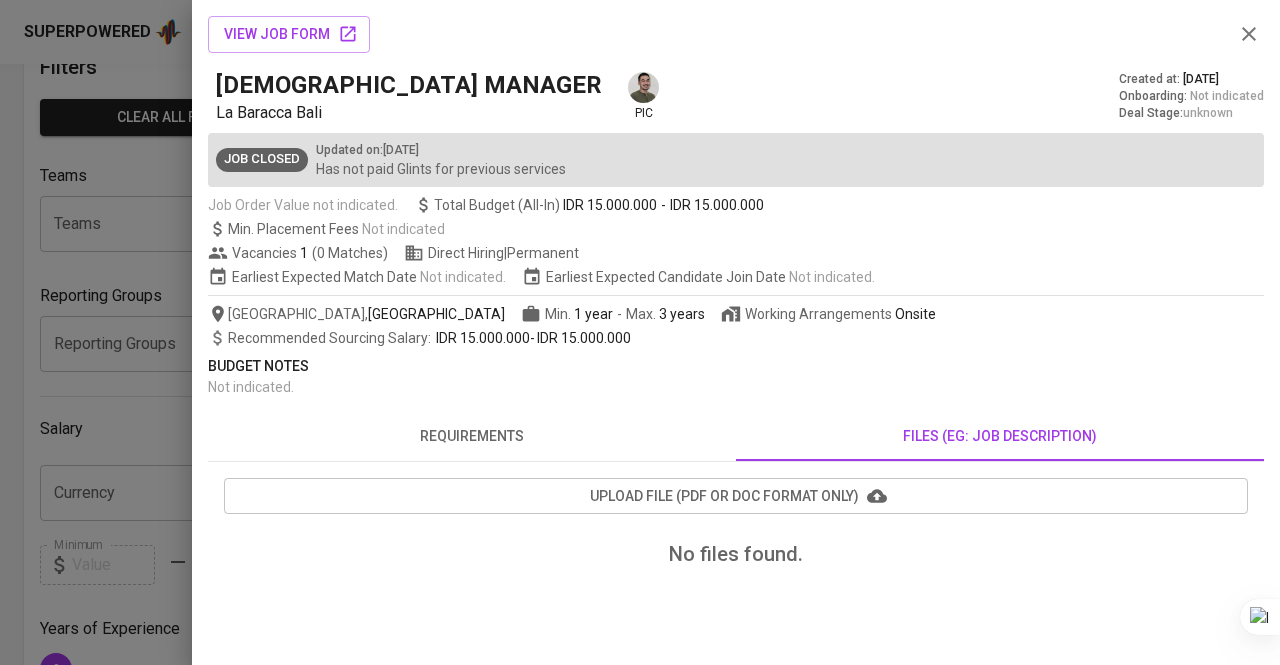 type 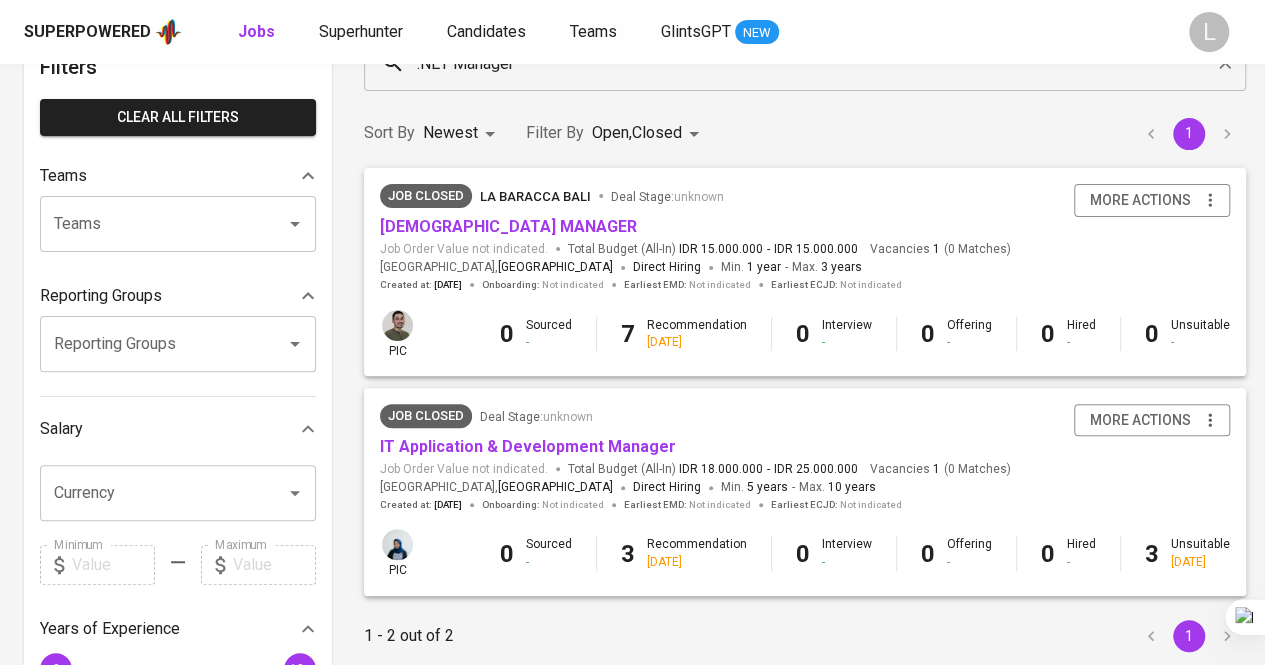 click on "Job Closed" at bounding box center [426, 416] 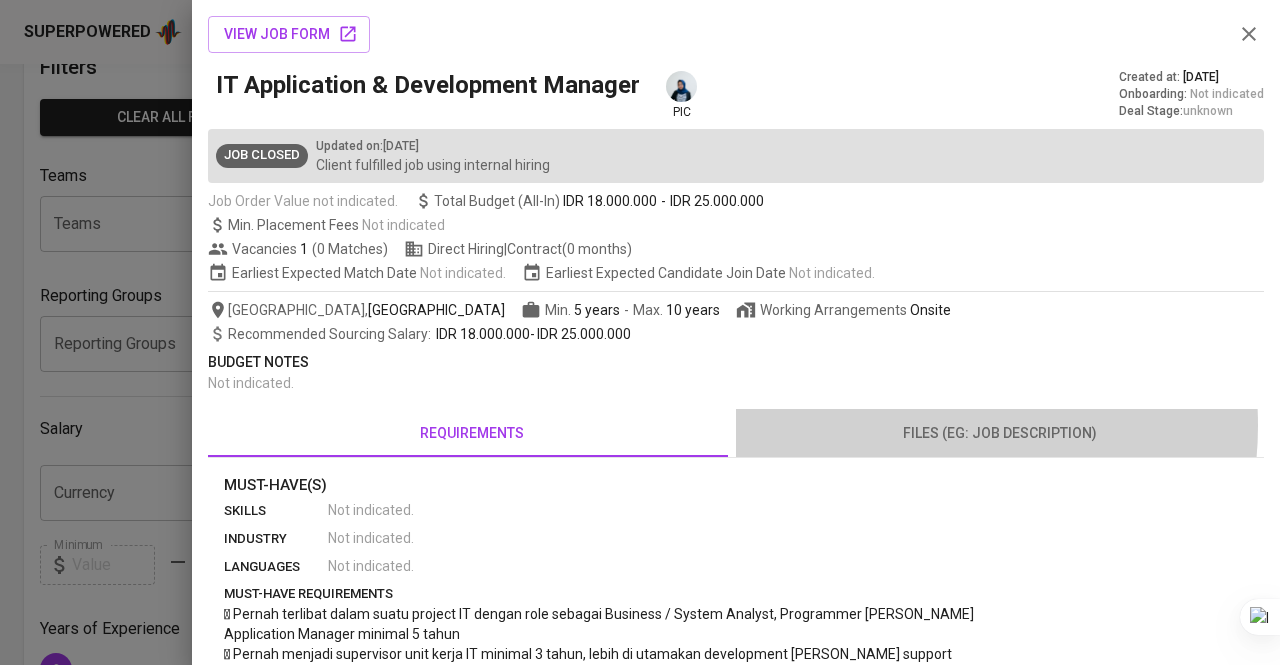 click on "files (eg: job description)" at bounding box center [1000, 433] 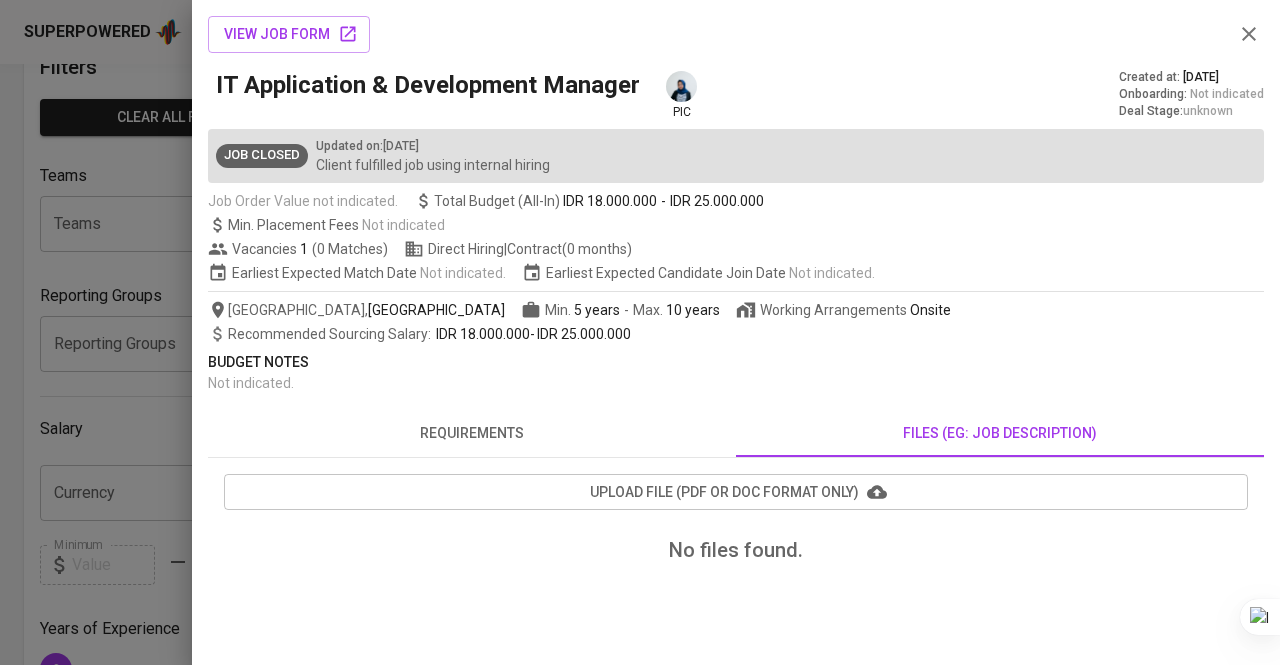 click at bounding box center (640, 332) 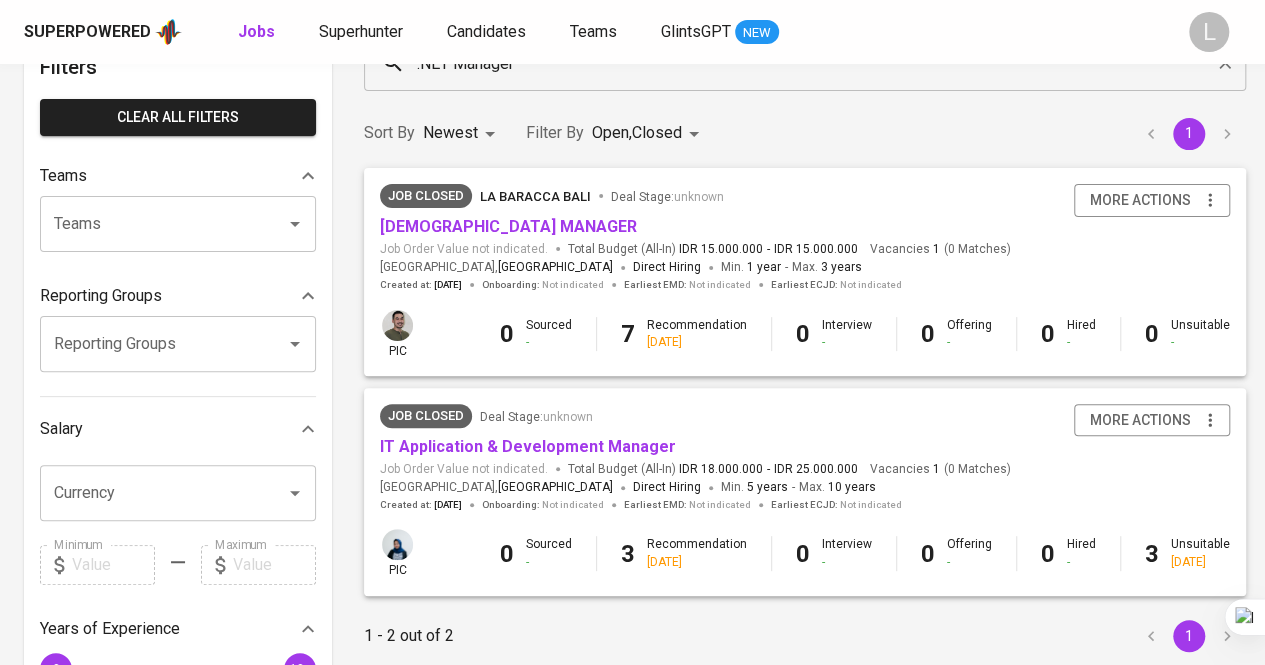 click on "unknown" at bounding box center (568, 417) 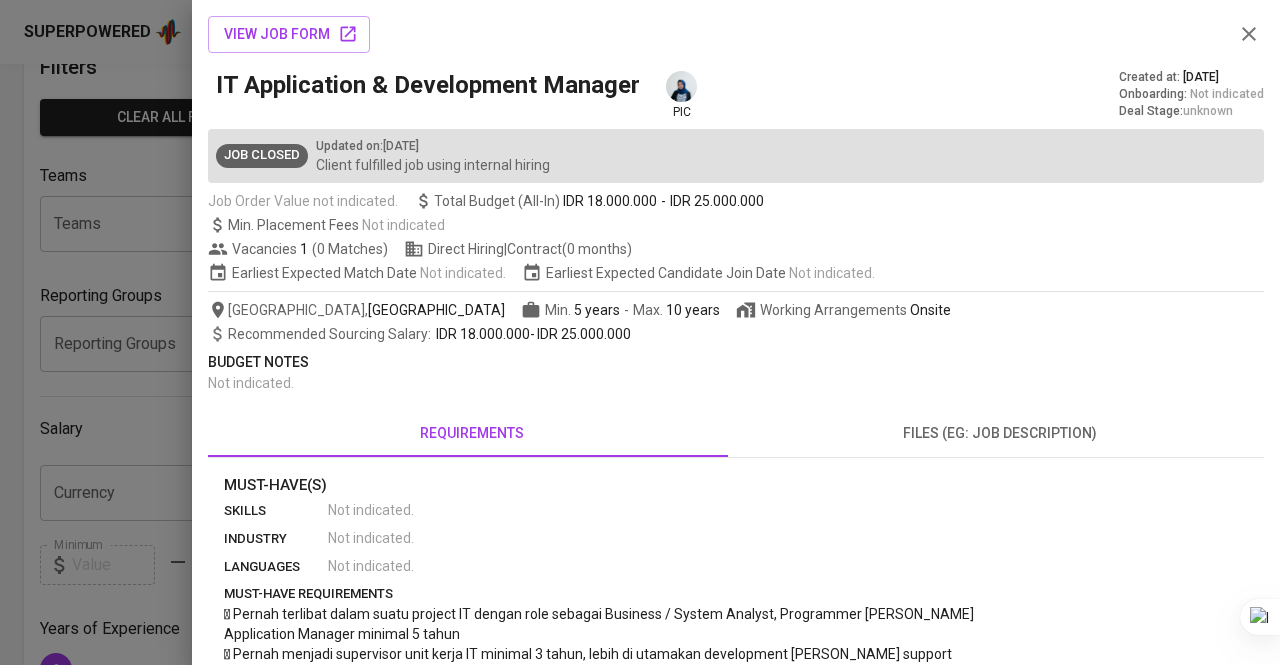 click at bounding box center (640, 332) 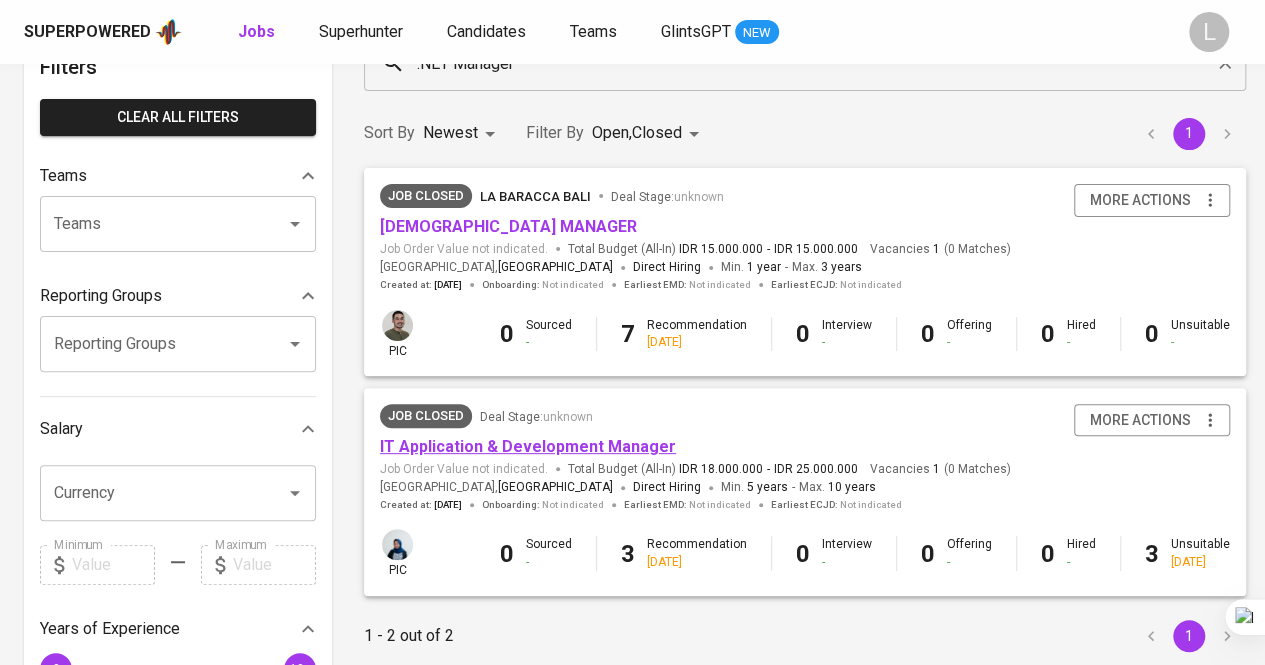 click on "IT Application & Development Manager" at bounding box center (528, 446) 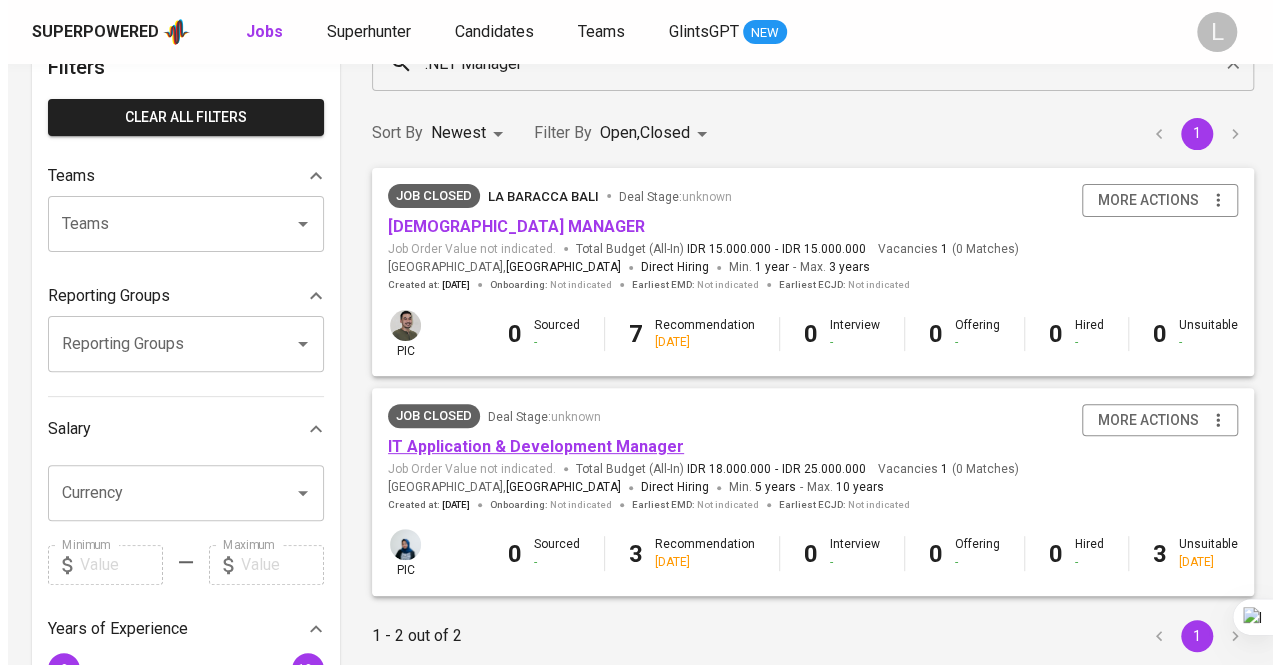 scroll, scrollTop: 0, scrollLeft: 0, axis: both 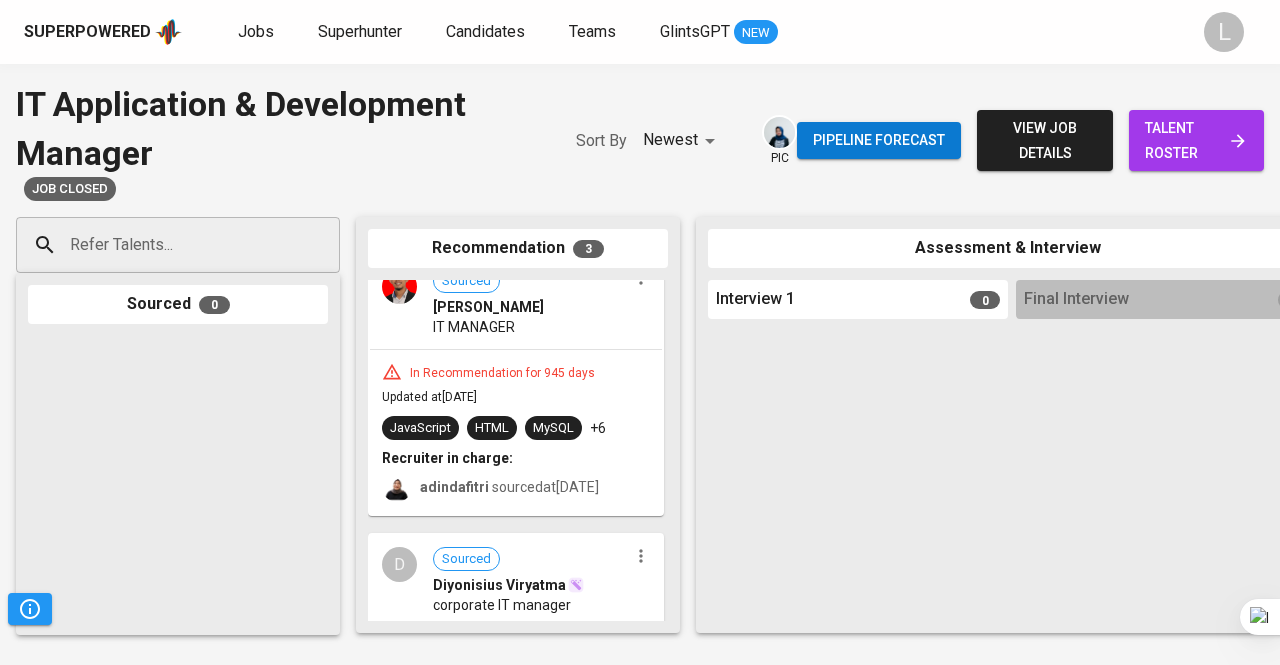 click on "Walim Fahrizal" at bounding box center (488, 307) 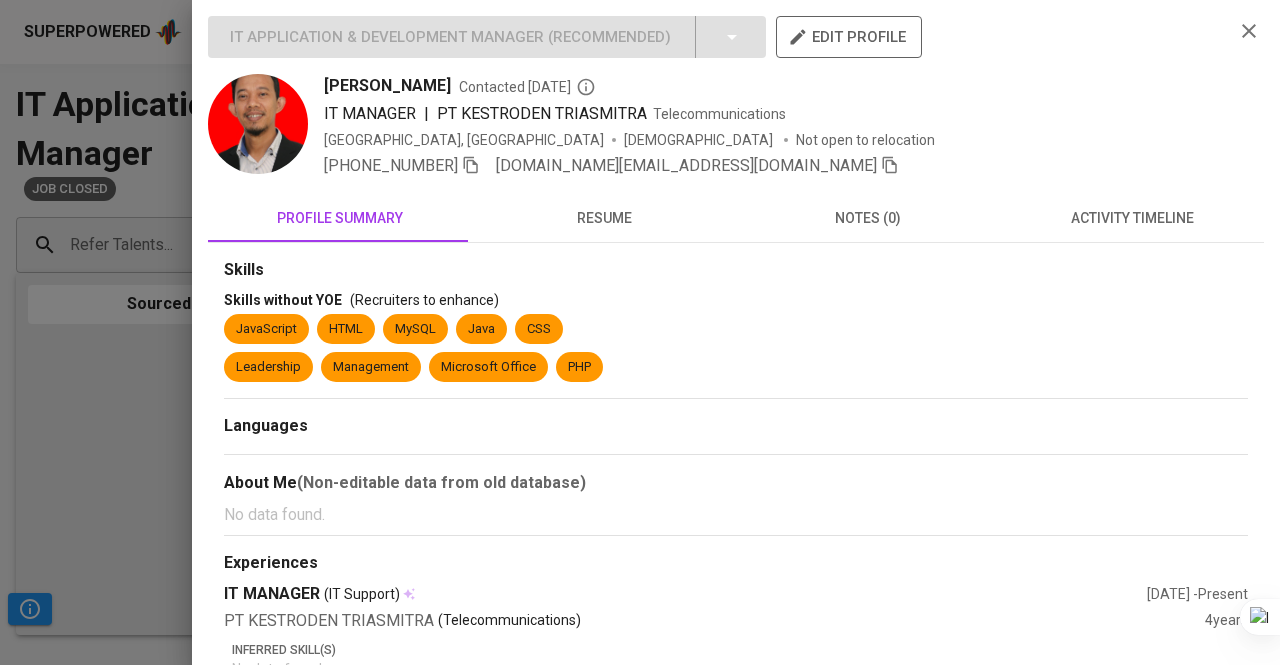 click on "resume" at bounding box center [604, 218] 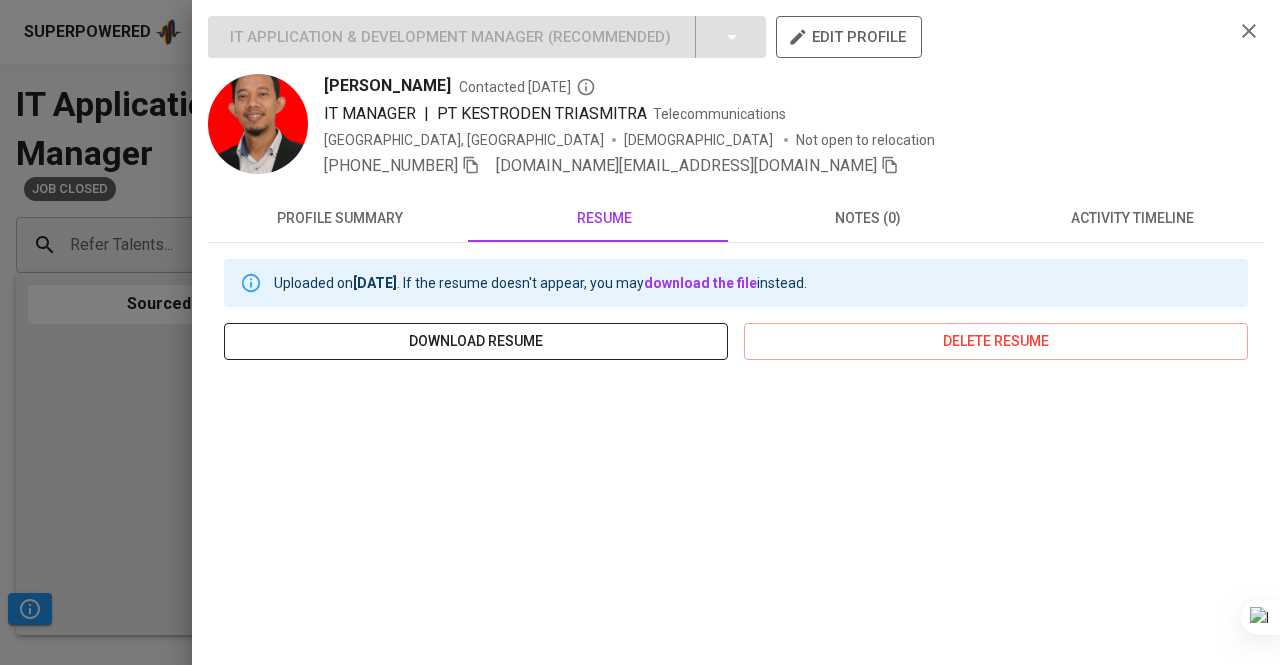 scroll, scrollTop: 184, scrollLeft: 0, axis: vertical 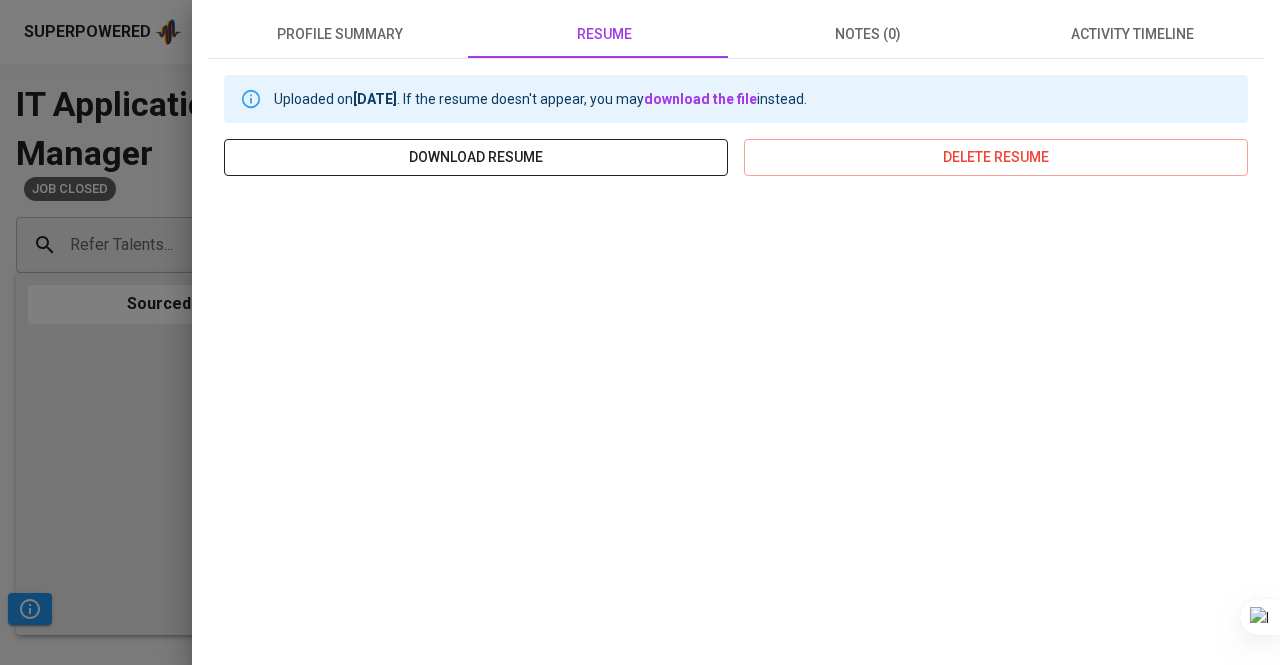 type 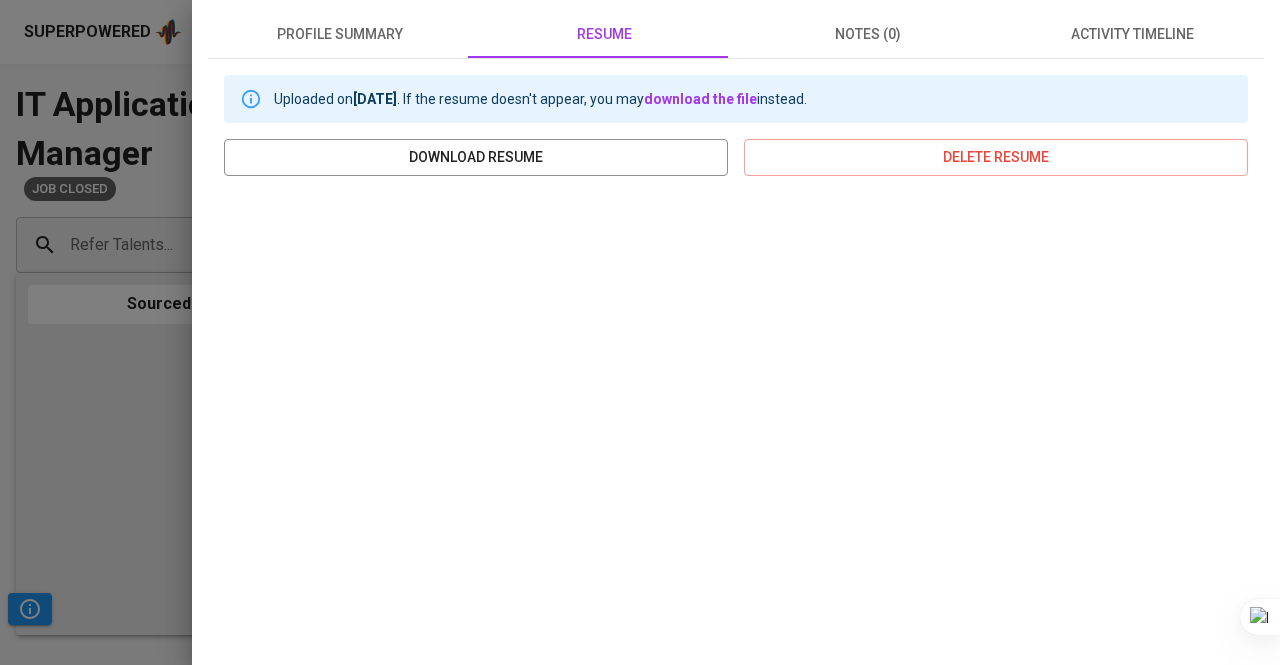 click at bounding box center [640, 332] 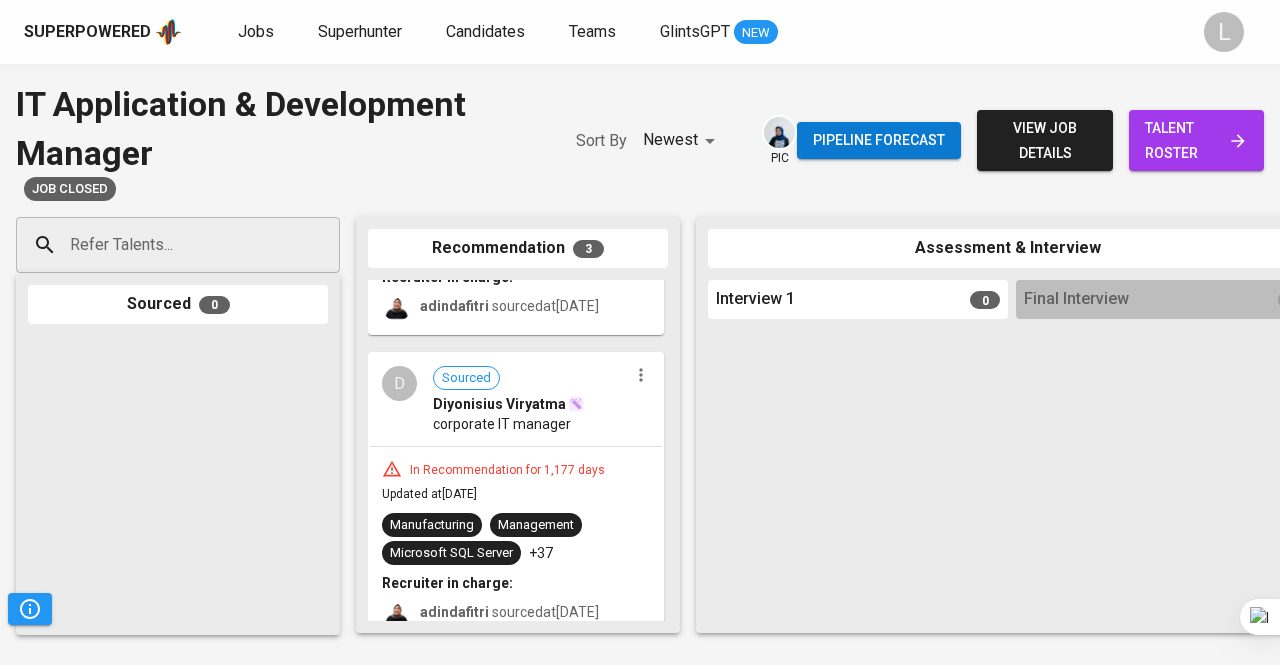 scroll, scrollTop: 207, scrollLeft: 0, axis: vertical 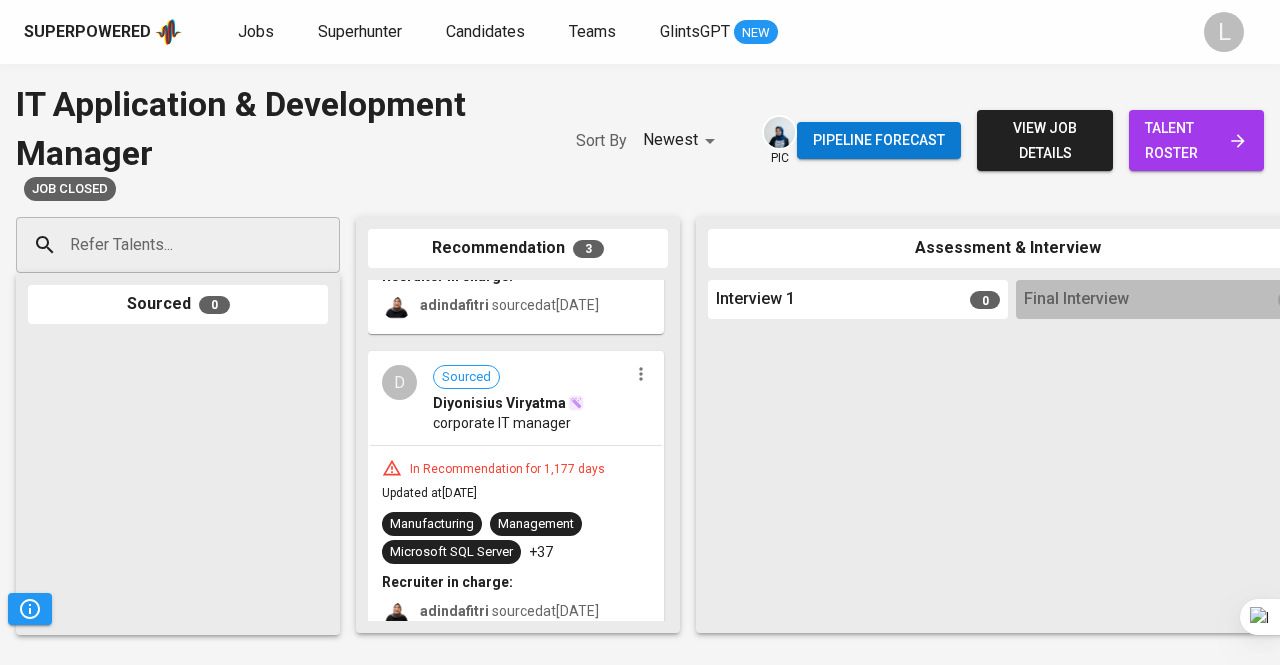 click on "Diyonisius Viryatma" at bounding box center [499, 403] 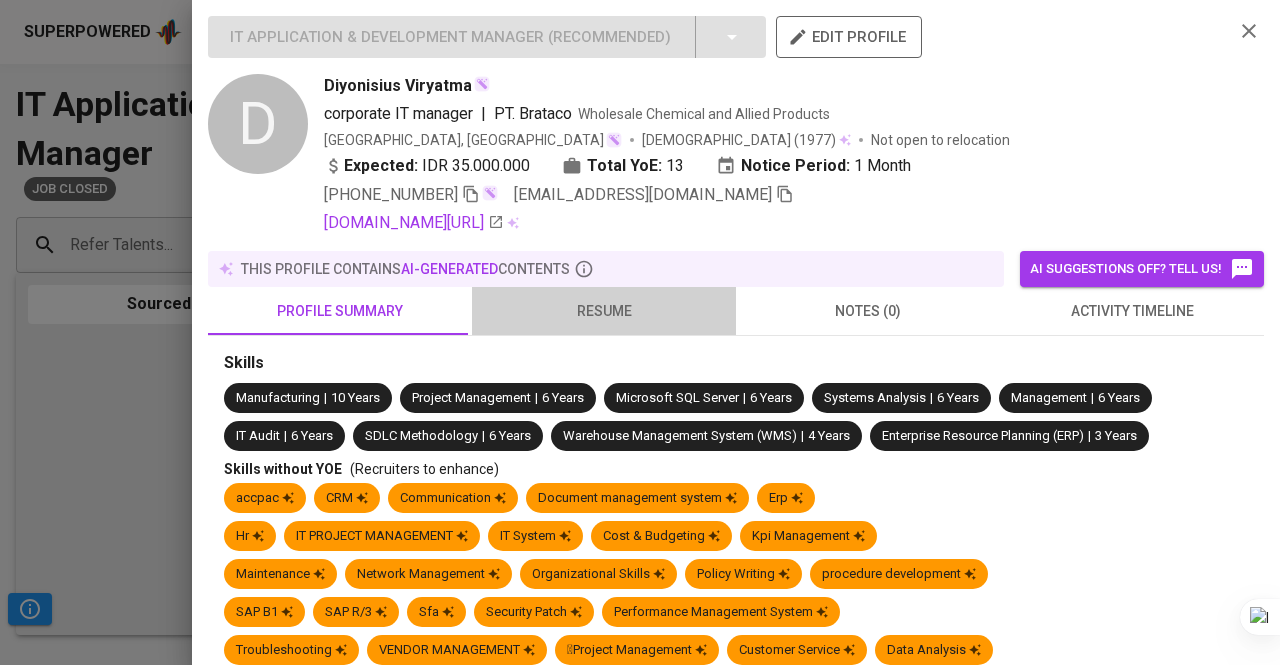 click on "resume" at bounding box center (604, 311) 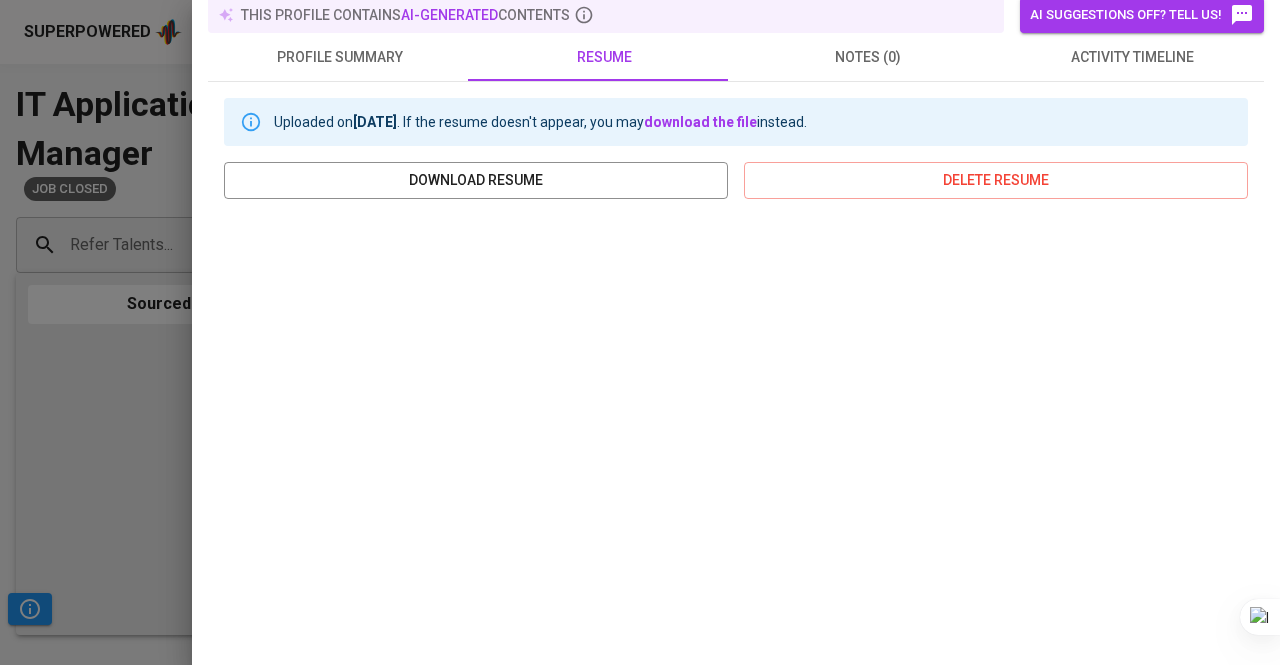scroll, scrollTop: 286, scrollLeft: 0, axis: vertical 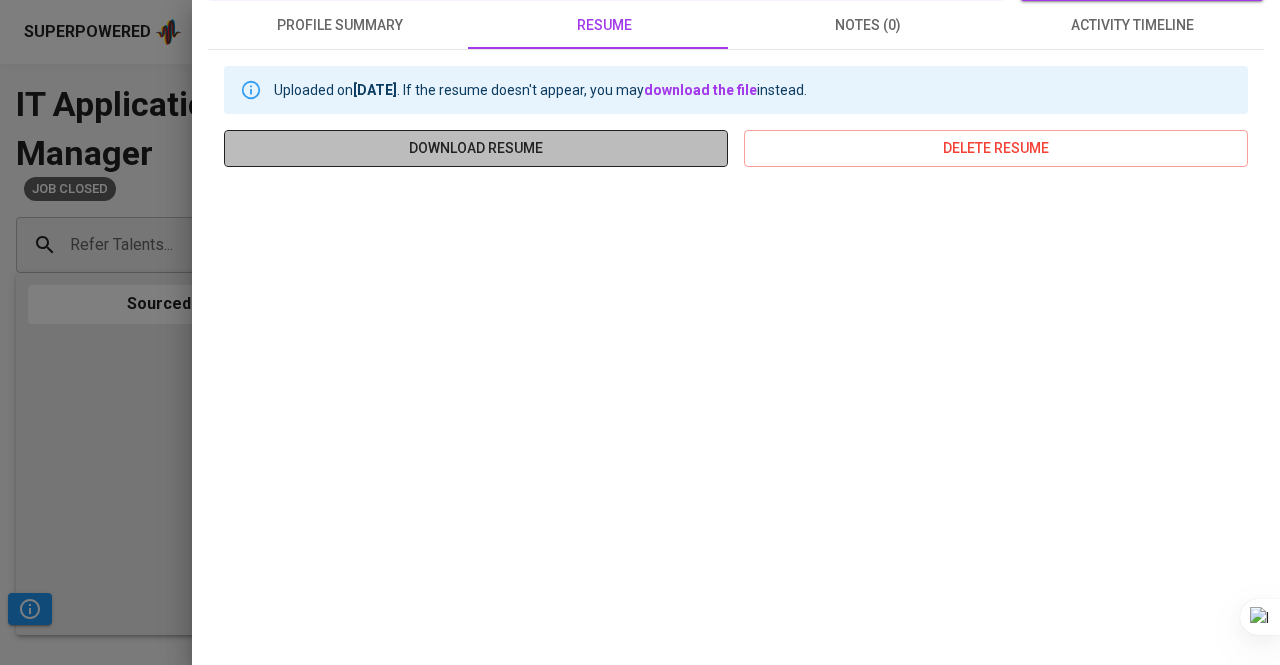 click on "download resume" at bounding box center [476, 148] 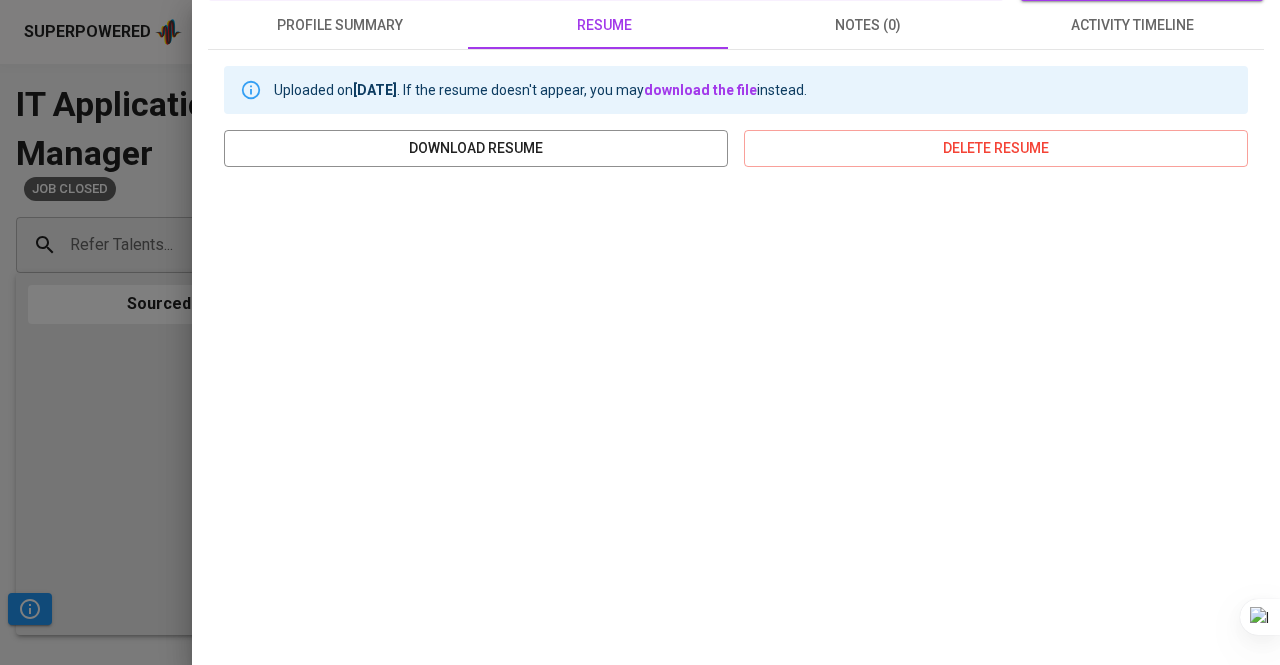 click at bounding box center [640, 332] 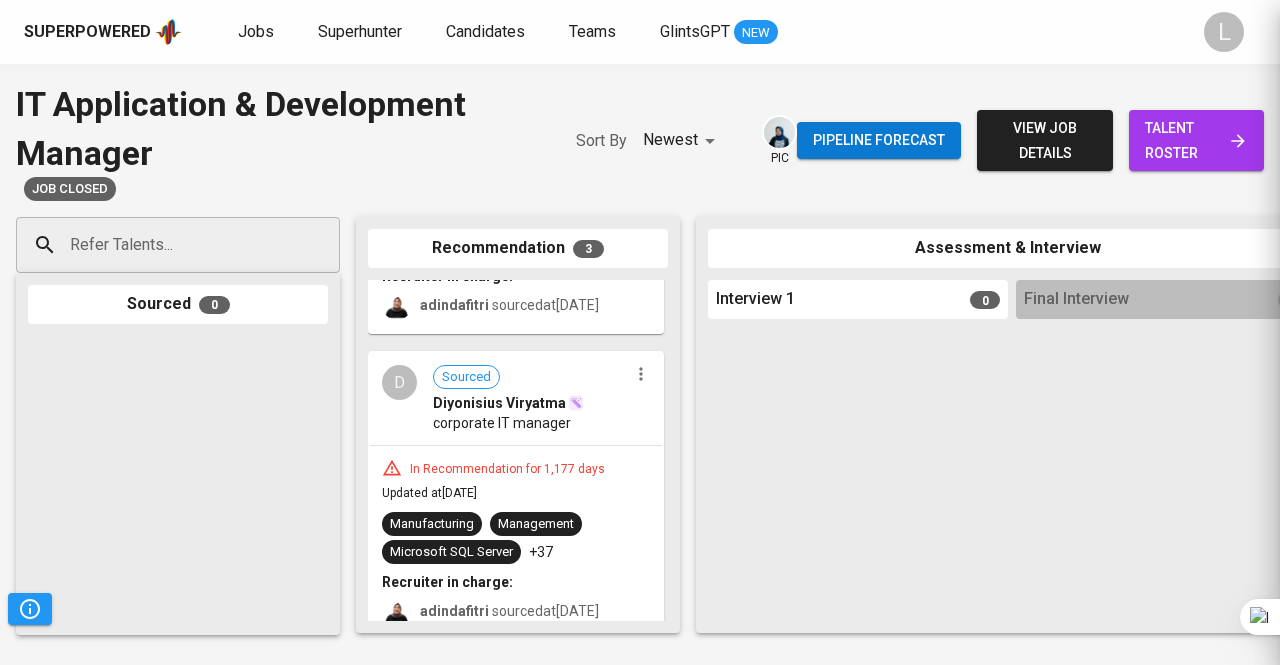 scroll, scrollTop: 0, scrollLeft: 0, axis: both 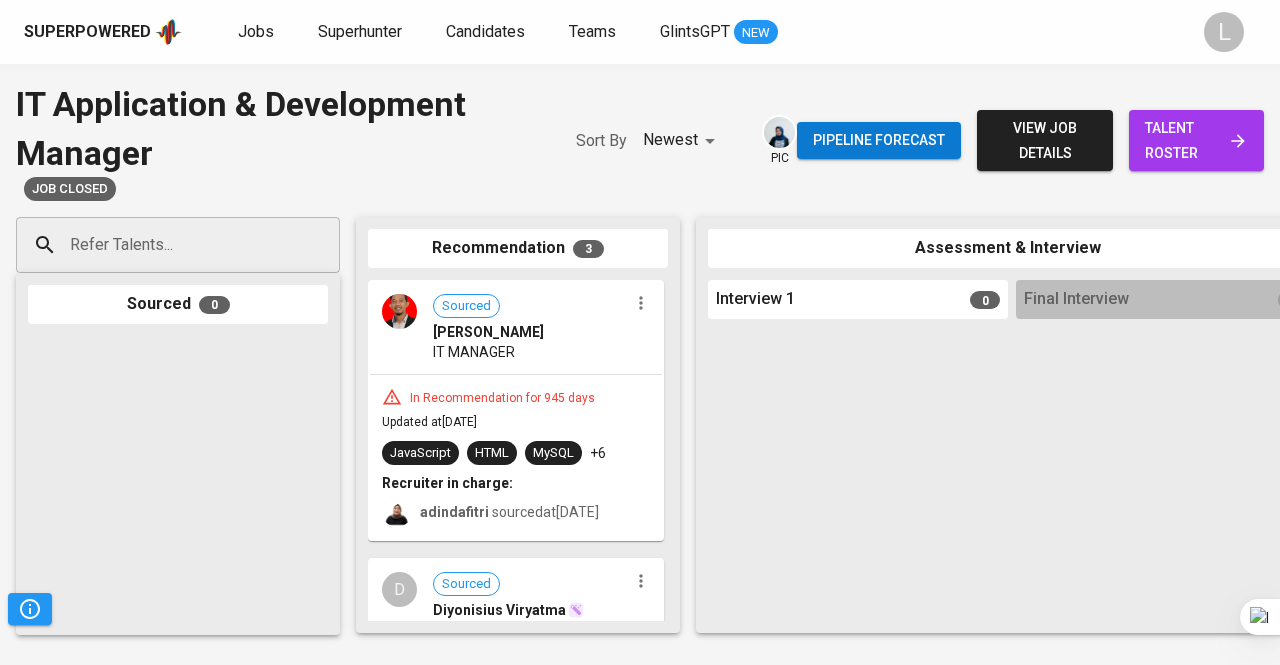 click on "Walim Fahrizal" at bounding box center [488, 332] 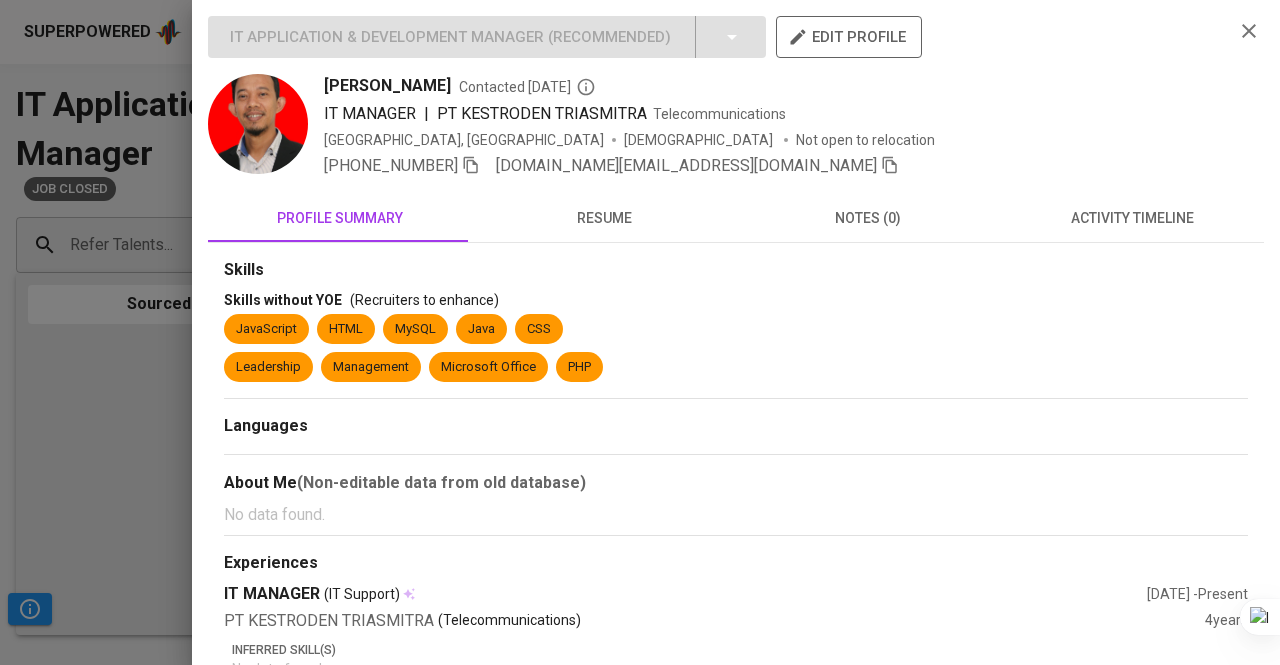 click on "resume" at bounding box center (604, 218) 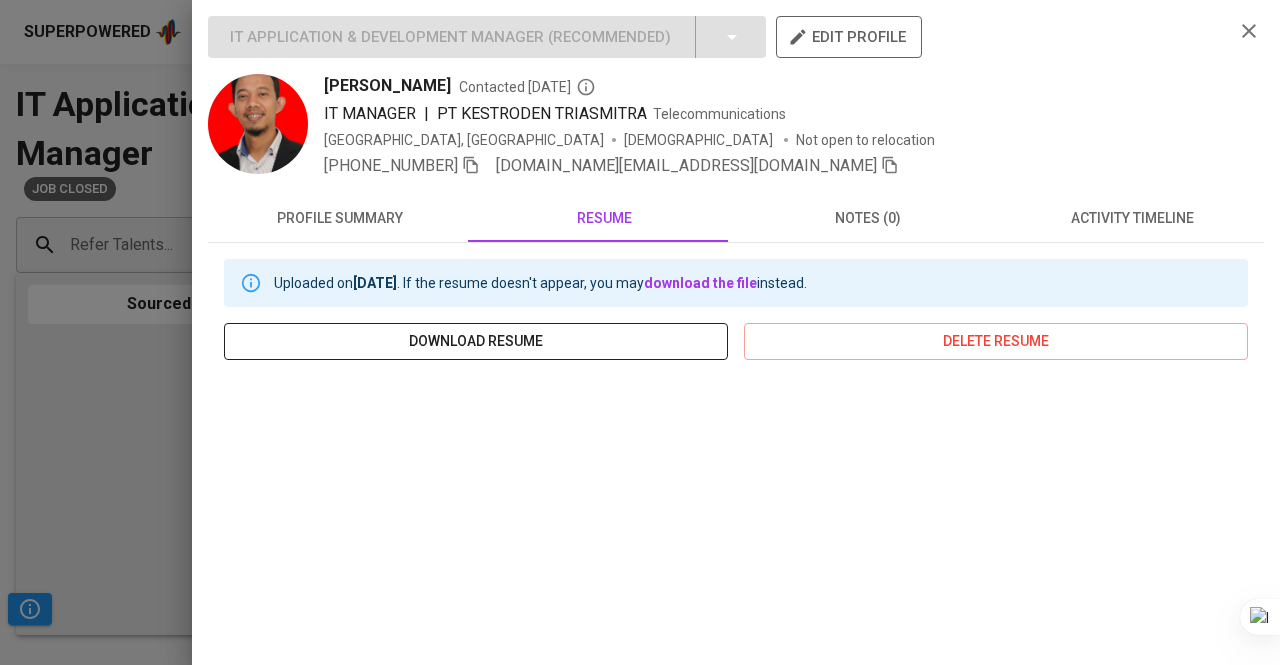 click on "download resume" at bounding box center [476, 341] 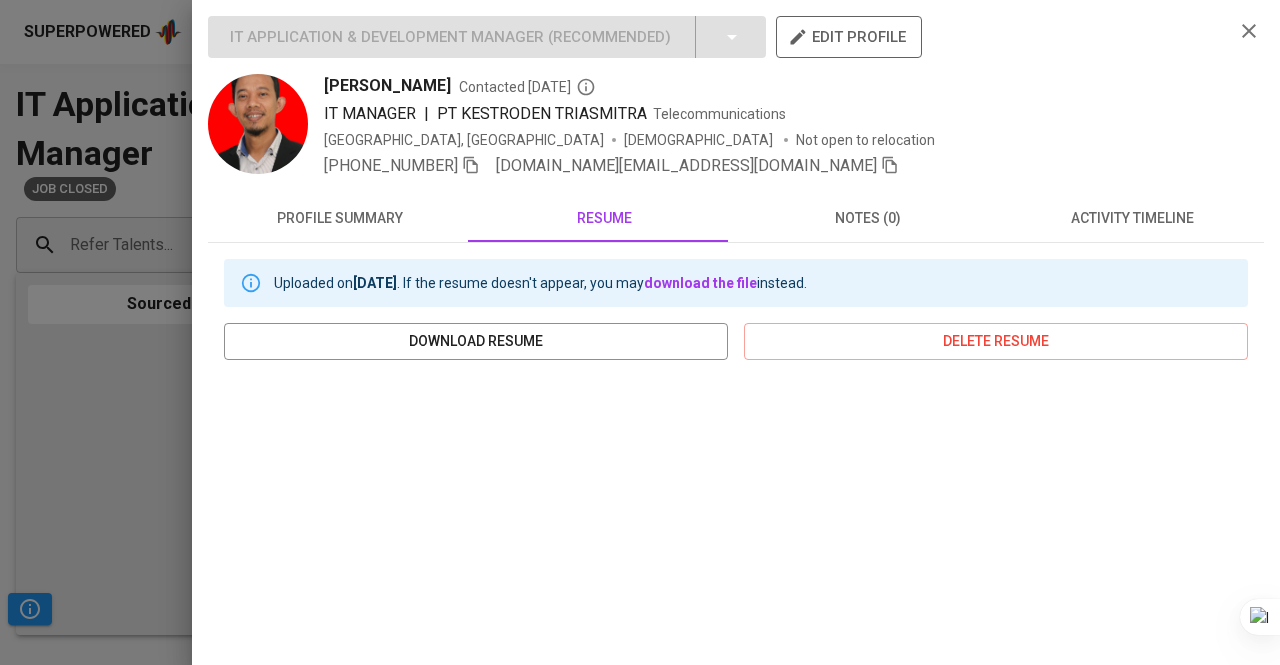 click at bounding box center [640, 332] 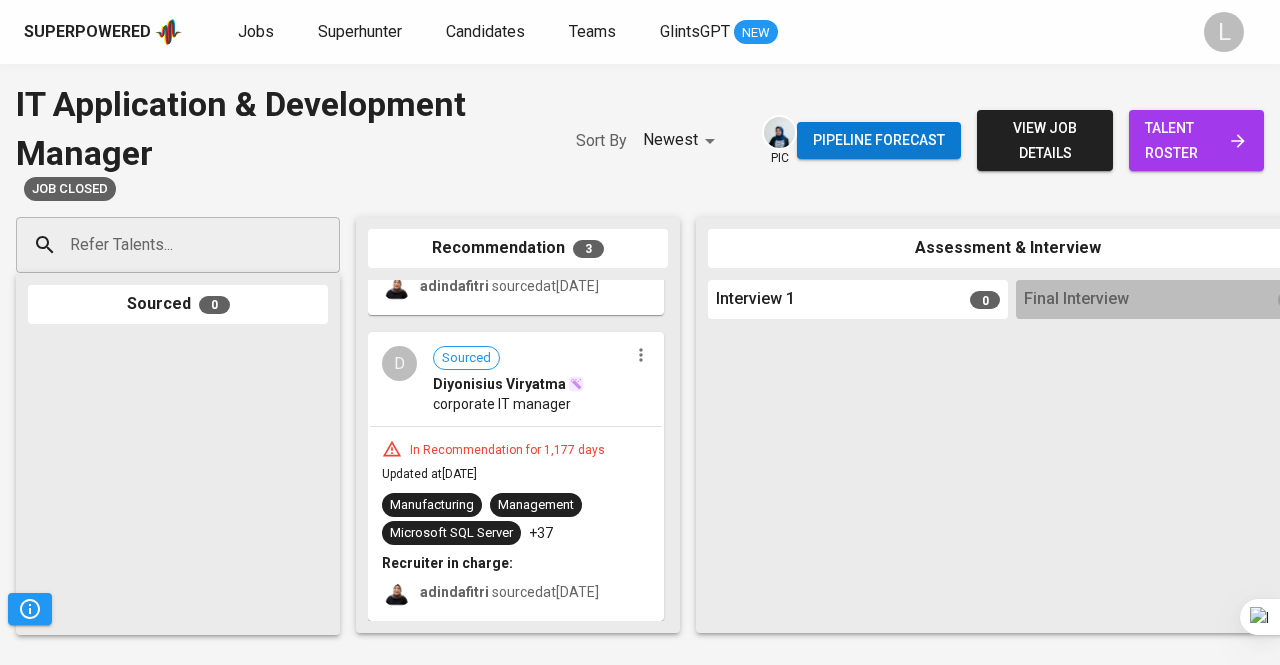 scroll, scrollTop: 0, scrollLeft: 0, axis: both 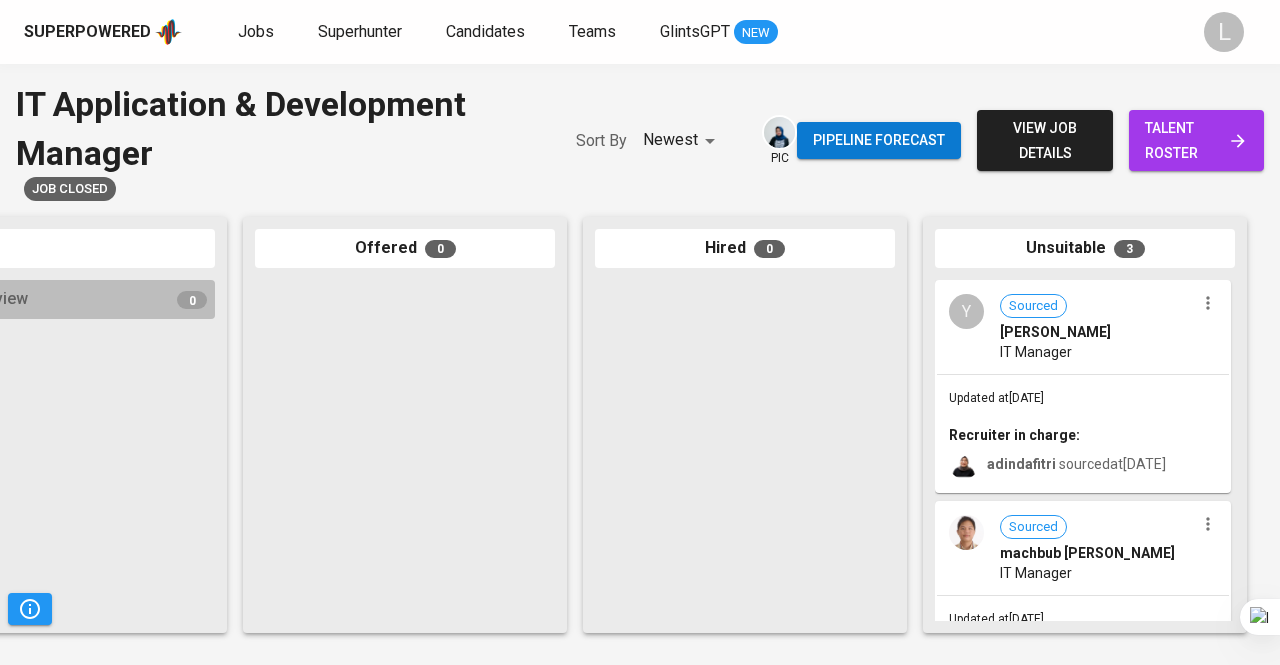 click on "IT Manager" at bounding box center [1036, 352] 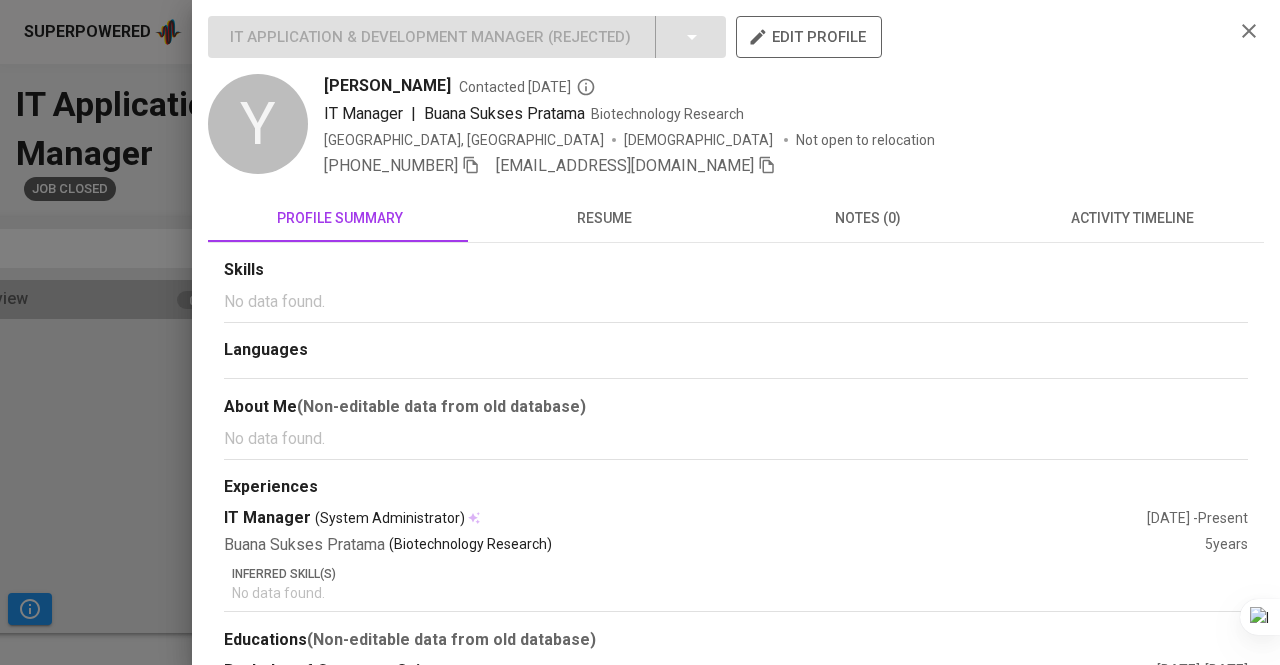 click on "resume" at bounding box center [604, 218] 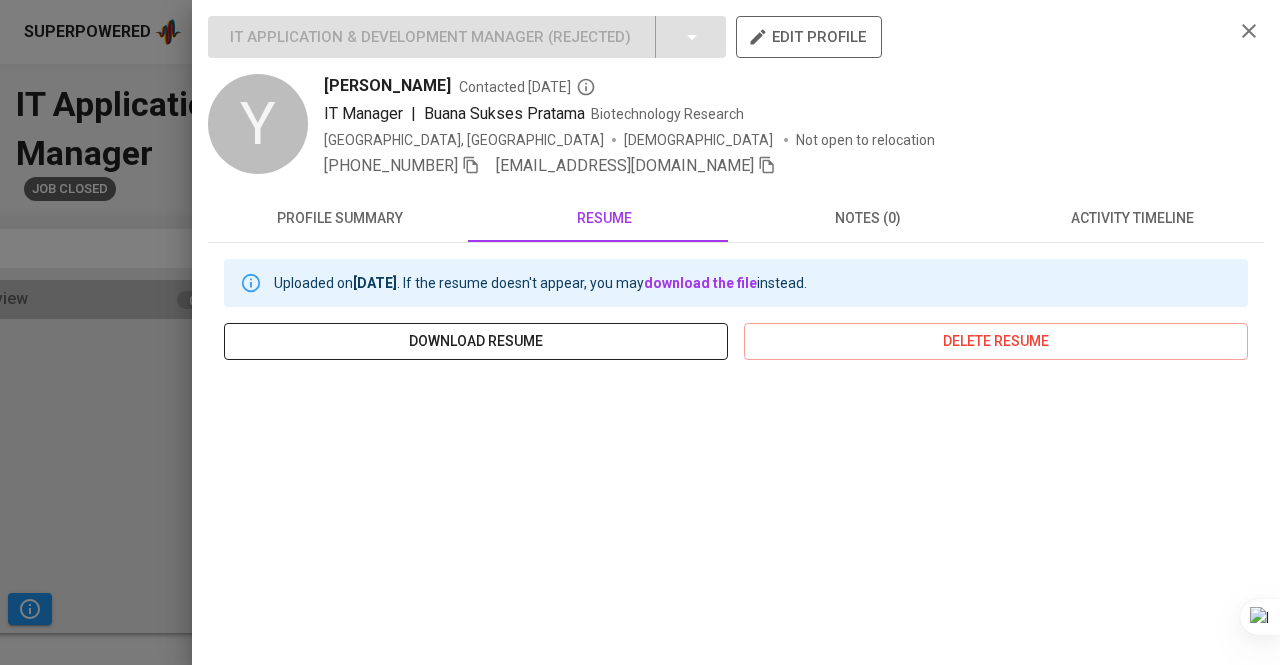 click on "download resume" at bounding box center (476, 341) 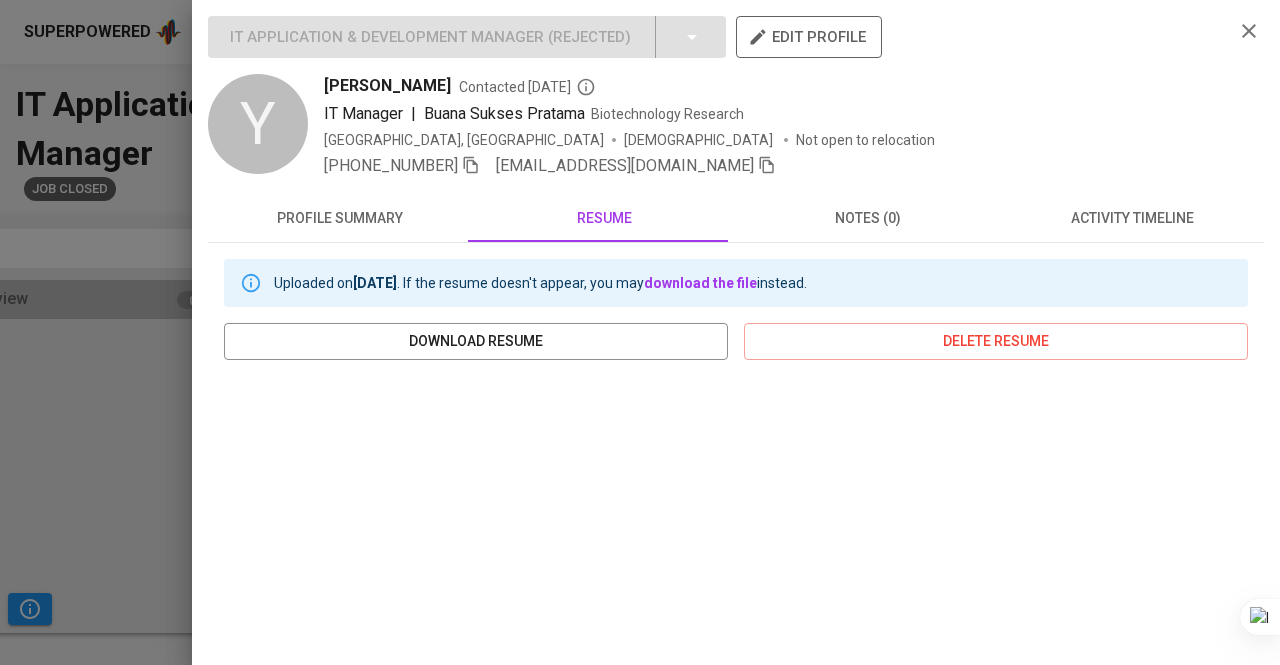 click at bounding box center [640, 332] 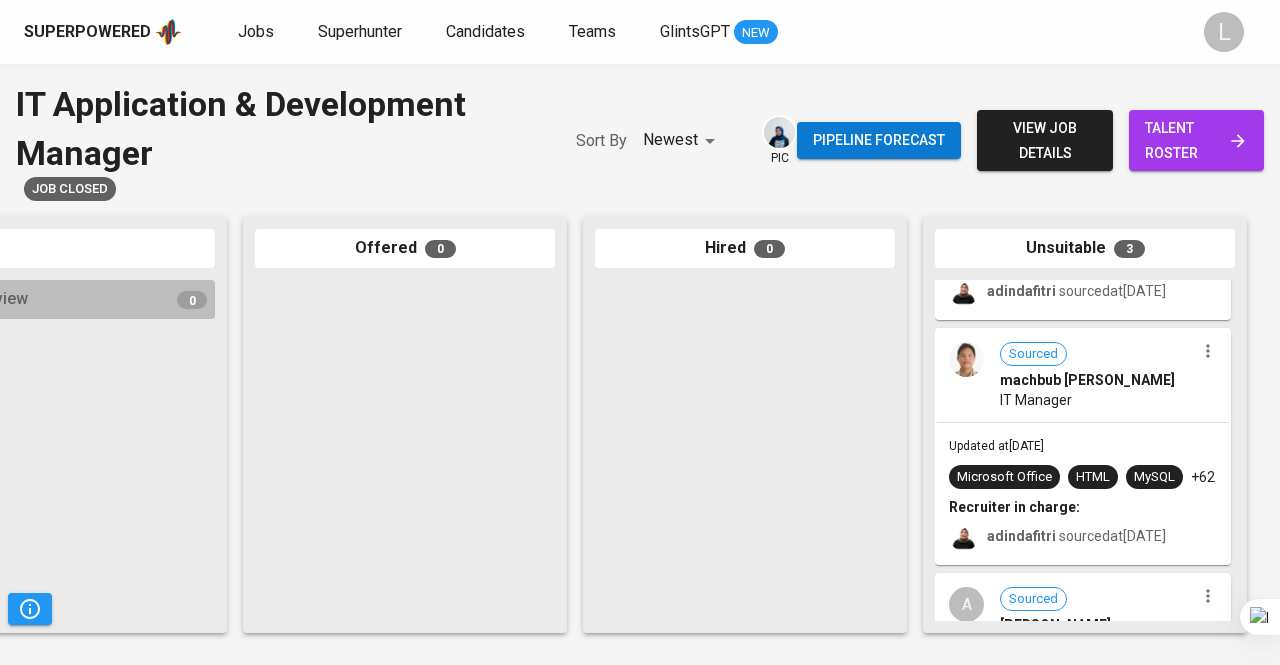 scroll, scrollTop: 174, scrollLeft: 0, axis: vertical 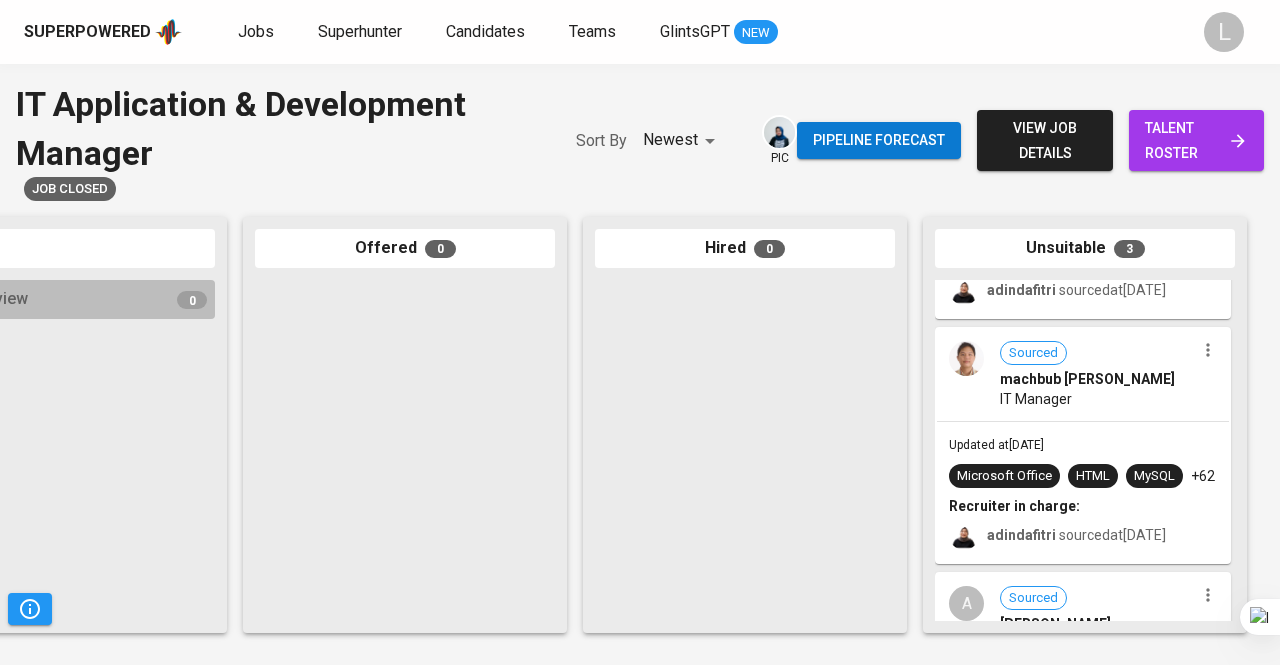 click on "machbub yusakh pribakti" at bounding box center (1087, 379) 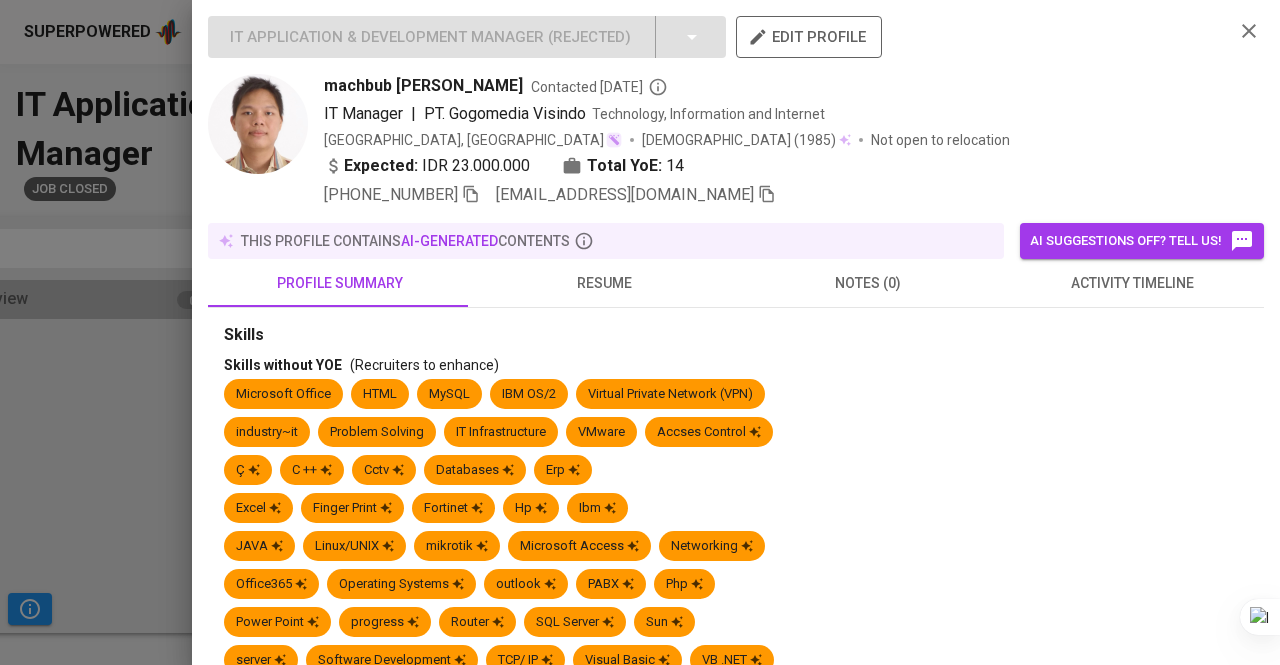 click on "resume" at bounding box center (604, 283) 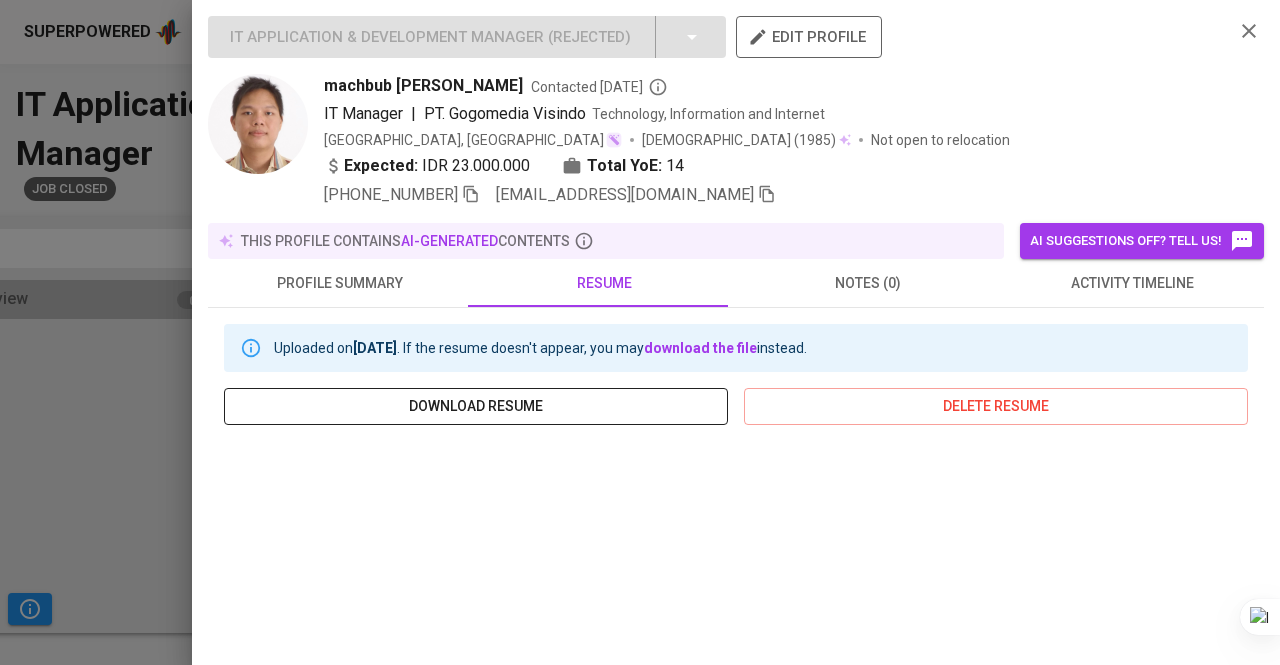 click on "download resume" at bounding box center (476, 406) 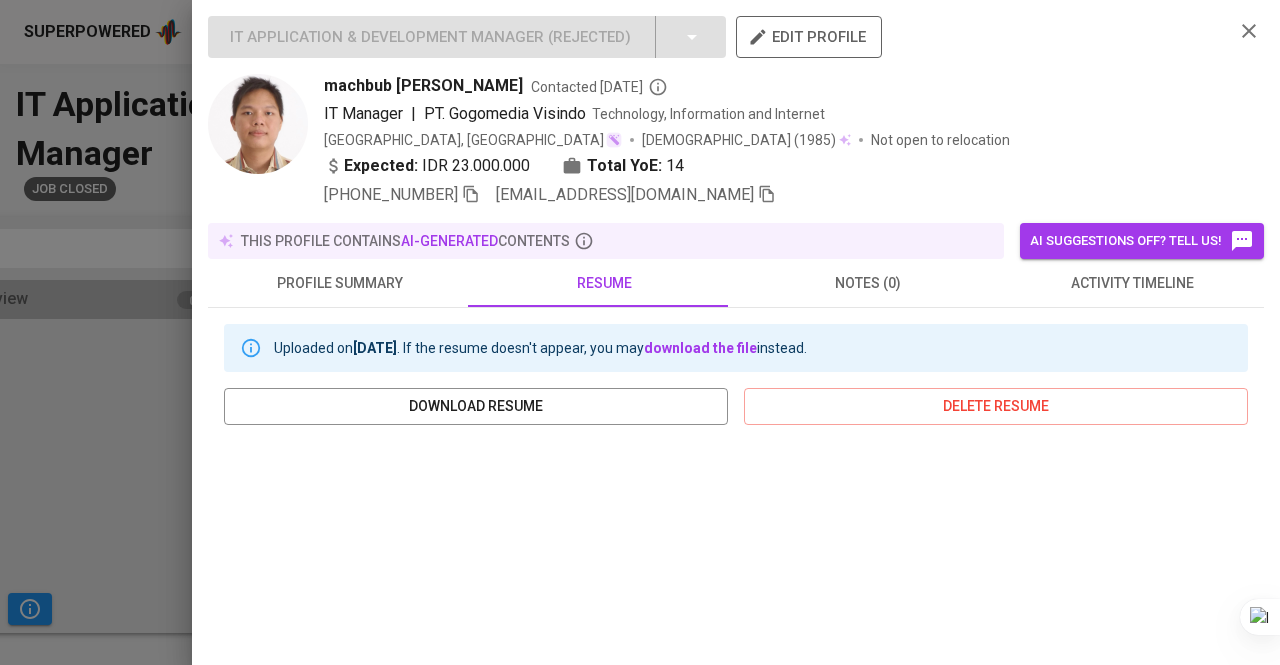 click at bounding box center (640, 332) 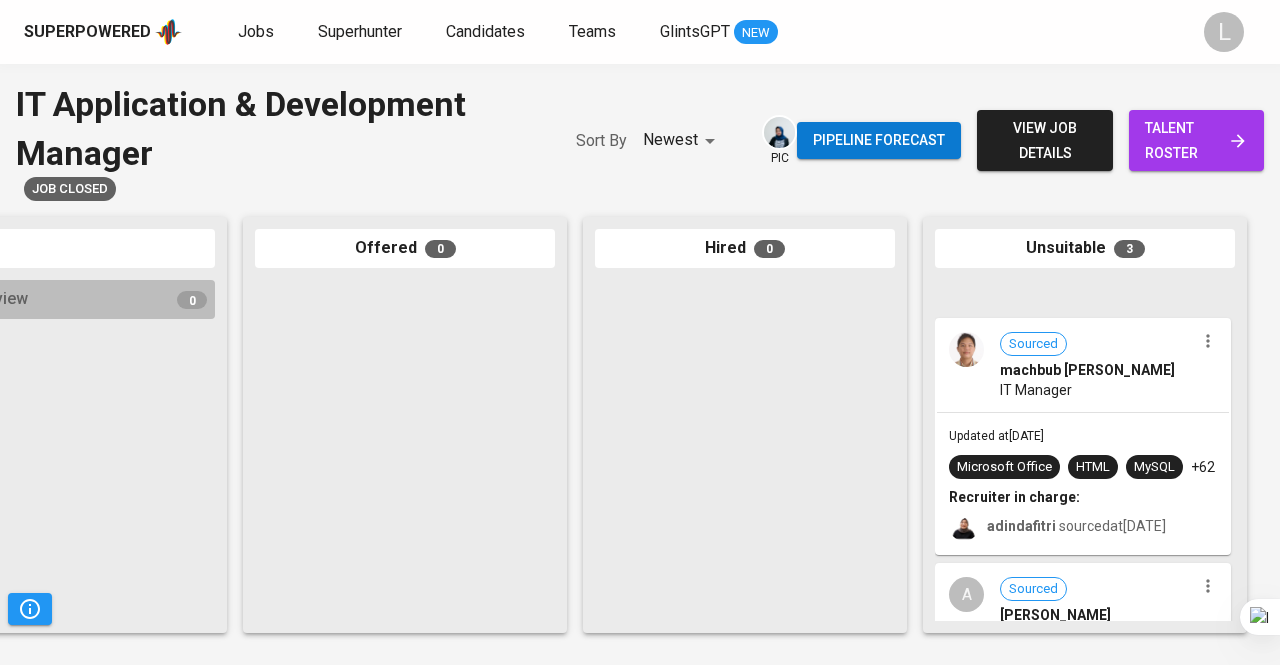 scroll, scrollTop: 347, scrollLeft: 0, axis: vertical 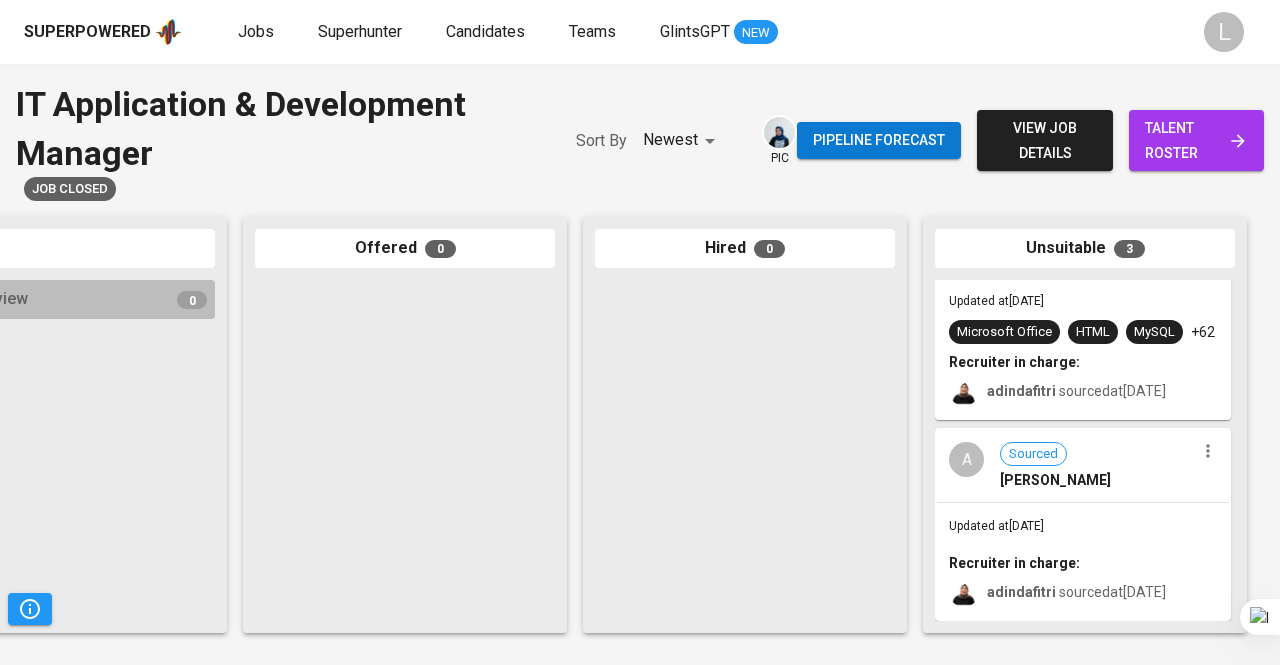 click on "Alvian Cahyadi" at bounding box center [1055, 480] 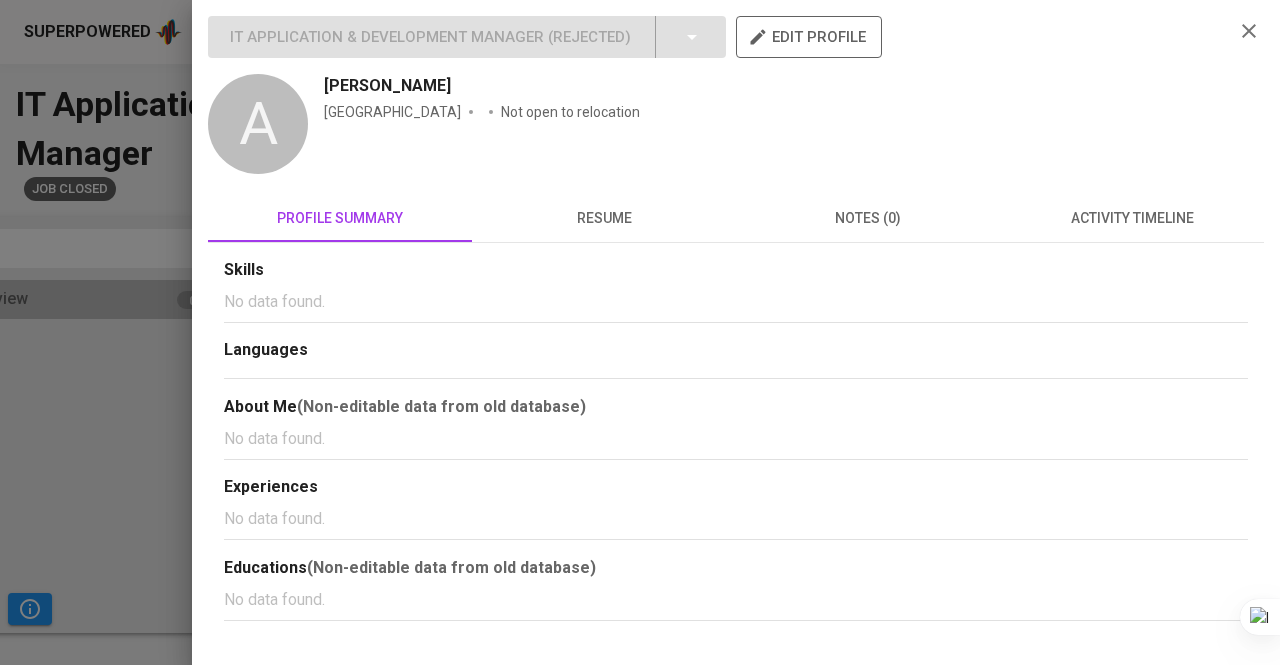 click on "resume" at bounding box center (604, 218) 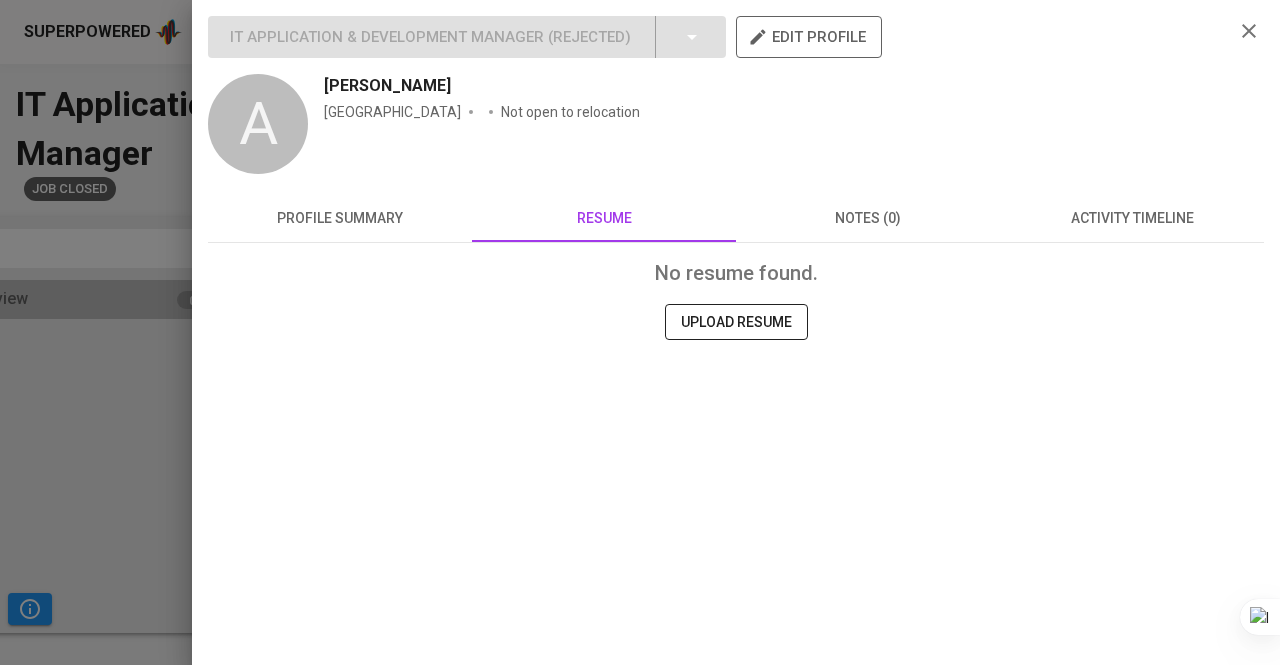 click at bounding box center [640, 332] 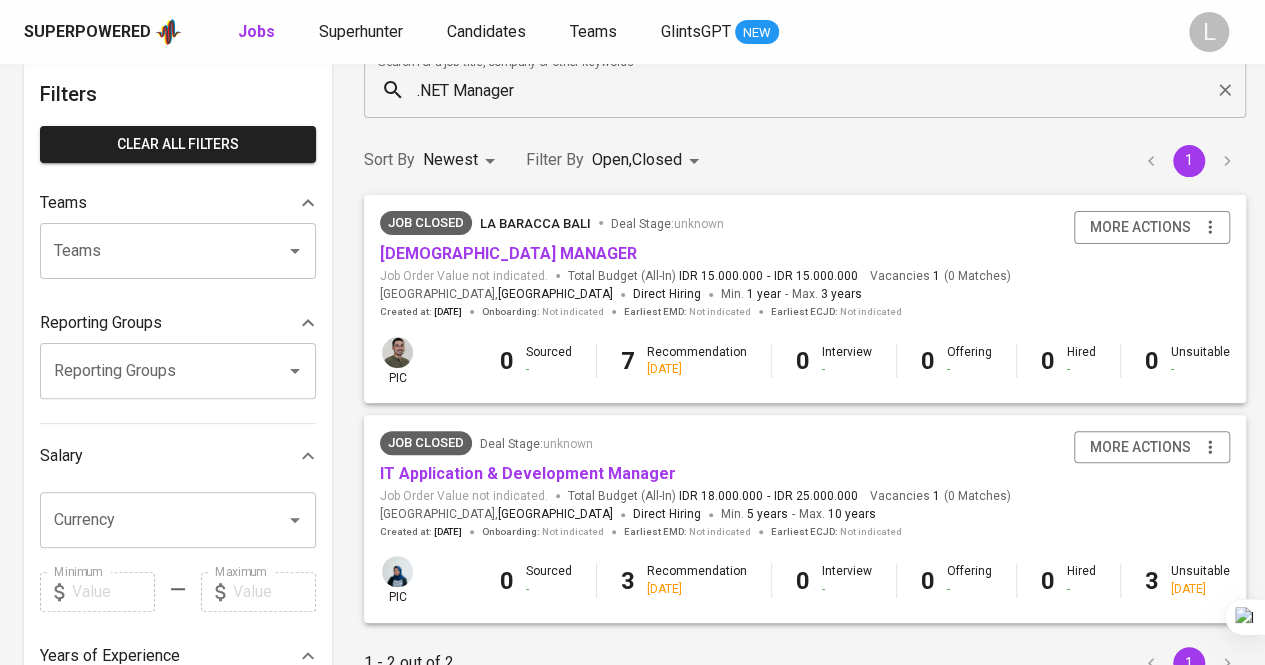 scroll, scrollTop: 98, scrollLeft: 0, axis: vertical 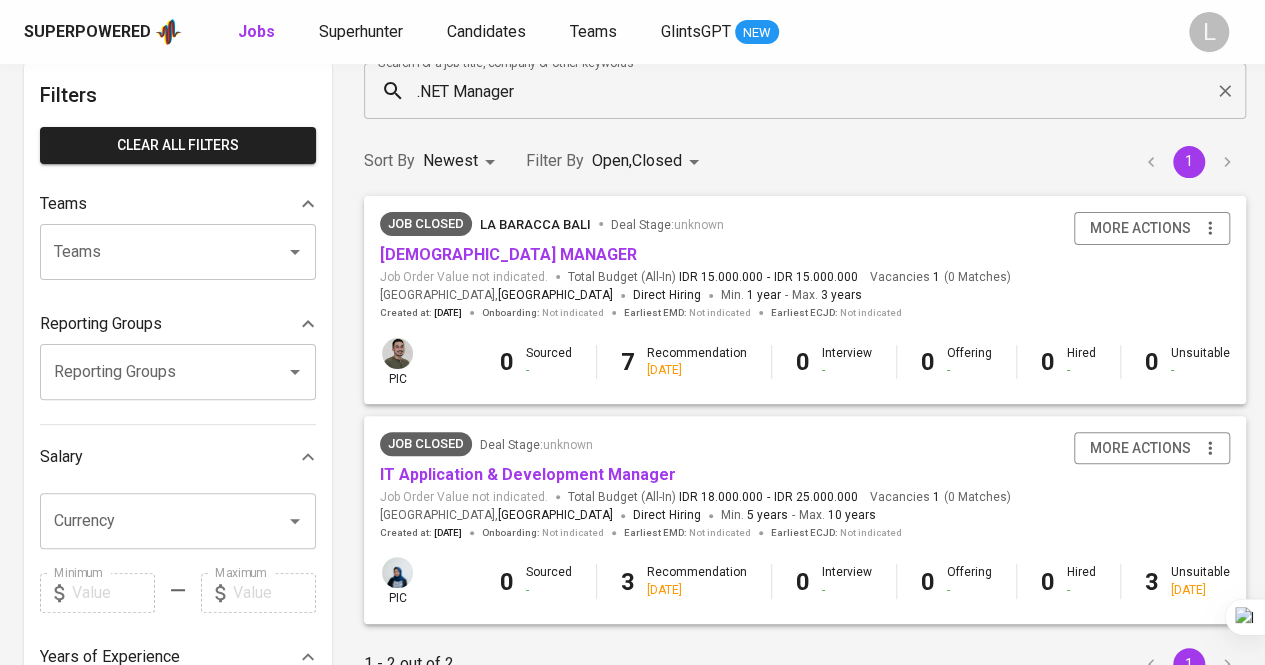 click on "La Baracca Bali" at bounding box center (535, 224) 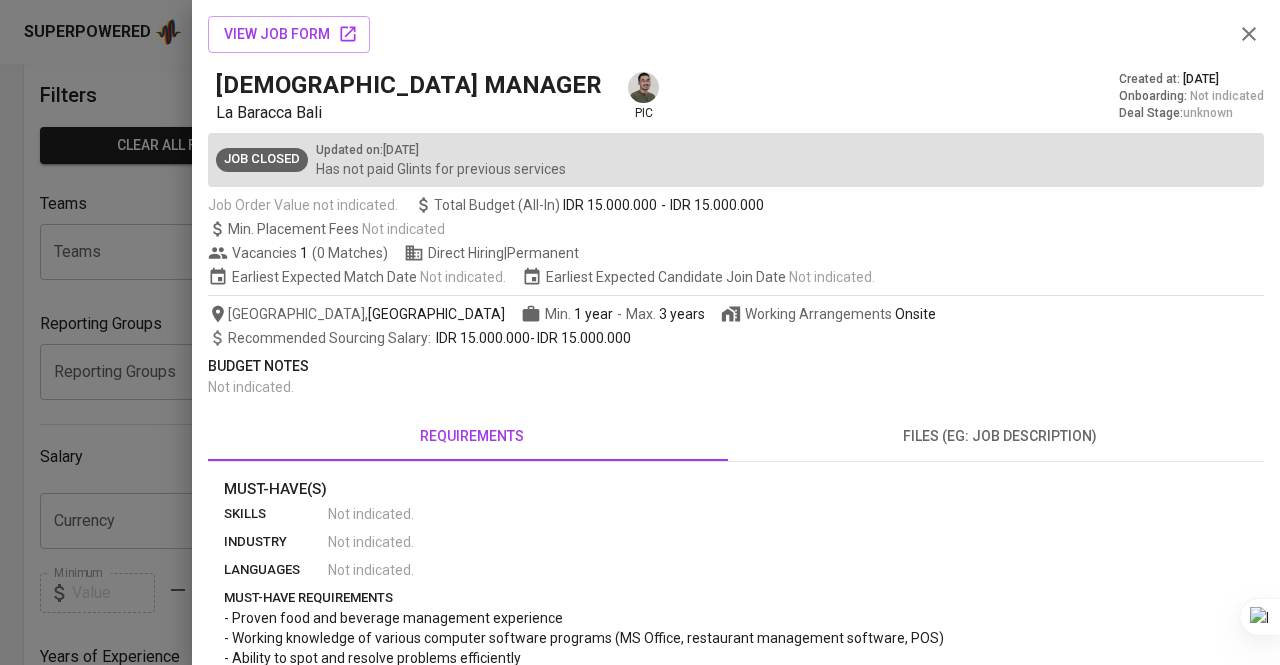 click on "files (eg: job description)" at bounding box center [1000, 436] 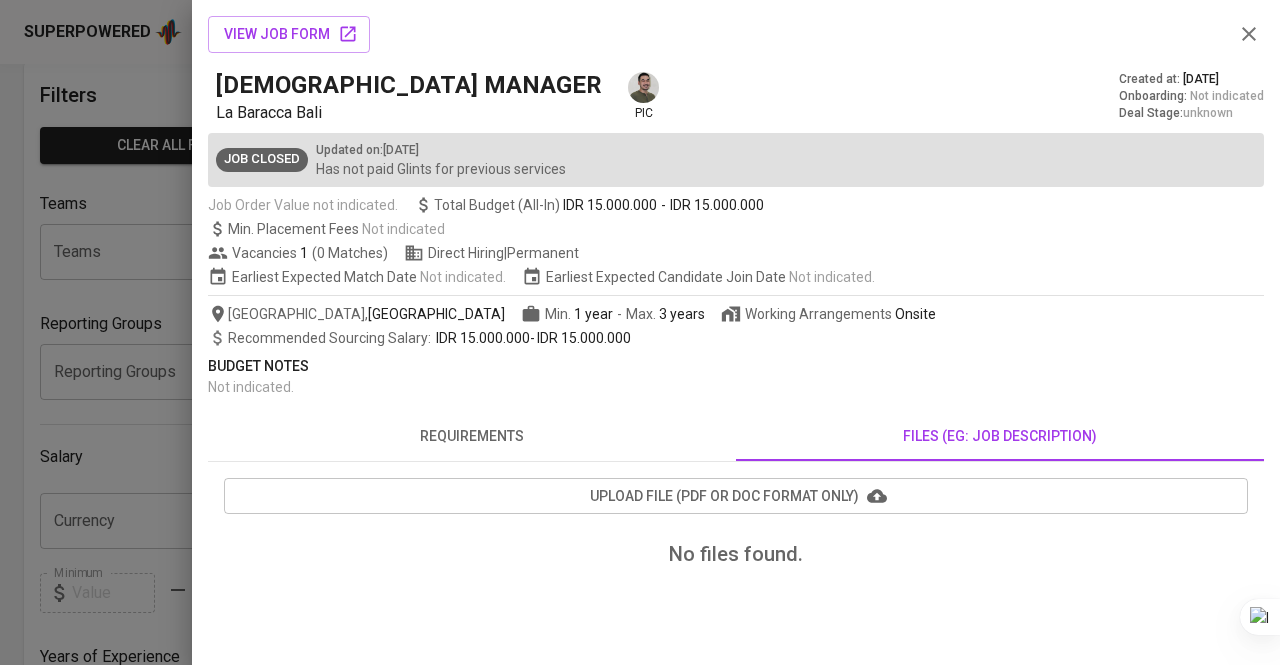 click at bounding box center [640, 332] 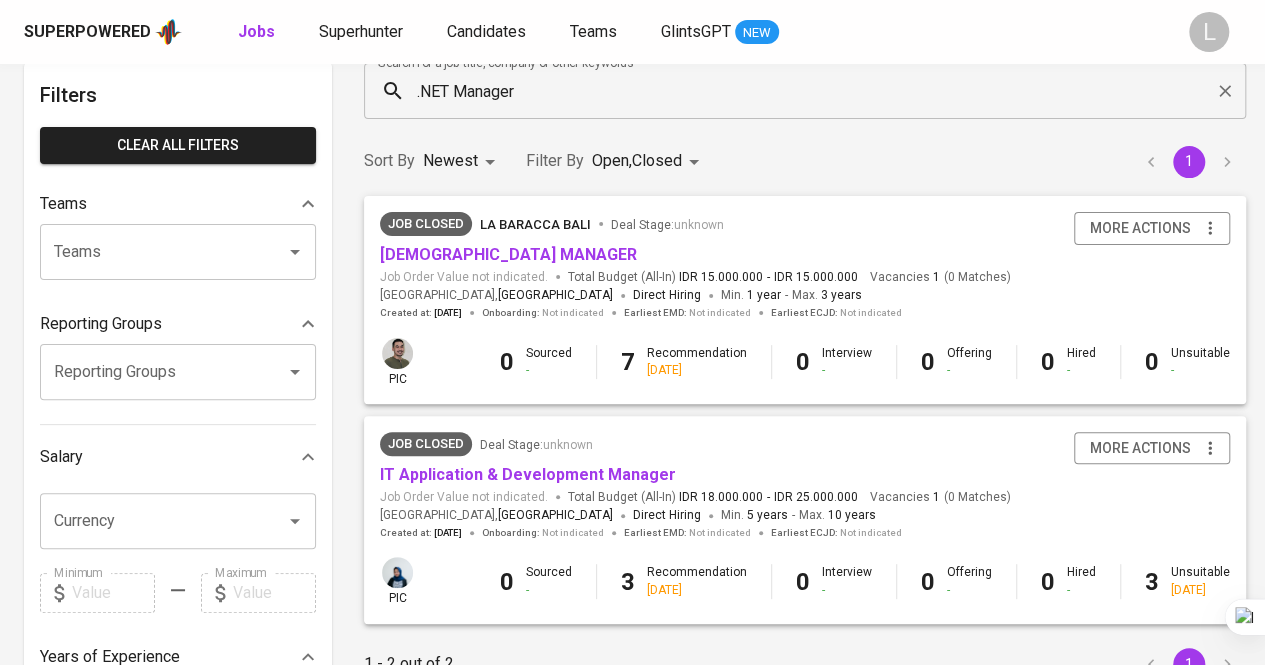 scroll, scrollTop: 0, scrollLeft: 0, axis: both 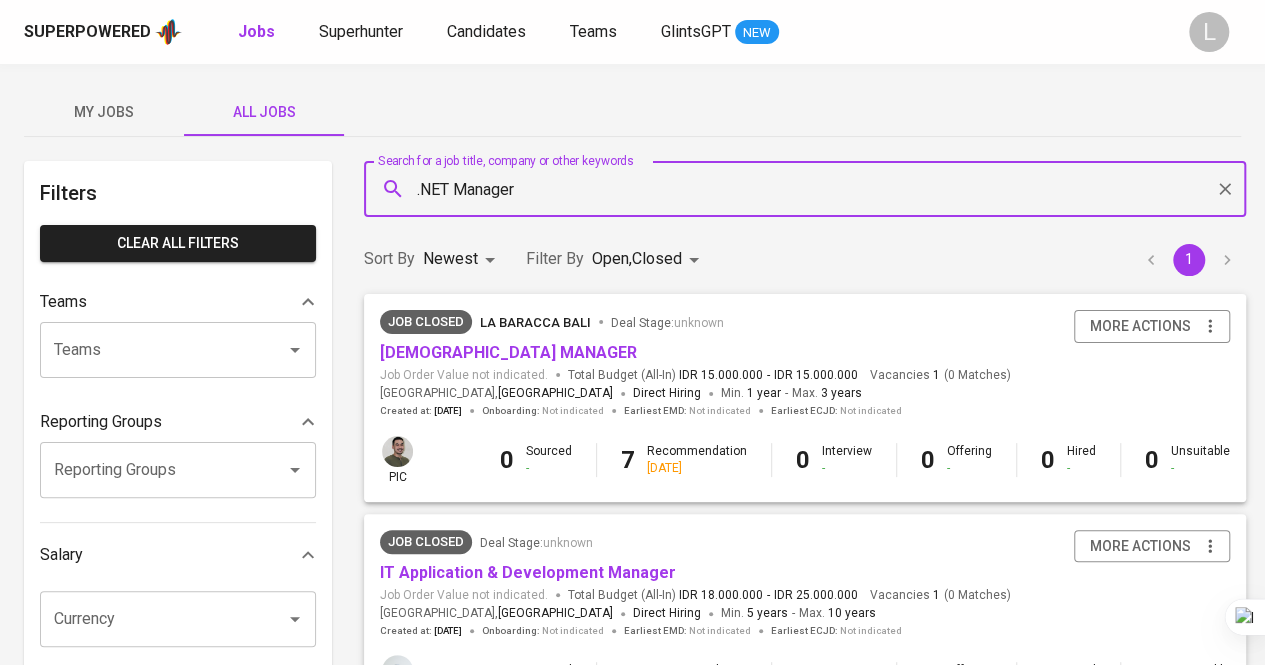 drag, startPoint x: 540, startPoint y: 185, endPoint x: 388, endPoint y: 169, distance: 152.83978 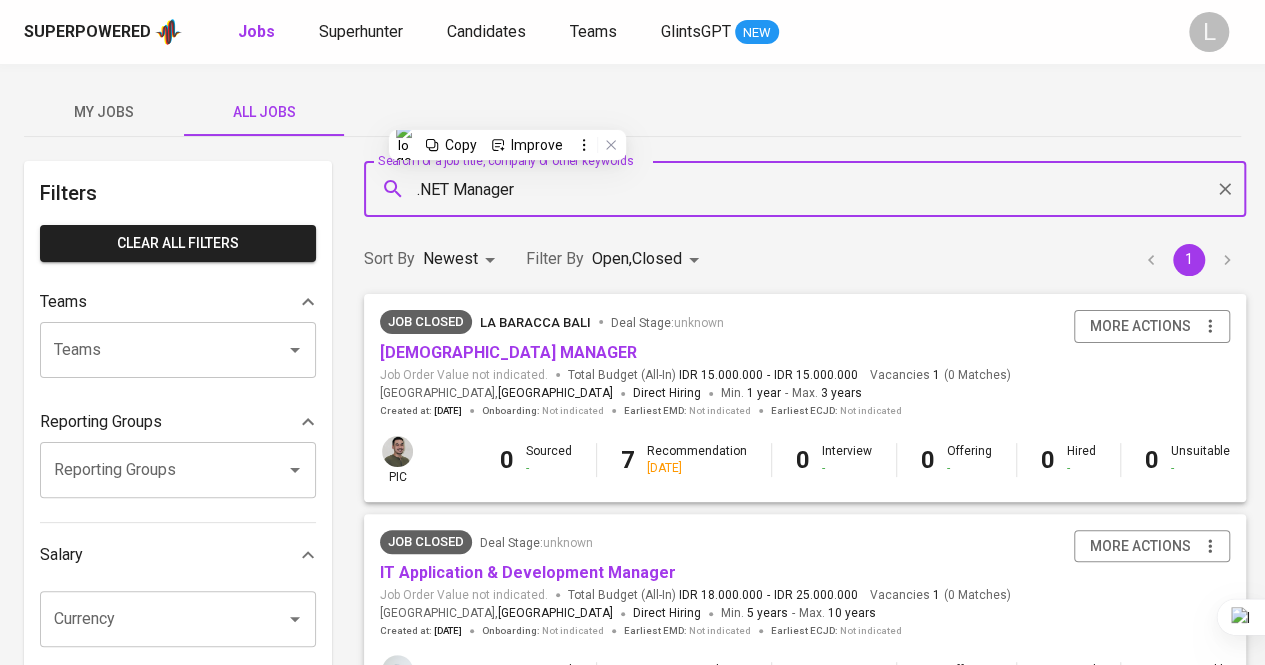 paste on "software engineer m" 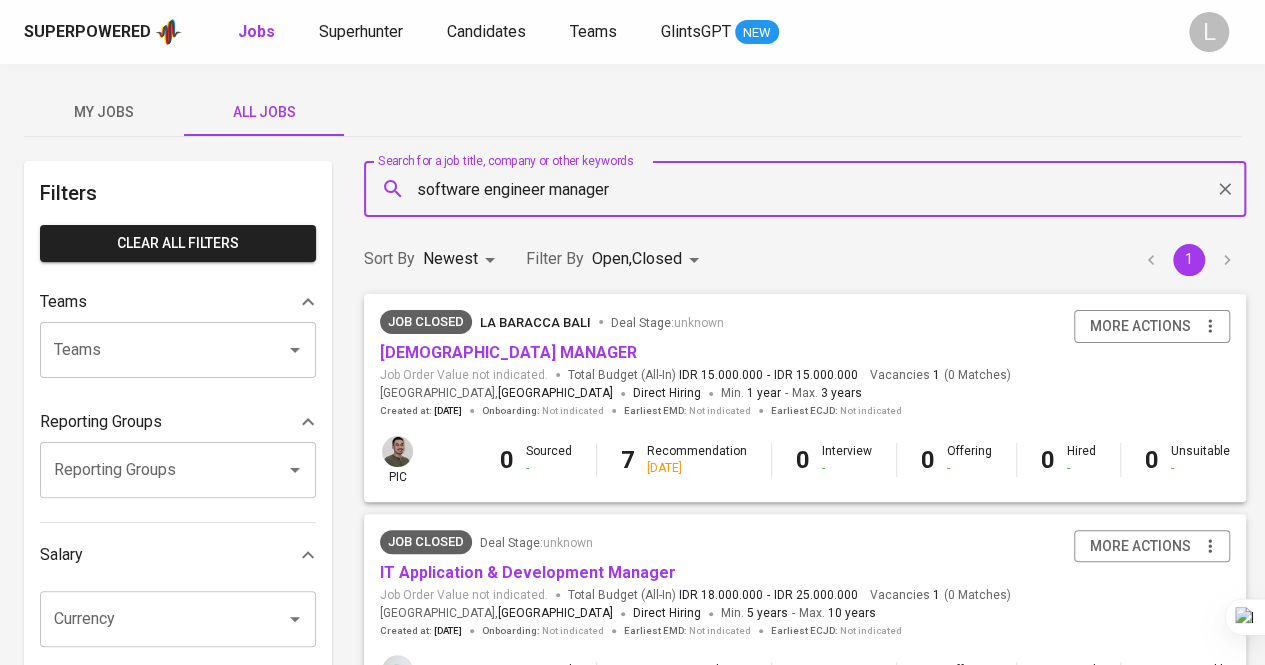 type on "software engineer manager" 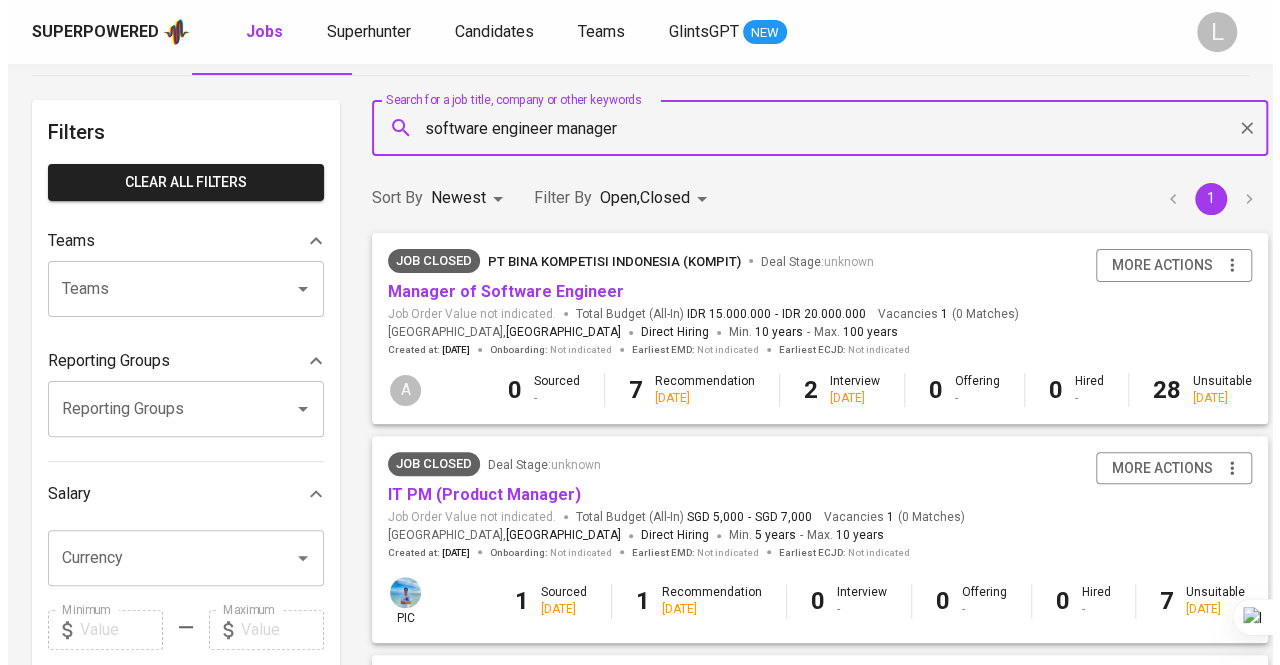 scroll, scrollTop: 99, scrollLeft: 0, axis: vertical 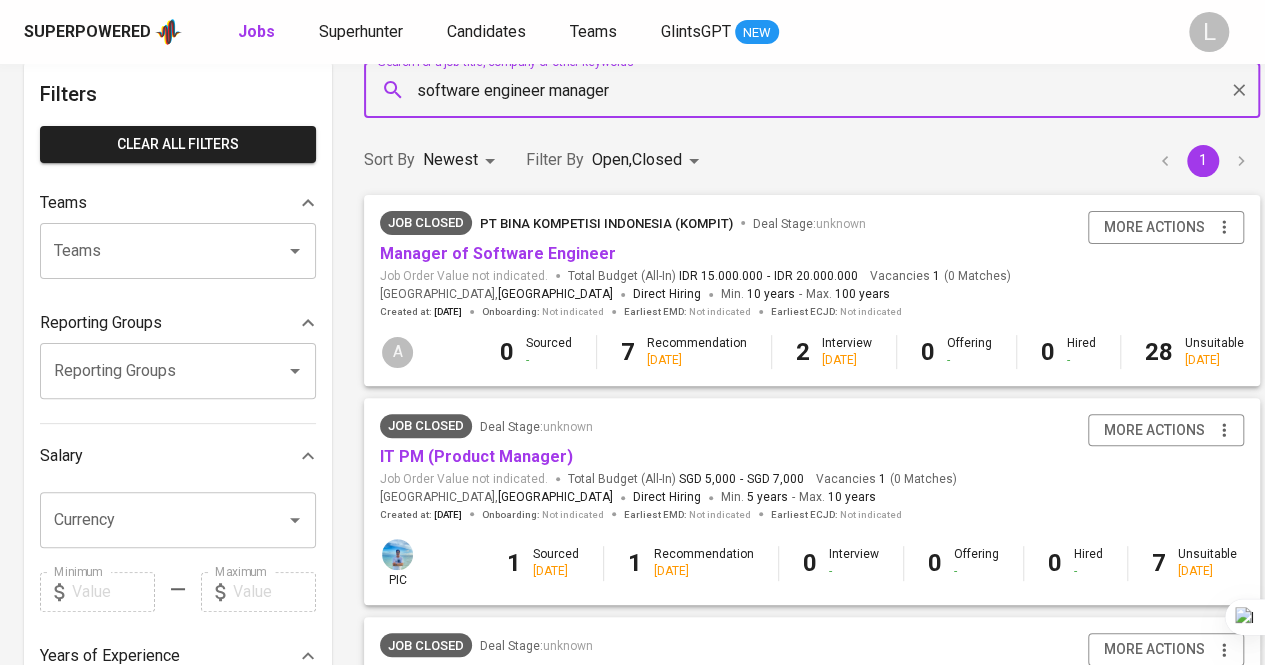 click on "PT Bina Kompetisi Indonesia (Kompit)" at bounding box center [606, 223] 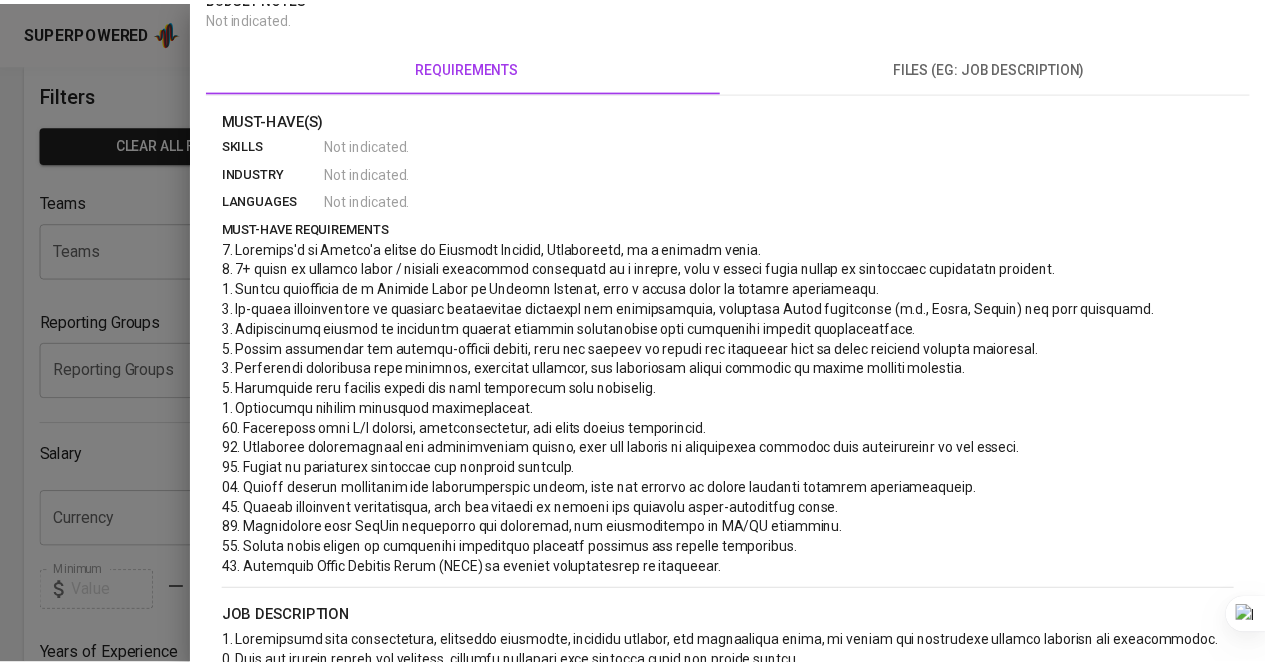 scroll, scrollTop: 370, scrollLeft: 0, axis: vertical 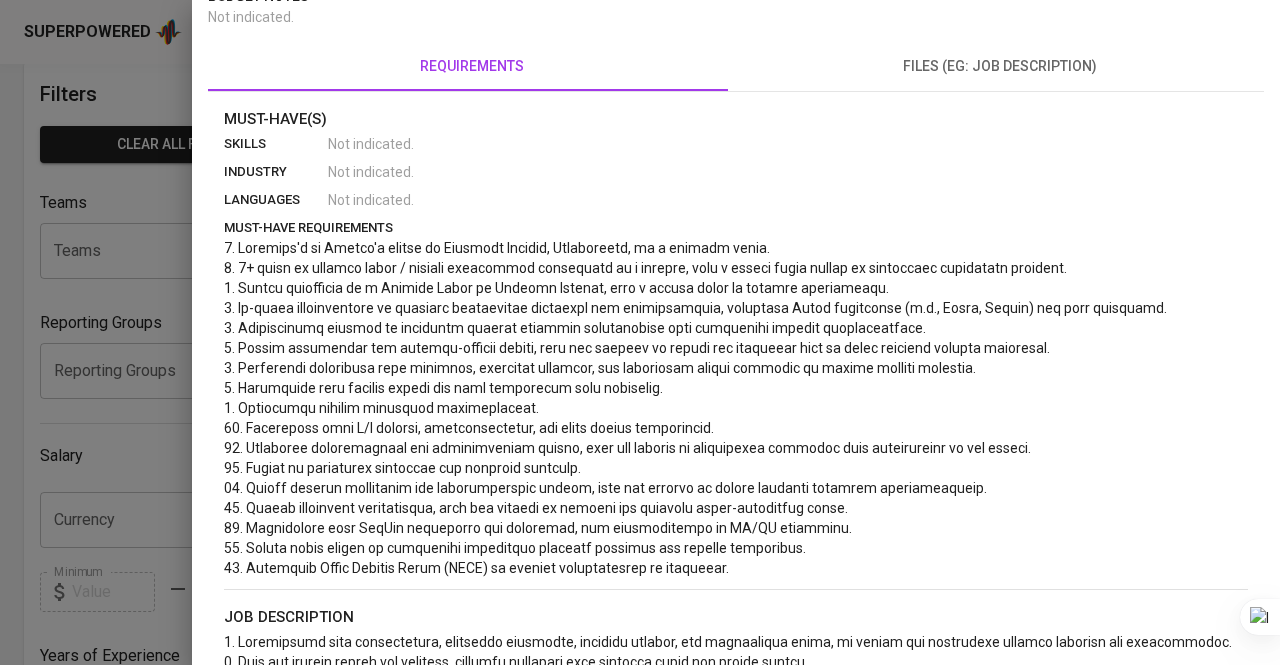 click at bounding box center (640, 332) 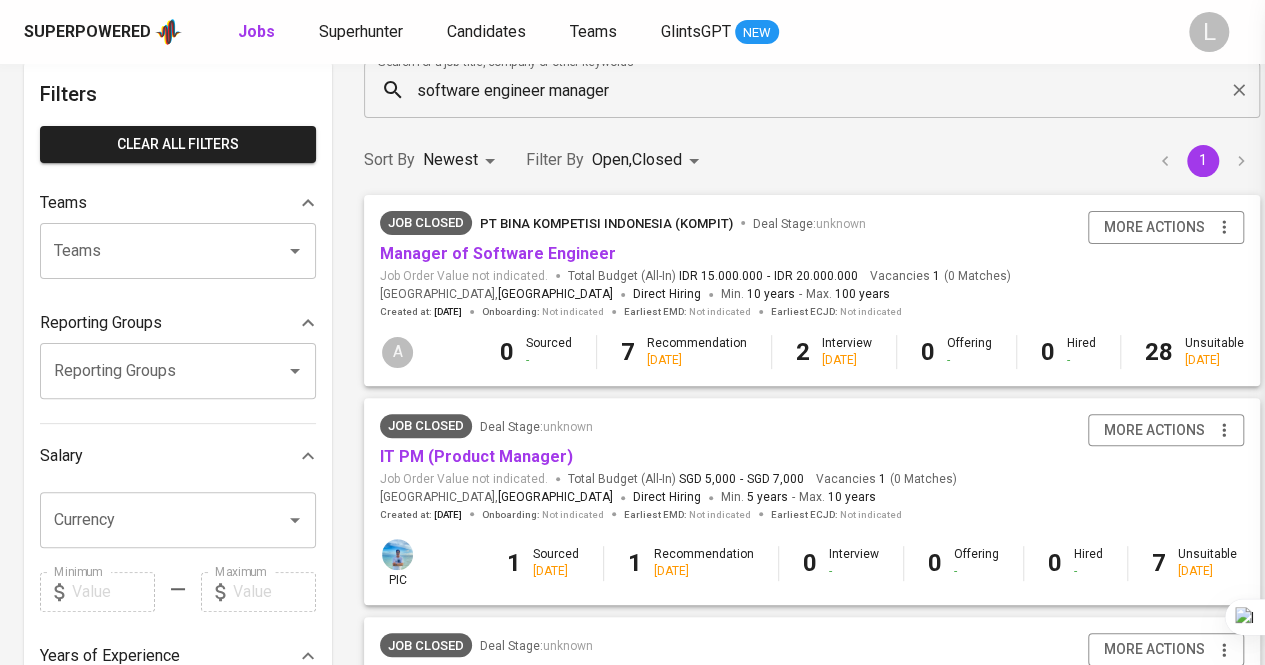 scroll, scrollTop: 0, scrollLeft: 0, axis: both 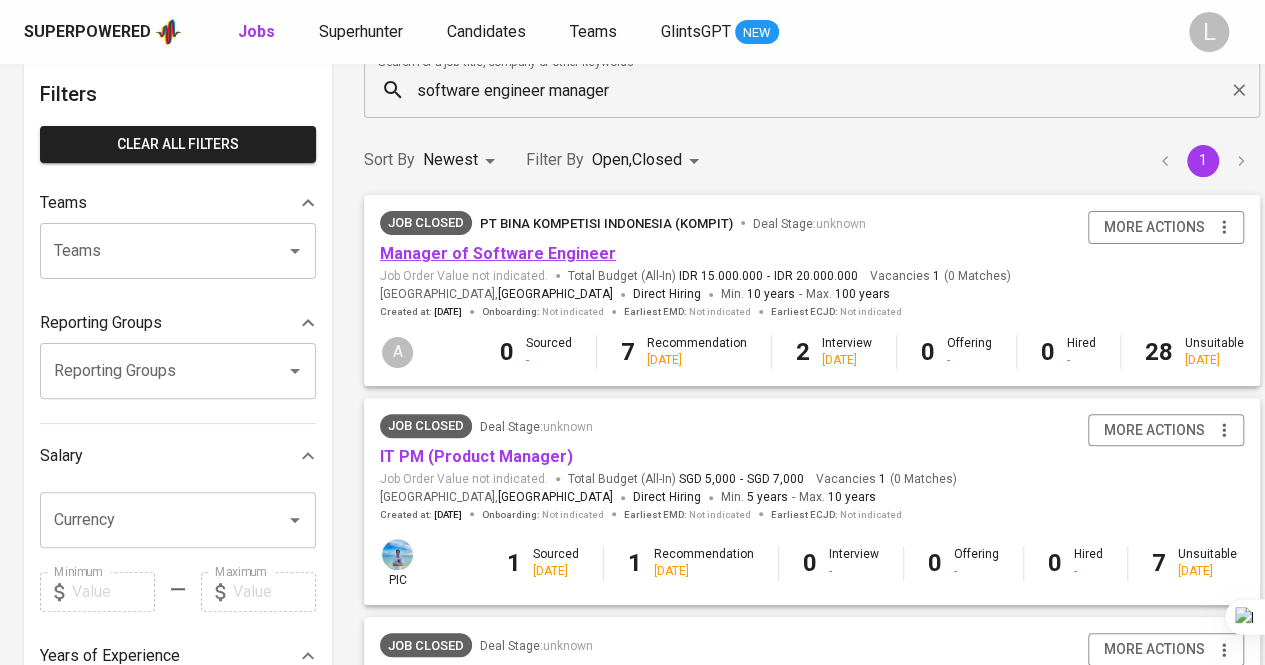 click on "Manager of Software Engineer" at bounding box center [498, 253] 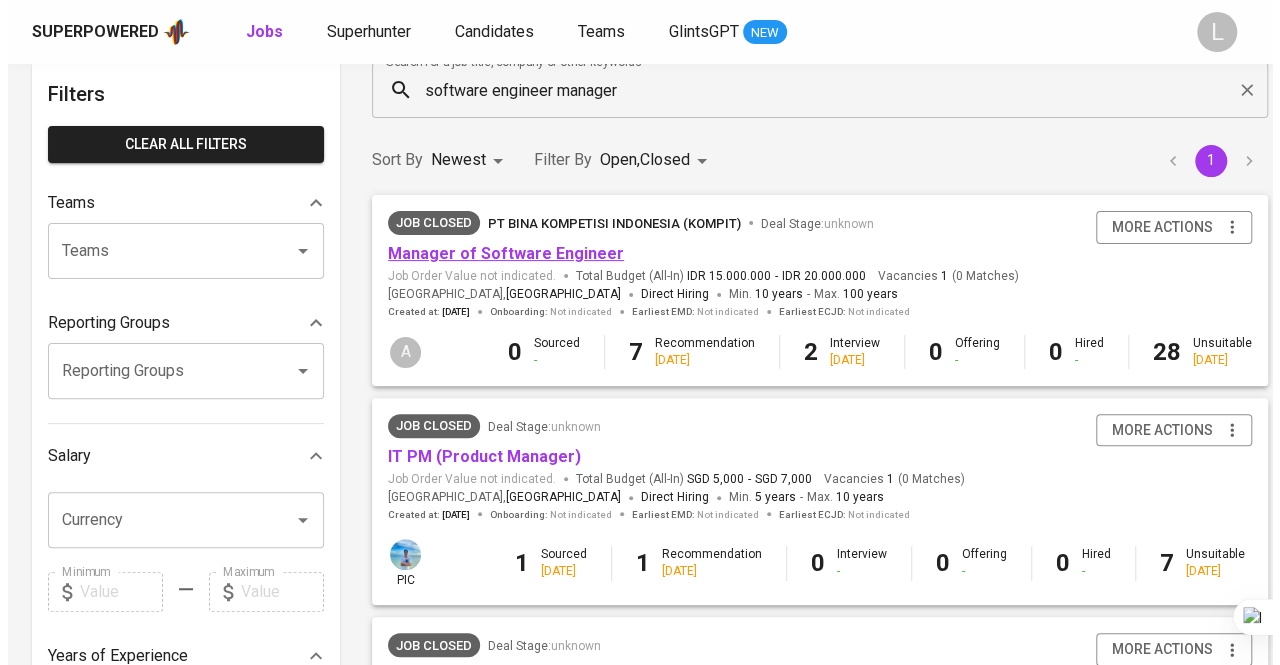 scroll, scrollTop: 0, scrollLeft: 0, axis: both 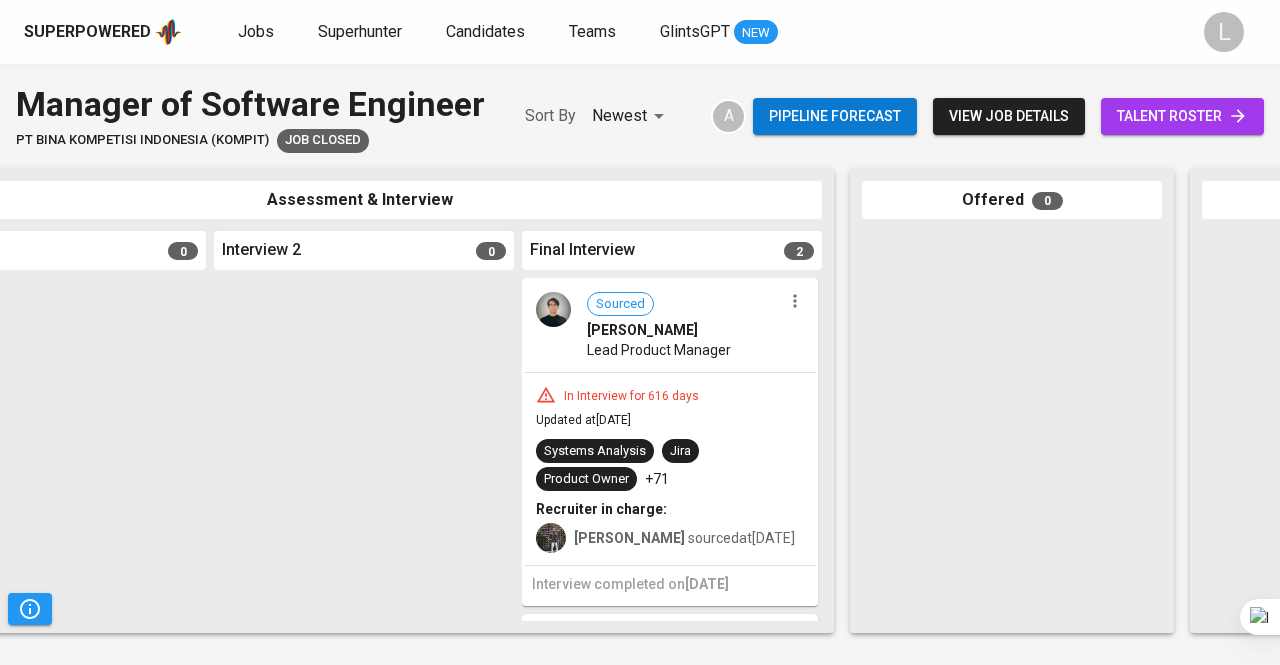 click on "Lead Product Manager" at bounding box center [659, 350] 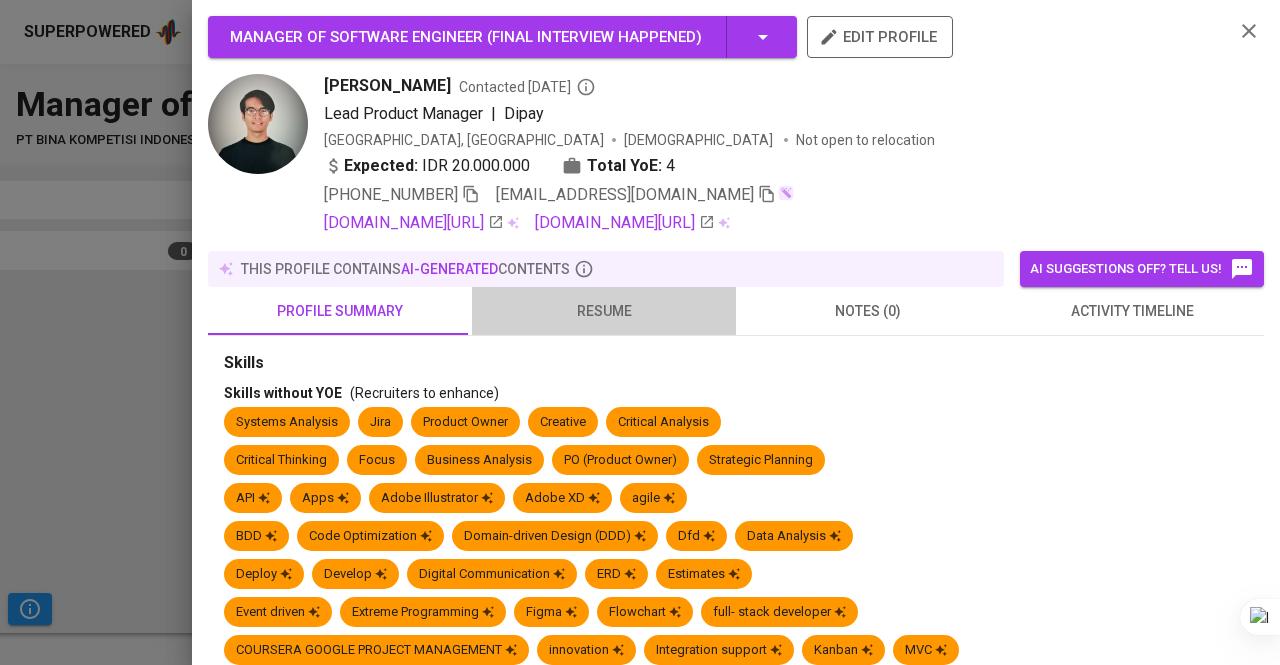 click on "resume" at bounding box center [604, 311] 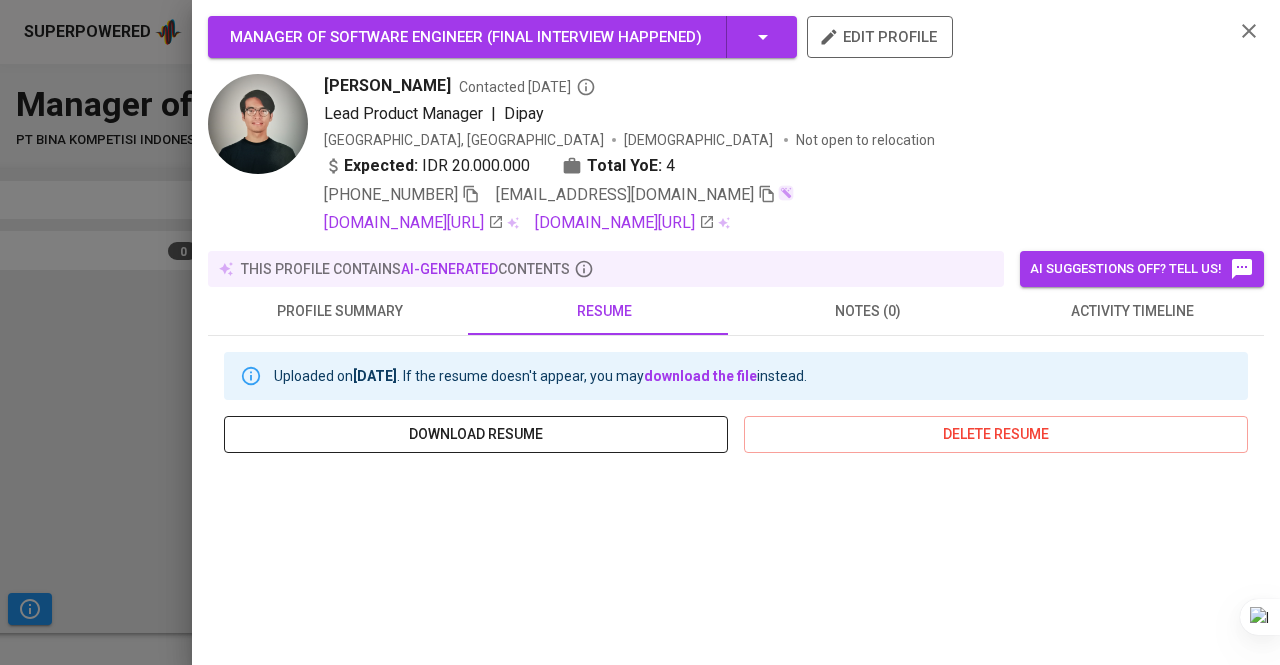 click on "download resume" at bounding box center [476, 434] 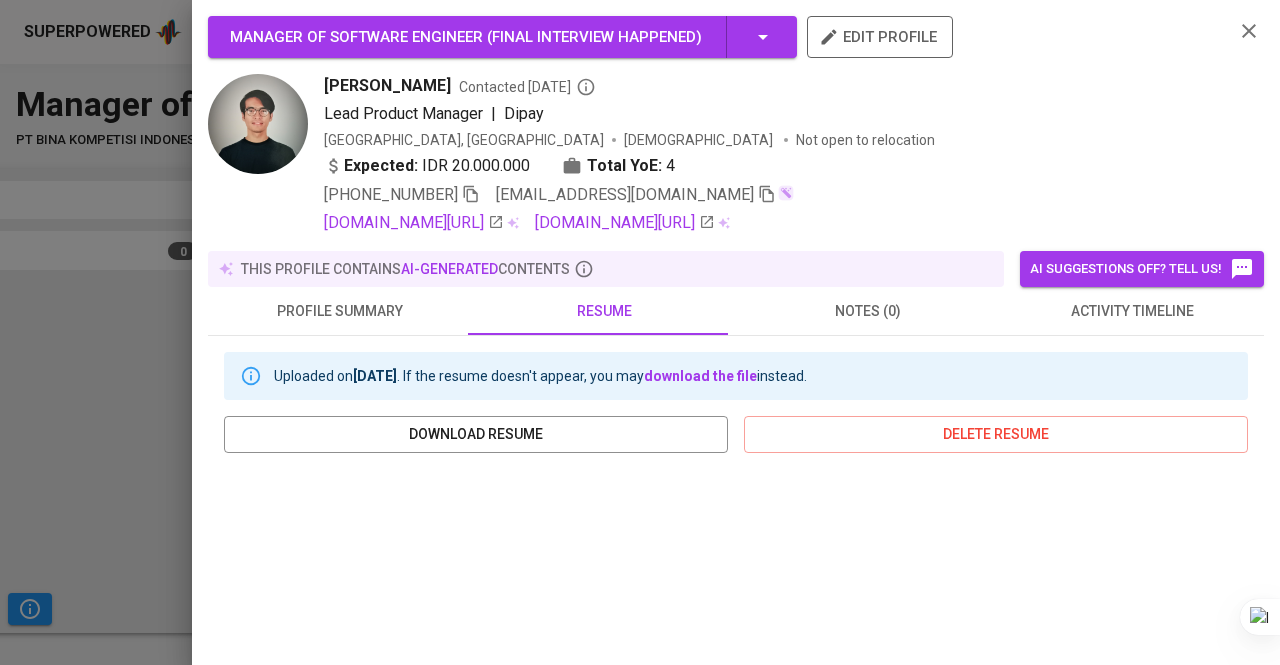 click at bounding box center [640, 332] 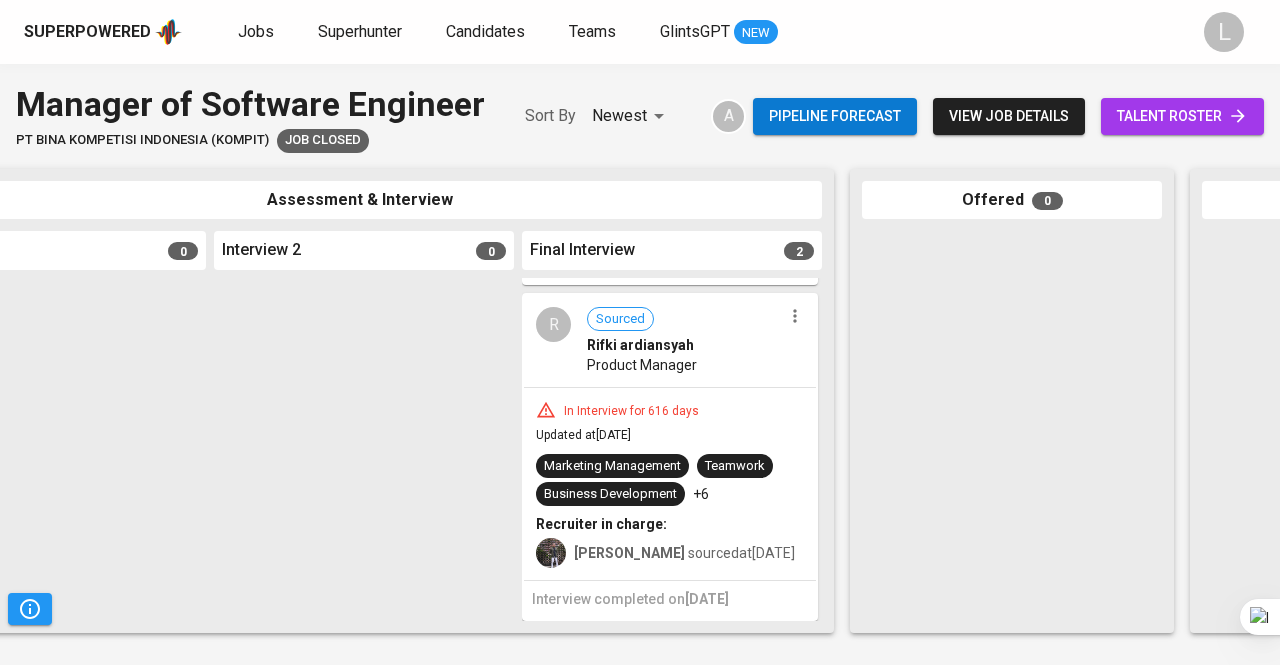 scroll, scrollTop: 326, scrollLeft: 0, axis: vertical 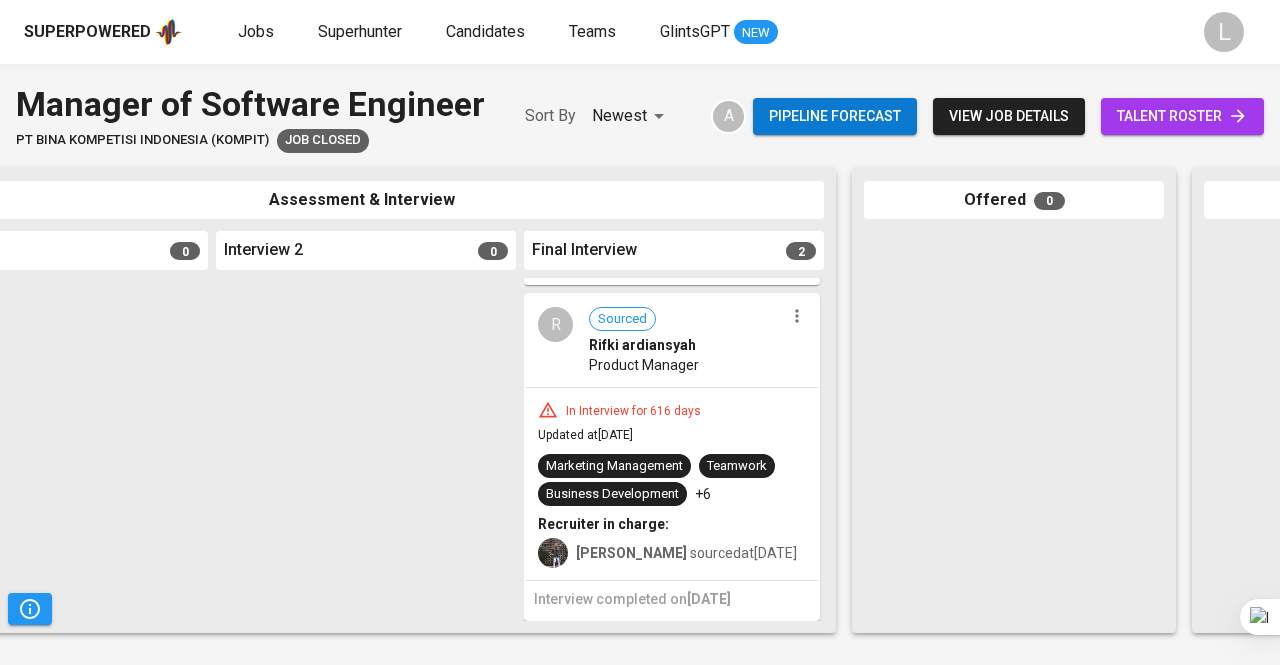 click on "Product Manager" at bounding box center [644, 365] 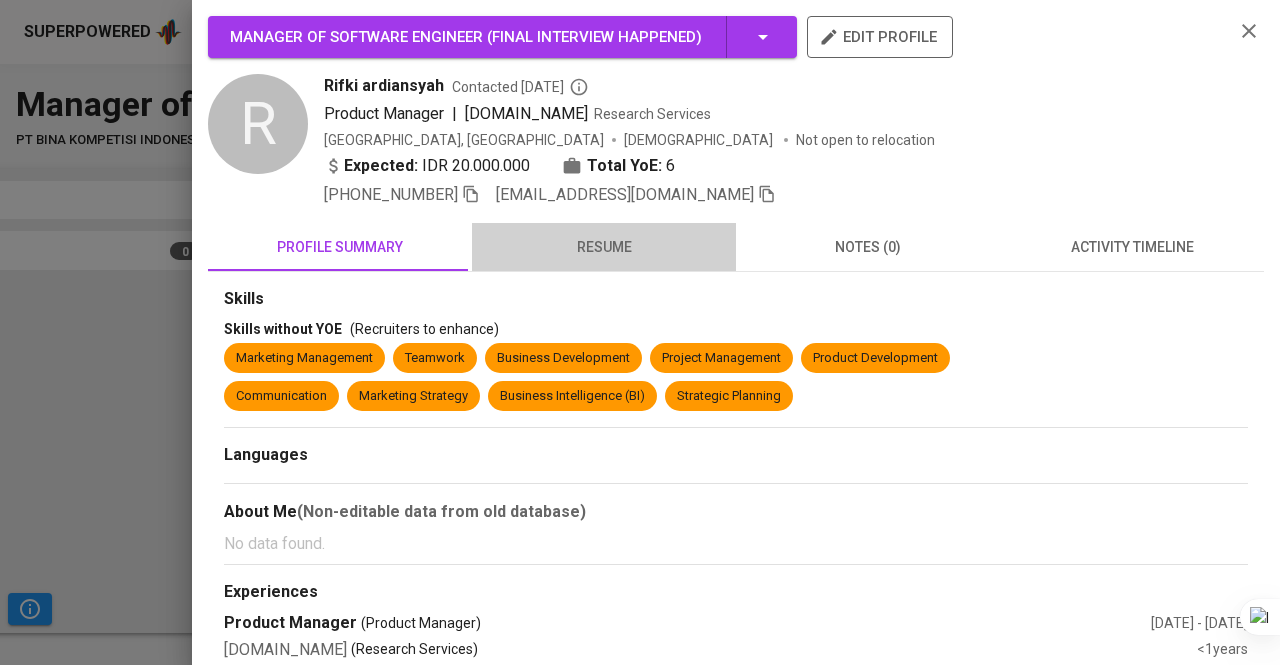 click on "resume" at bounding box center [604, 247] 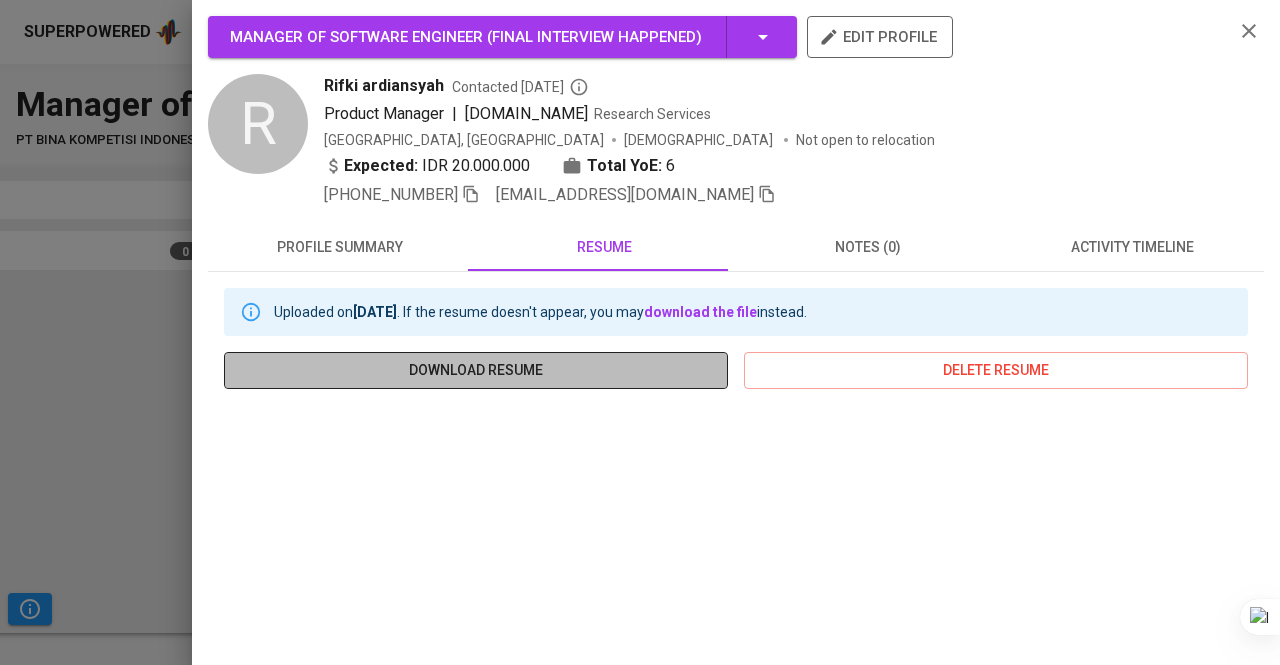 click on "download resume" at bounding box center (476, 370) 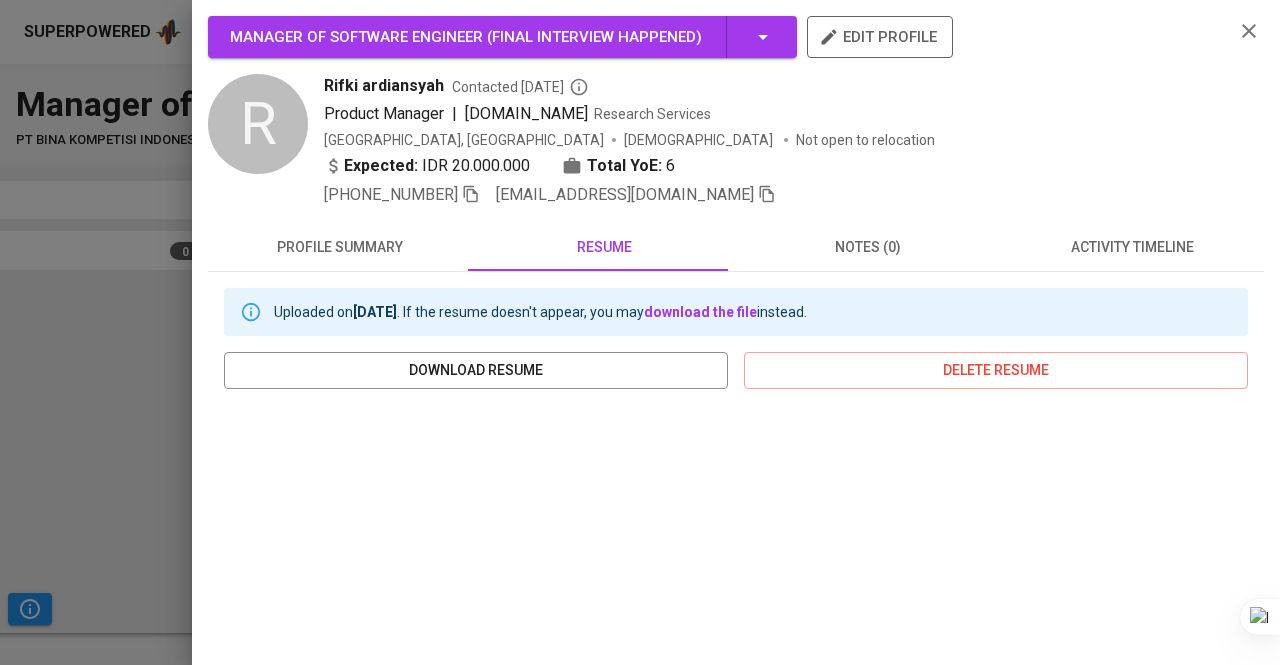 click at bounding box center (640, 332) 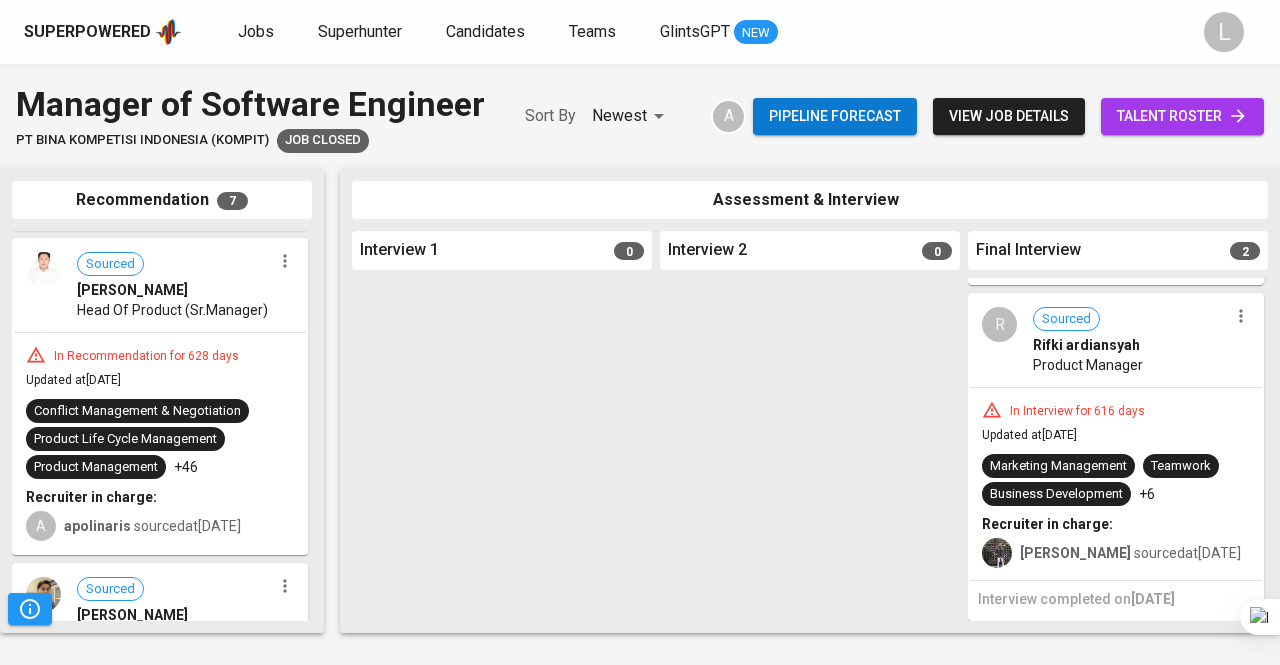 scroll, scrollTop: 0, scrollLeft: 0, axis: both 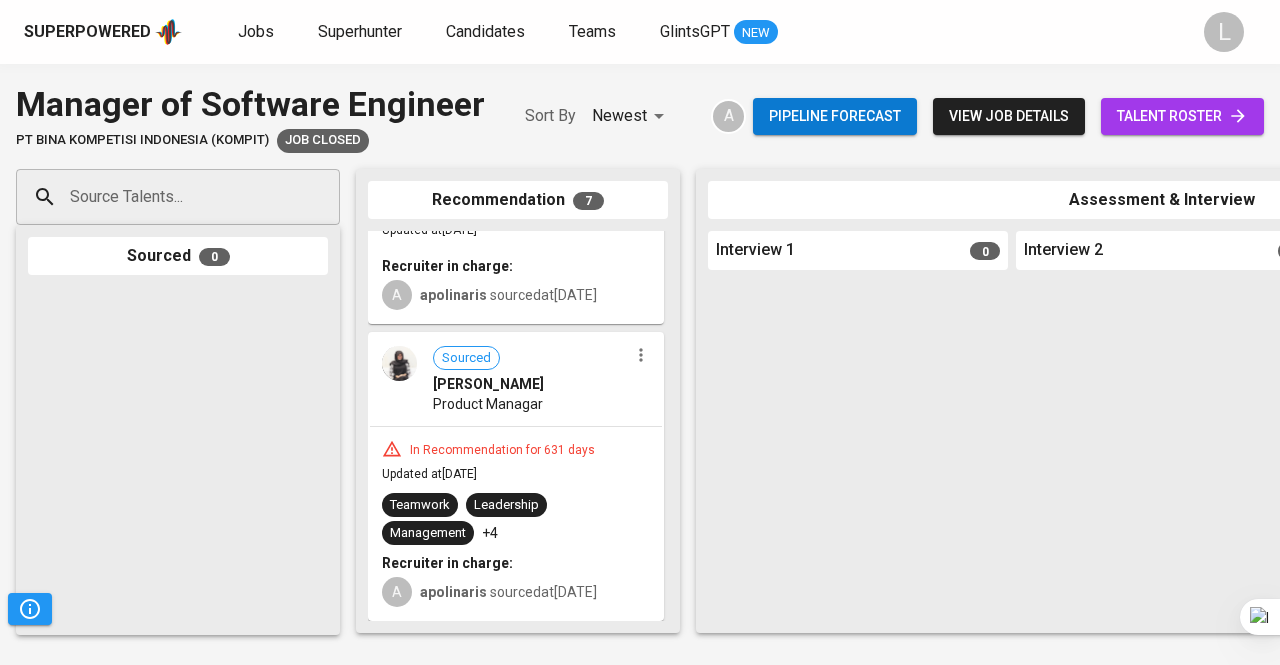 click at bounding box center [858, 449] 